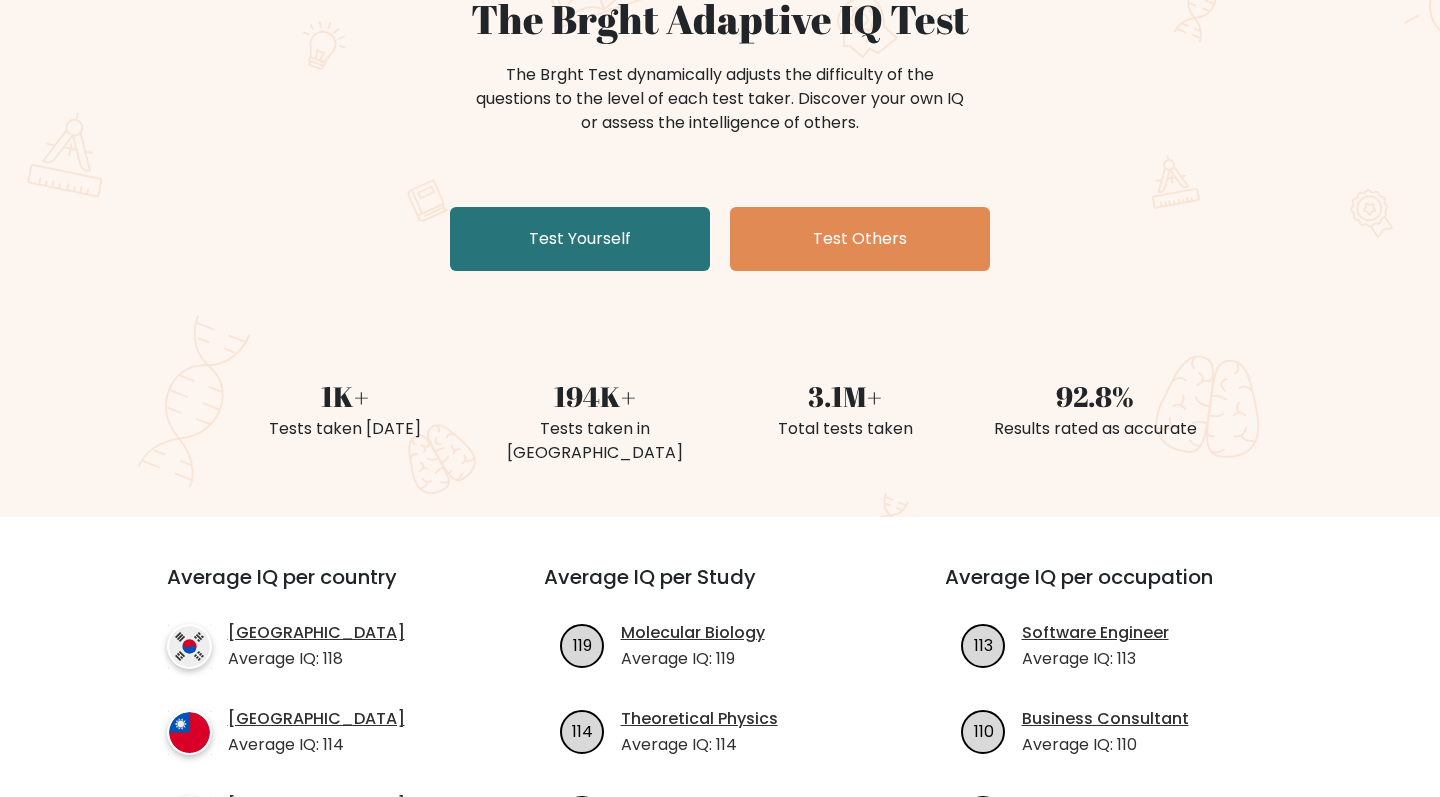 scroll, scrollTop: 247, scrollLeft: 0, axis: vertical 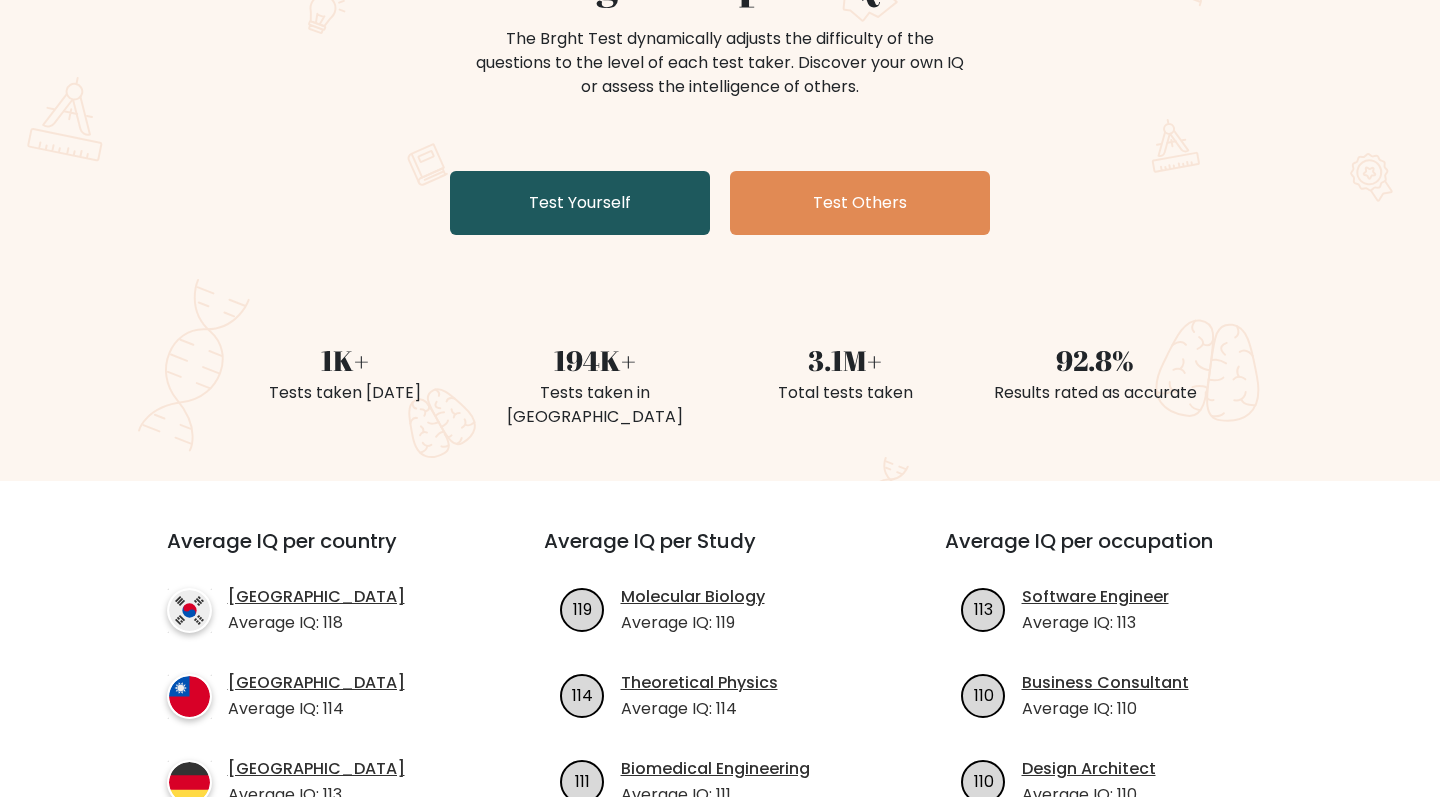 click on "Test Yourself" at bounding box center (580, 203) 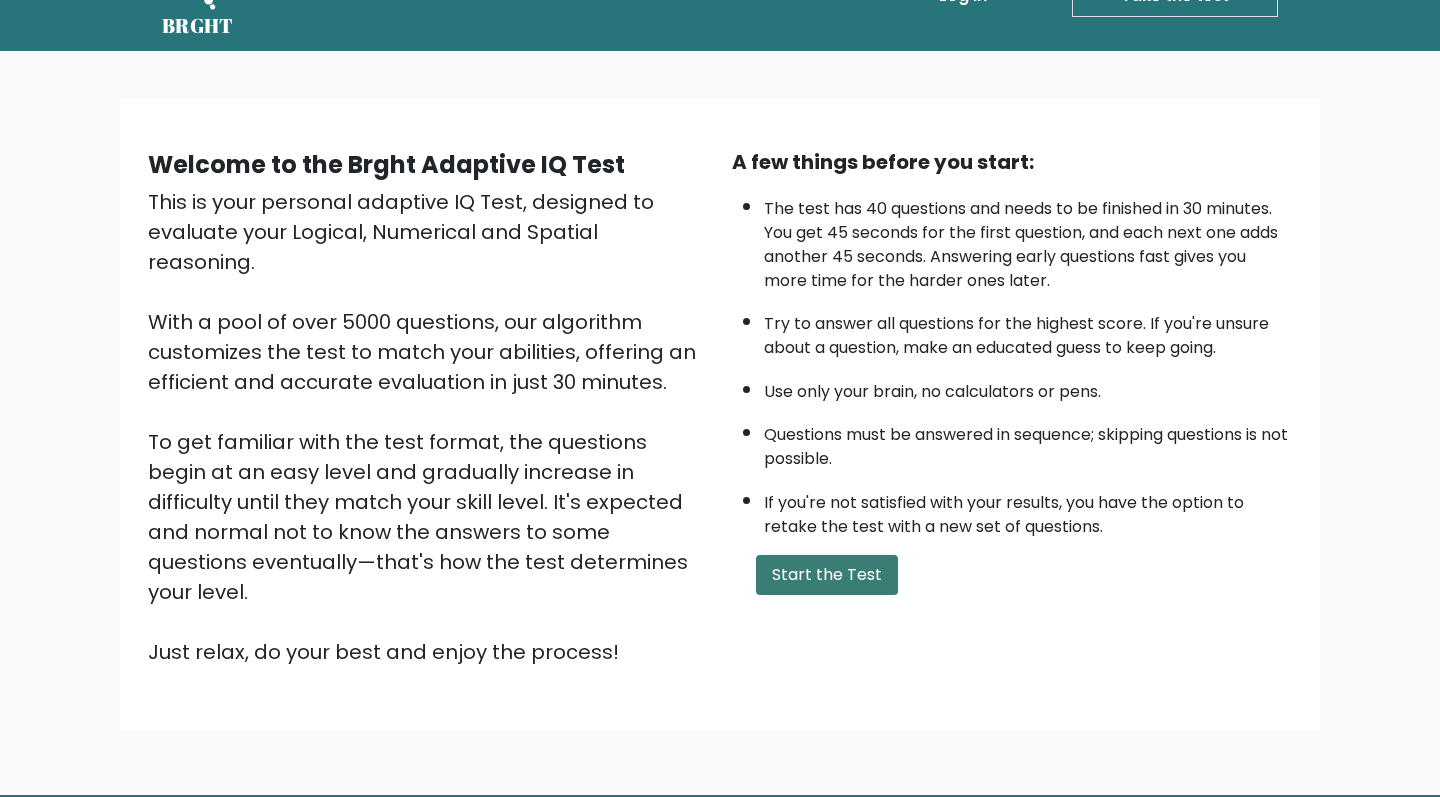 scroll, scrollTop: 100, scrollLeft: 0, axis: vertical 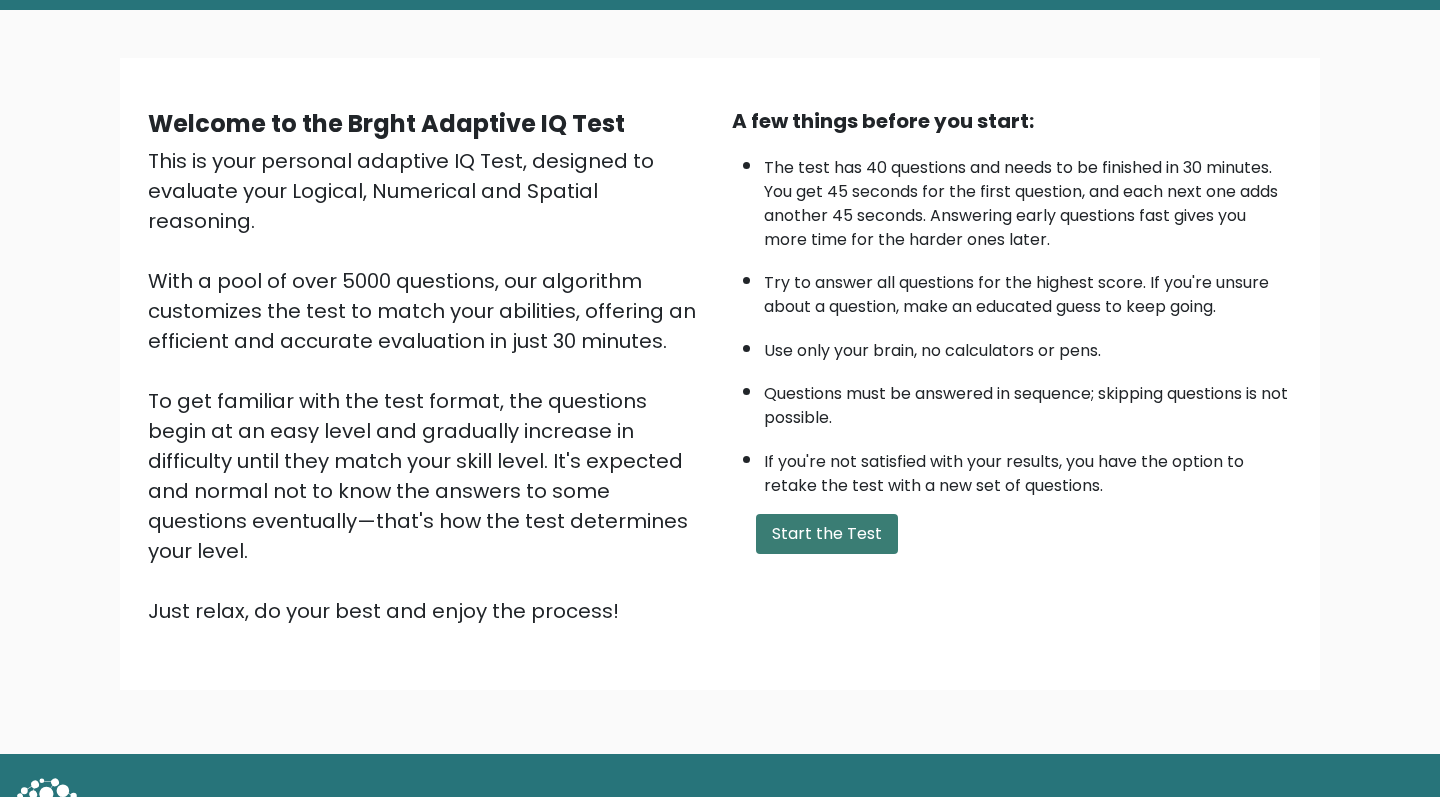 click on "Start the Test" at bounding box center (827, 534) 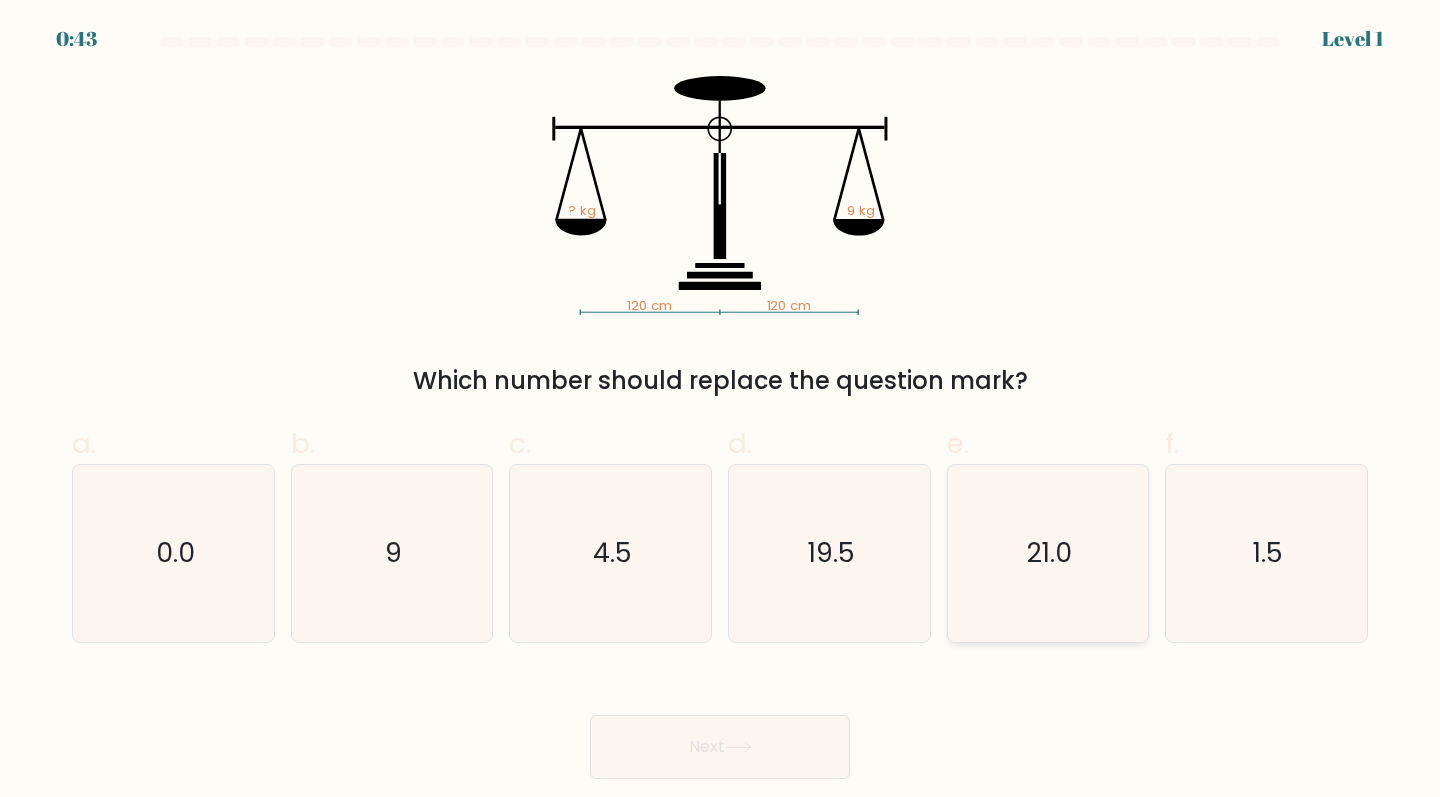 scroll, scrollTop: 0, scrollLeft: 0, axis: both 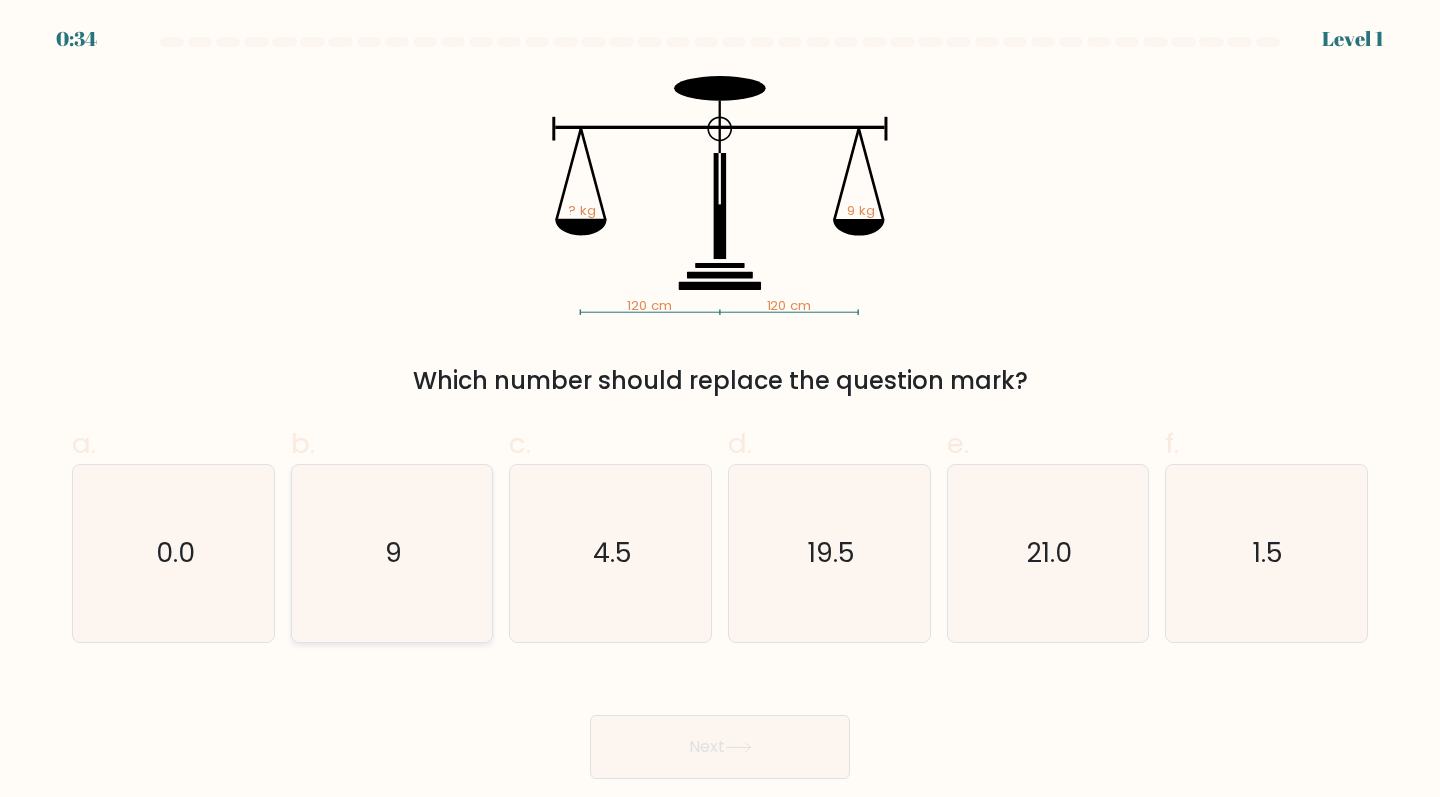 click on "9" 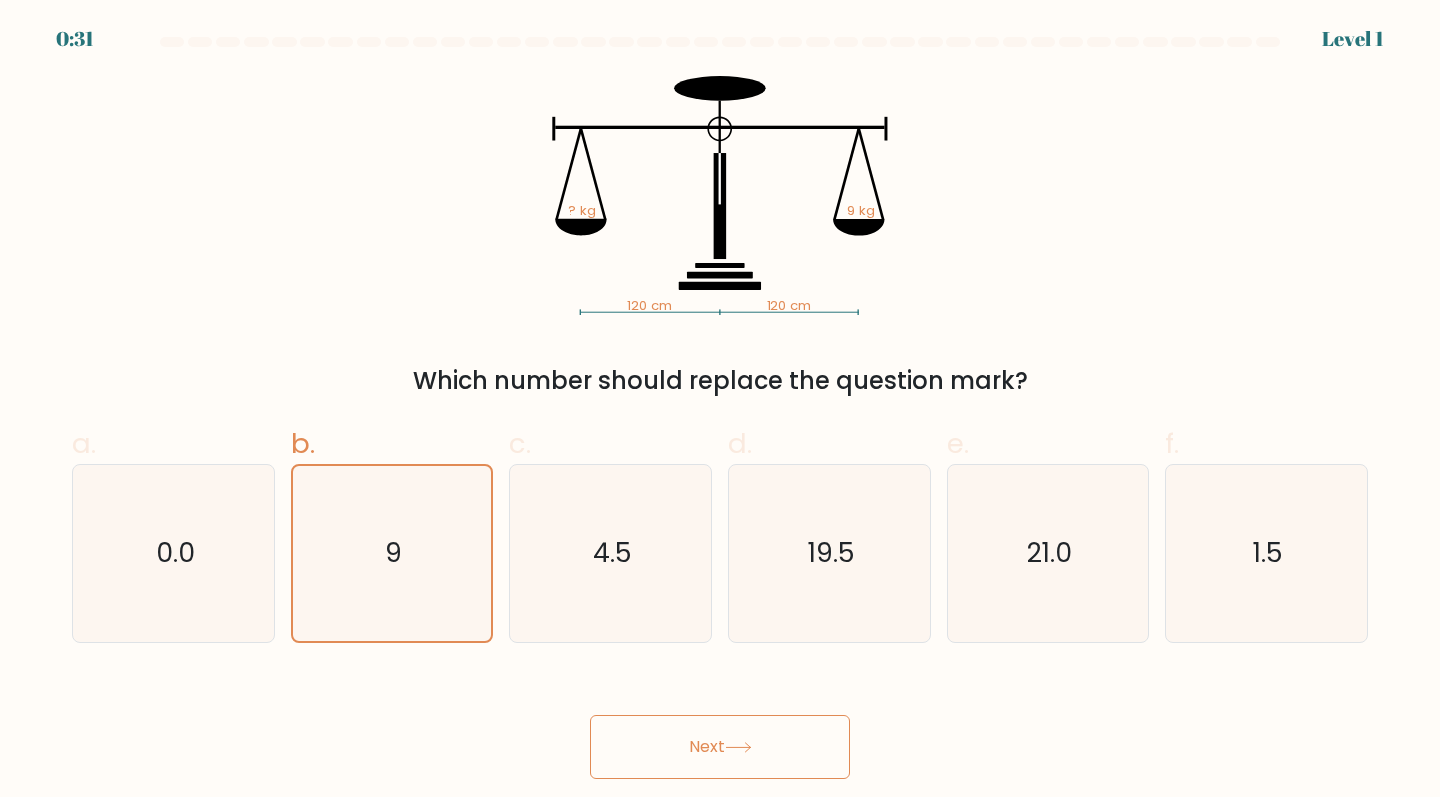 click 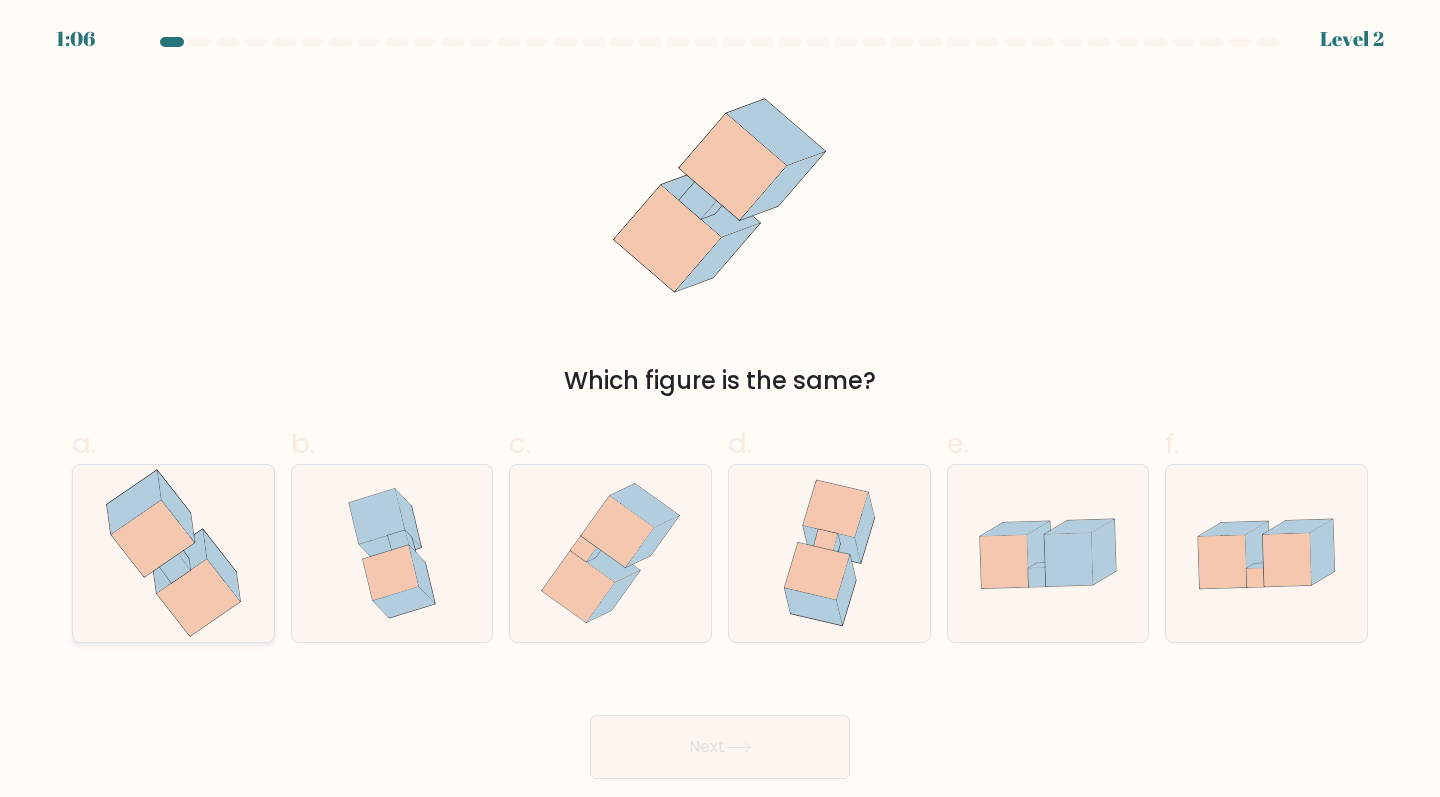 click 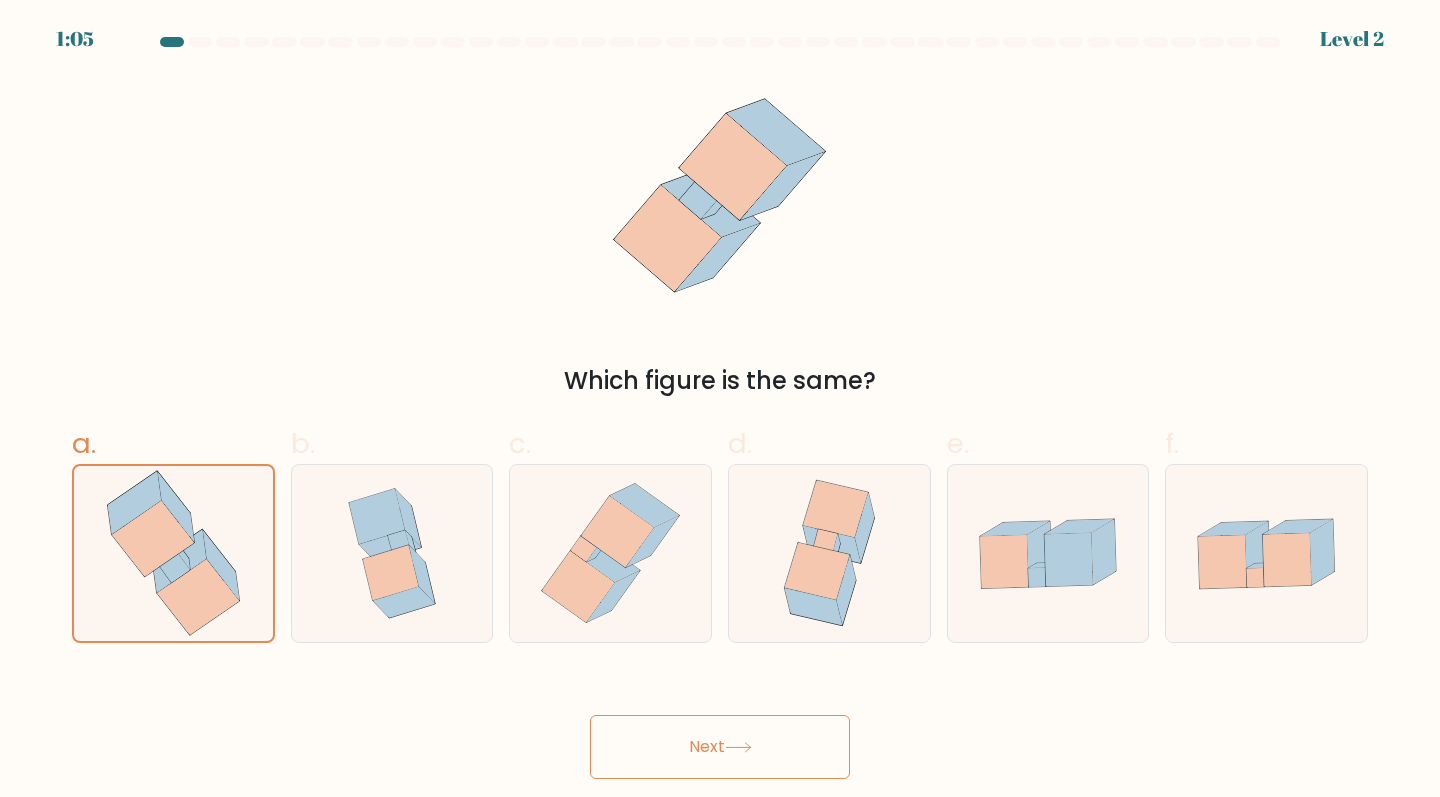 click on "Next" at bounding box center (720, 747) 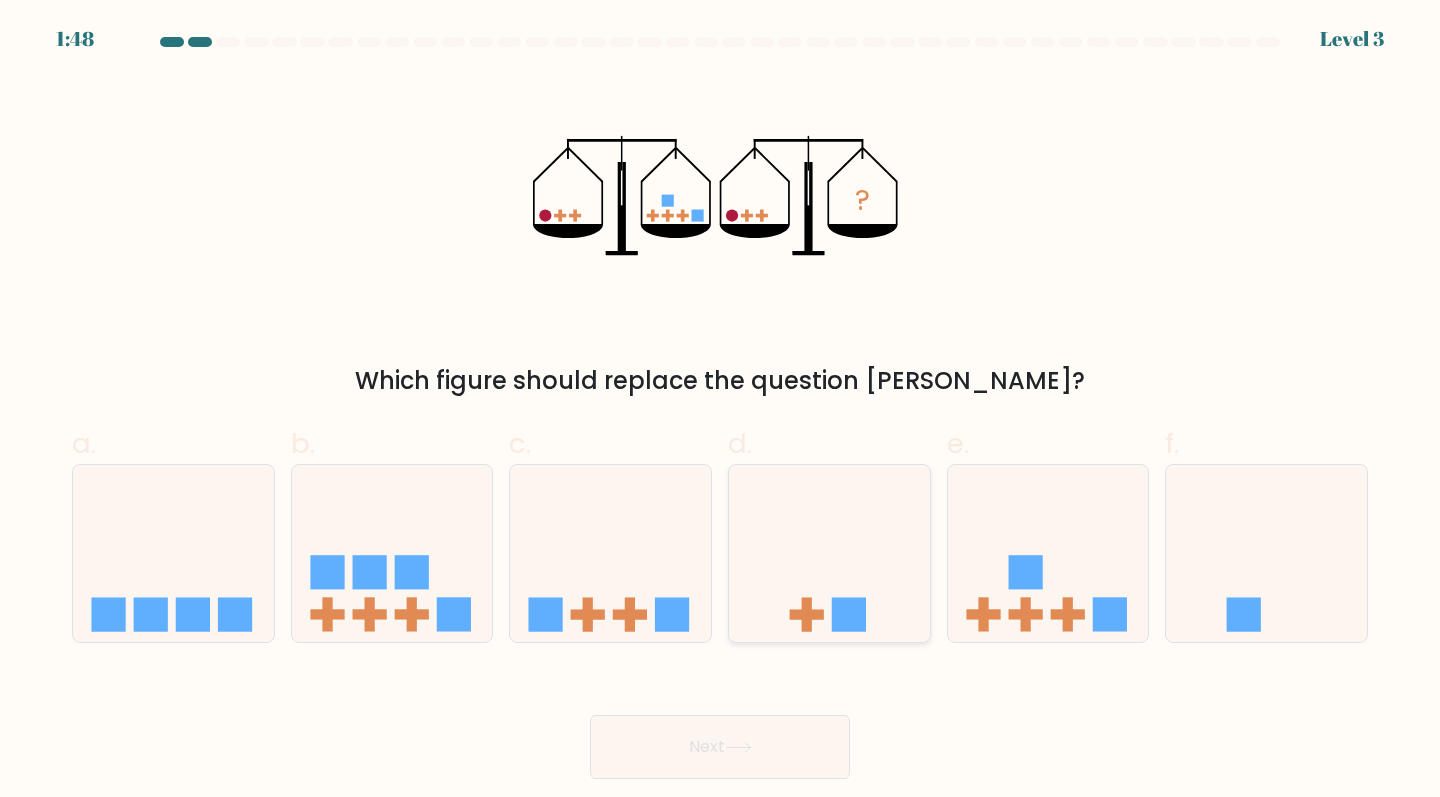 scroll, scrollTop: 0, scrollLeft: 0, axis: both 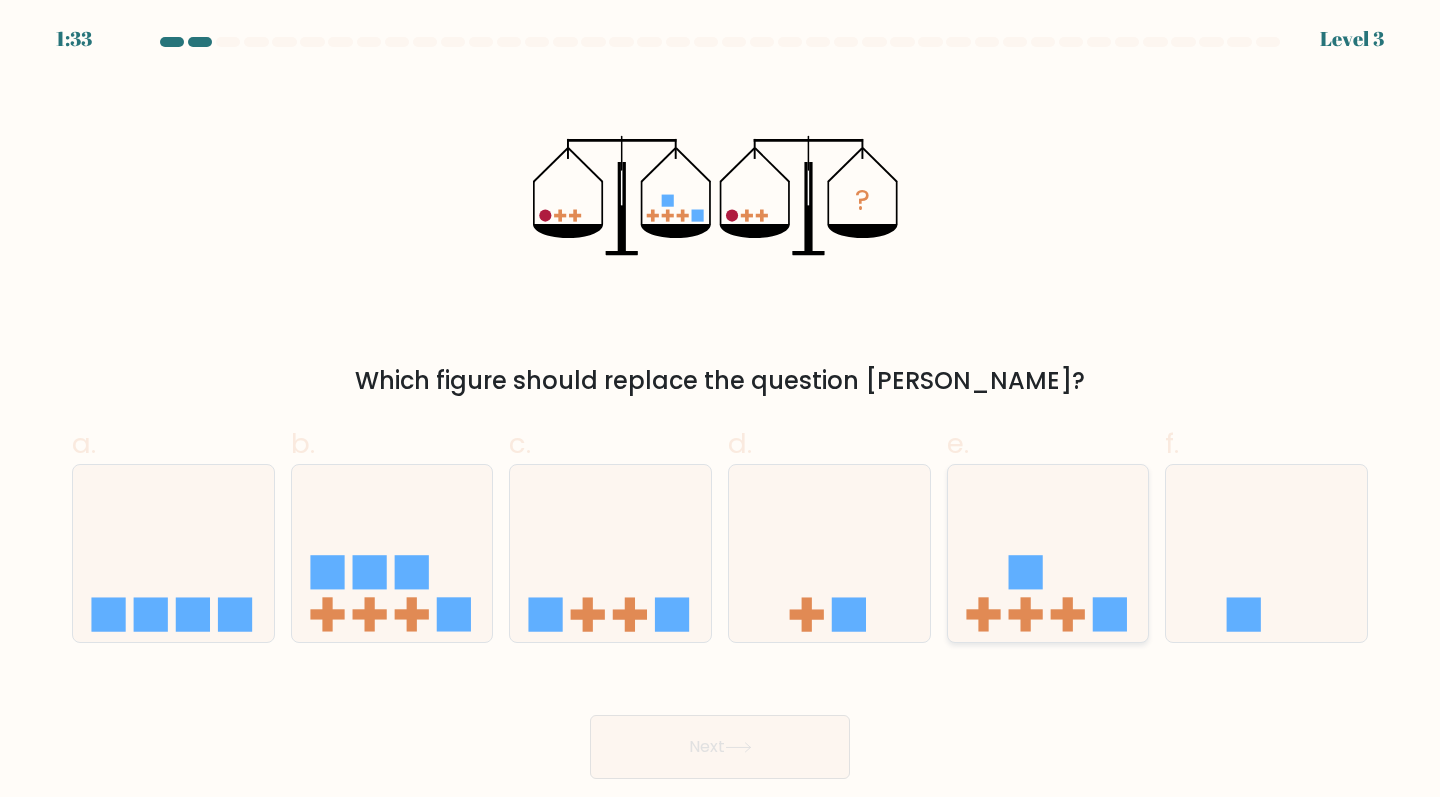 click 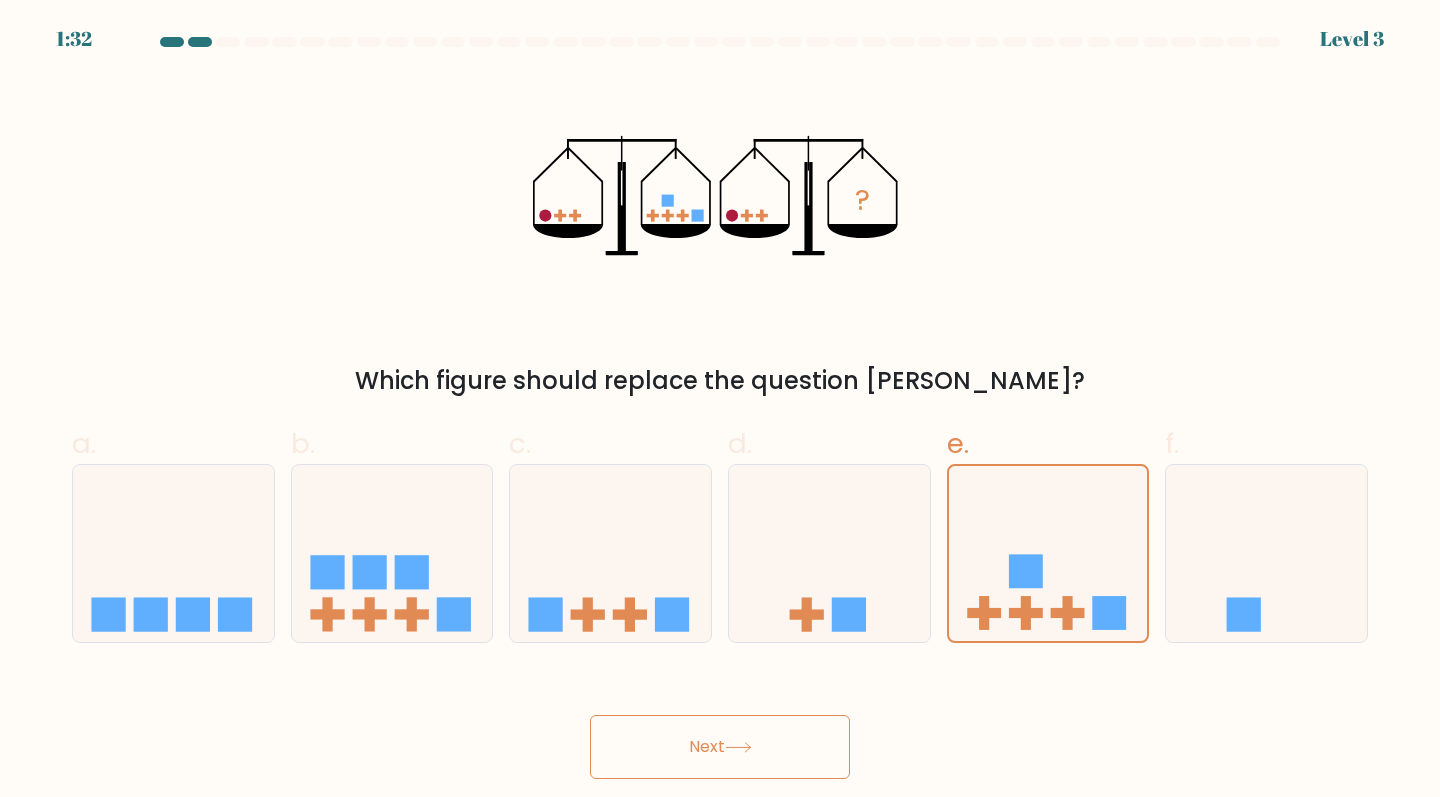 click on "Next" at bounding box center [720, 747] 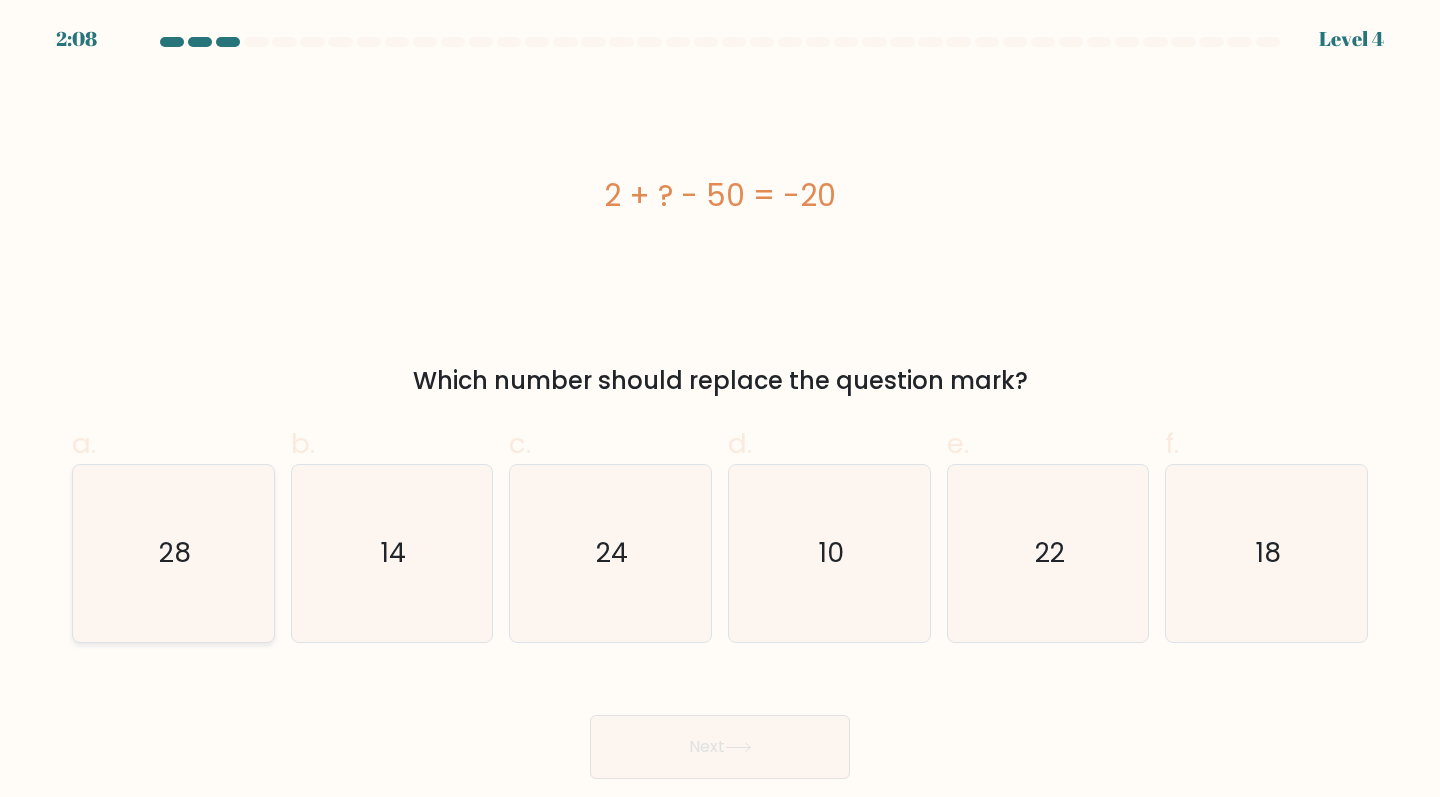 click on "28" 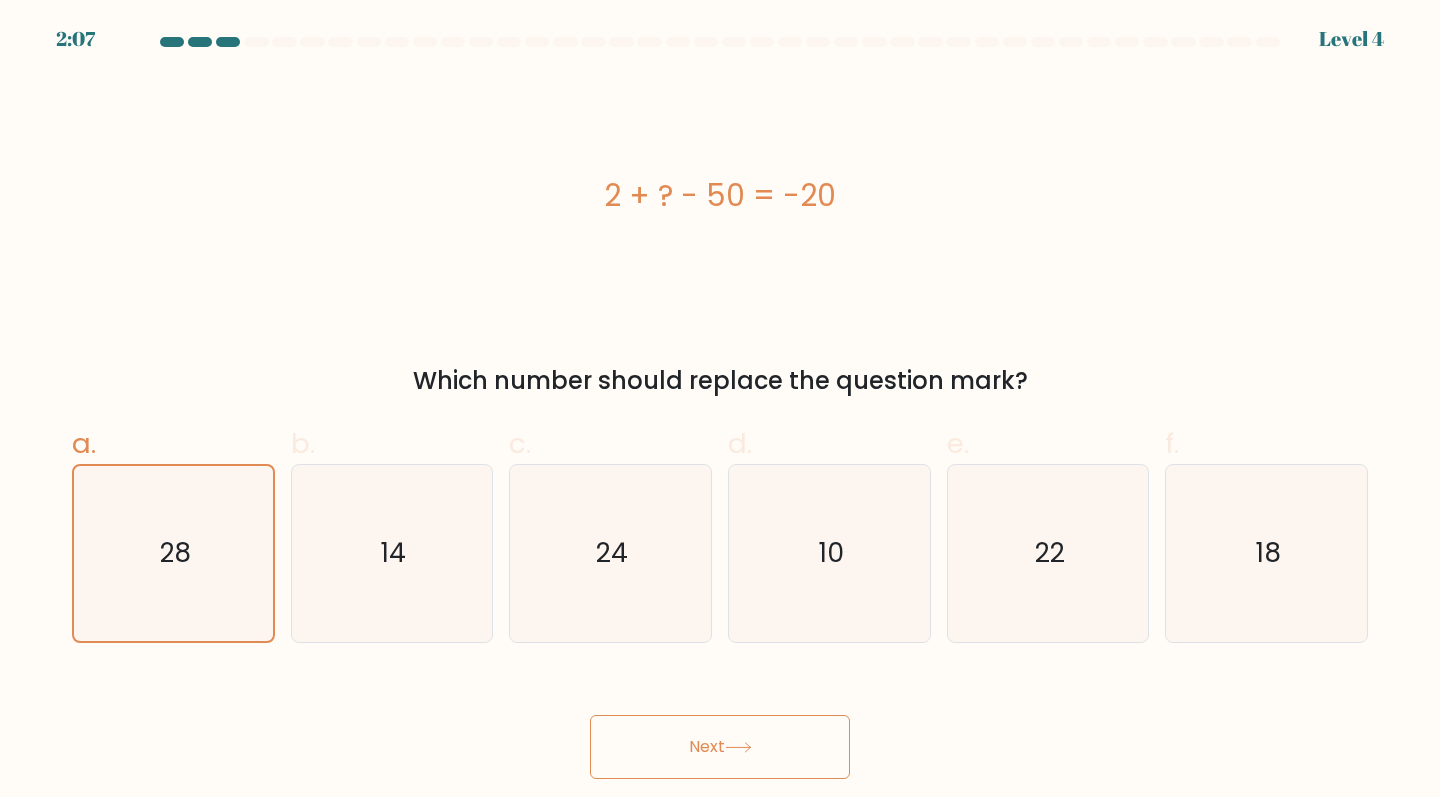 click on "Next" at bounding box center [720, 747] 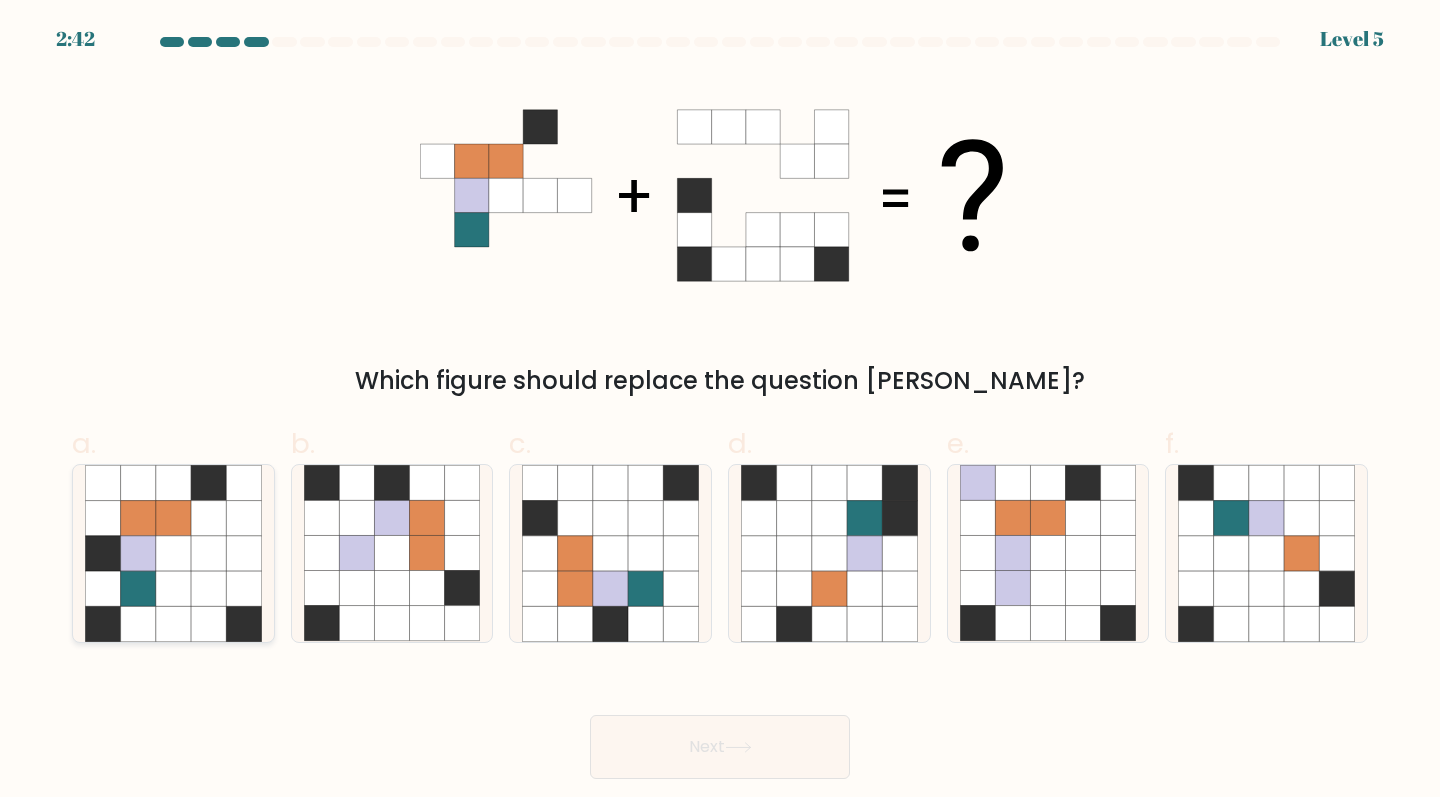 click 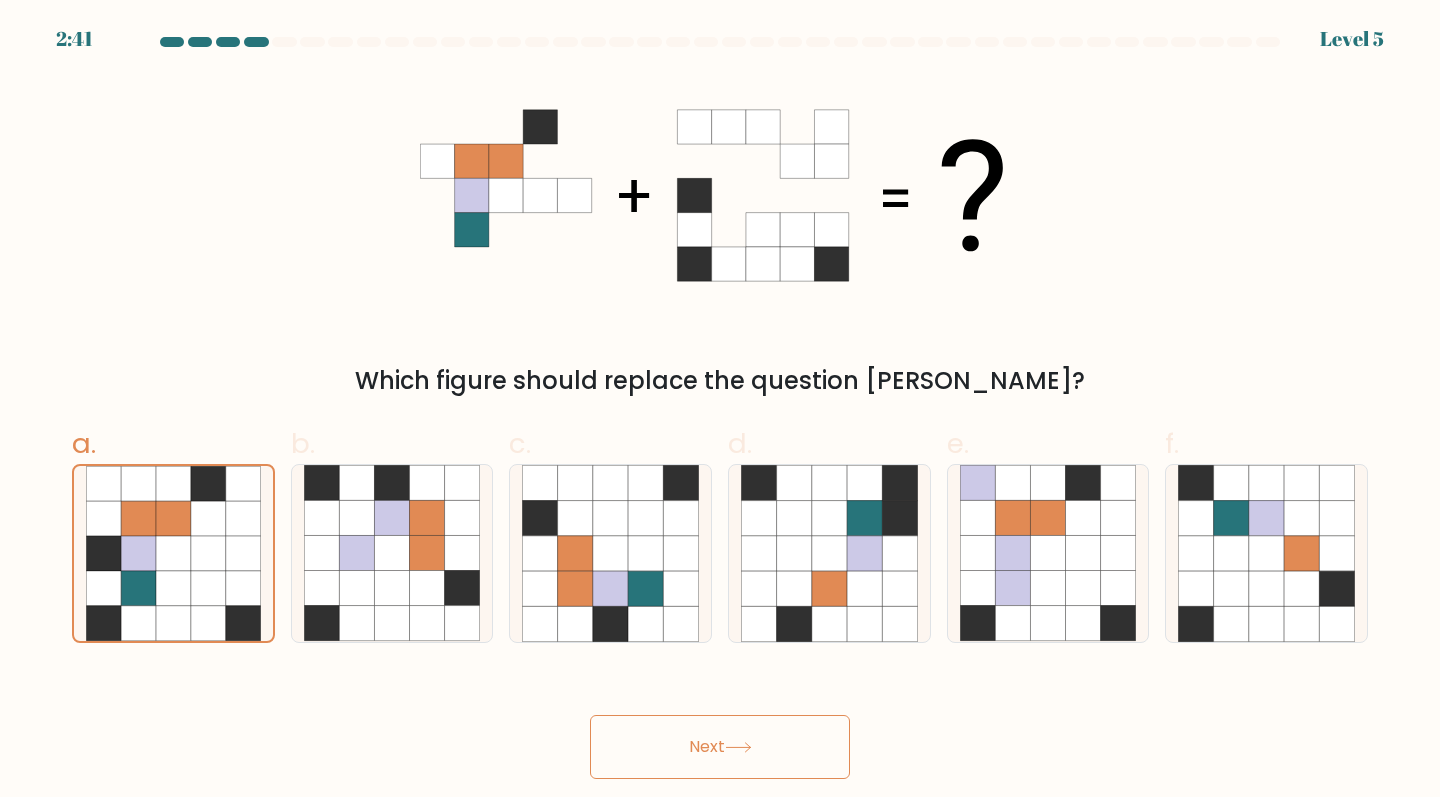 click on "Next" at bounding box center (720, 747) 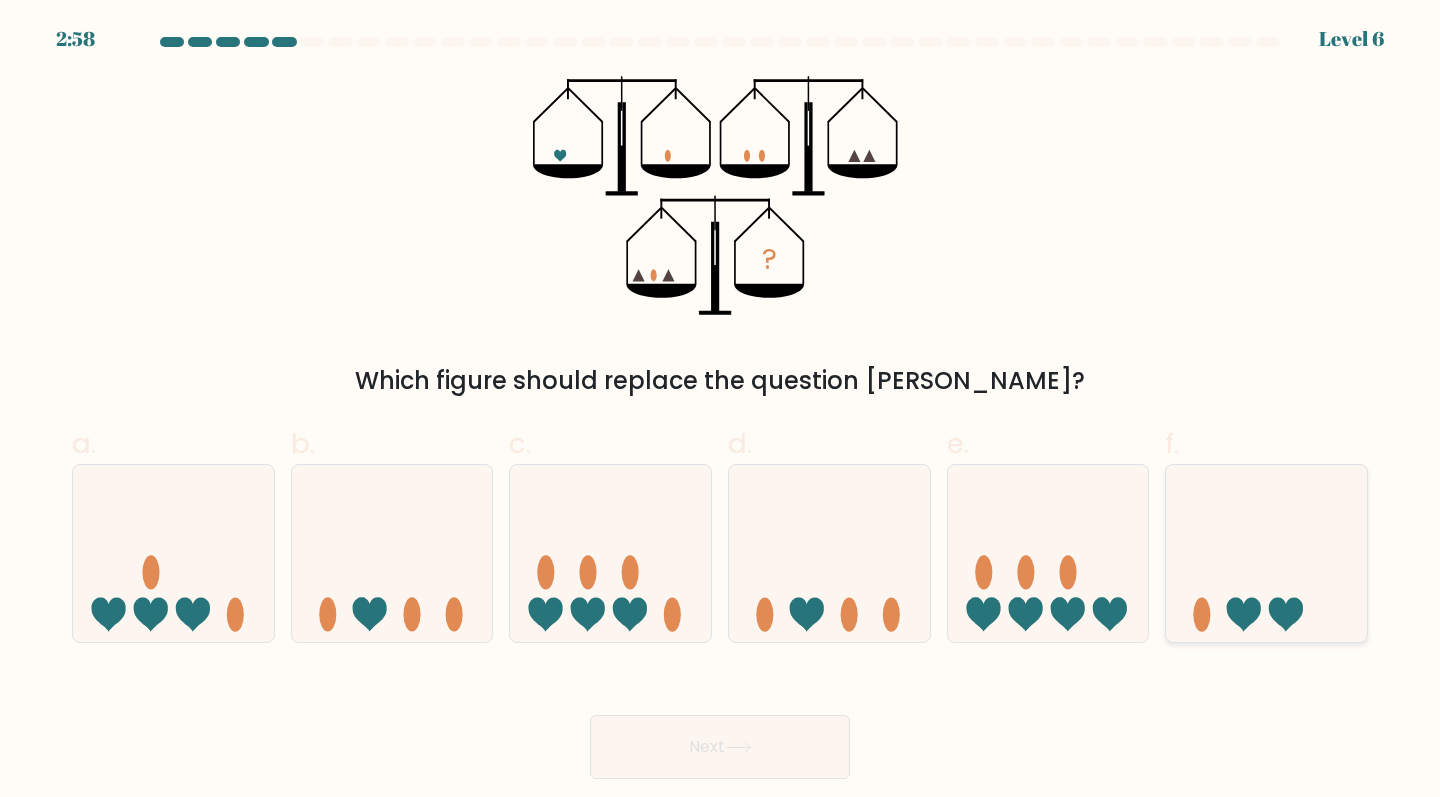 click 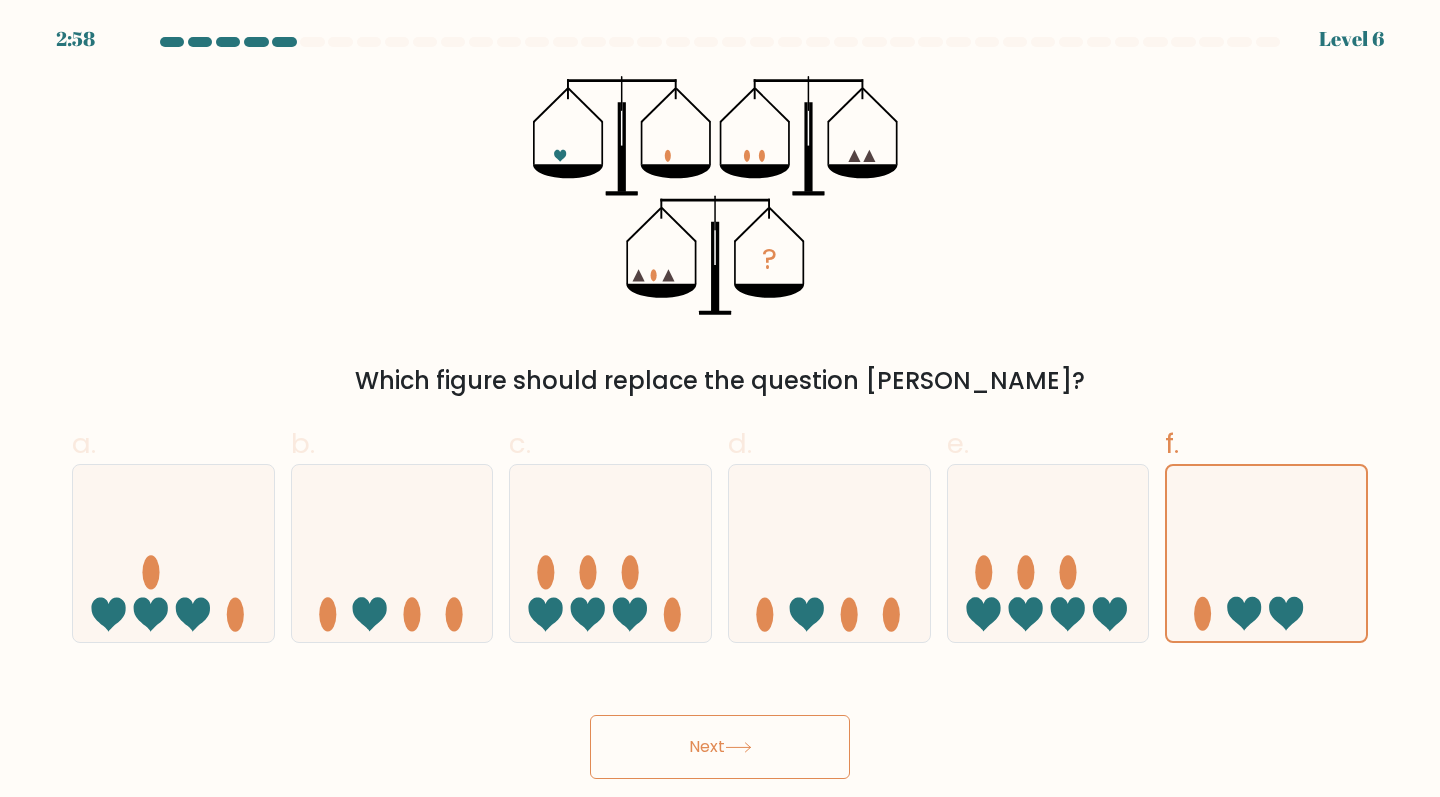 click on "Next" at bounding box center (720, 747) 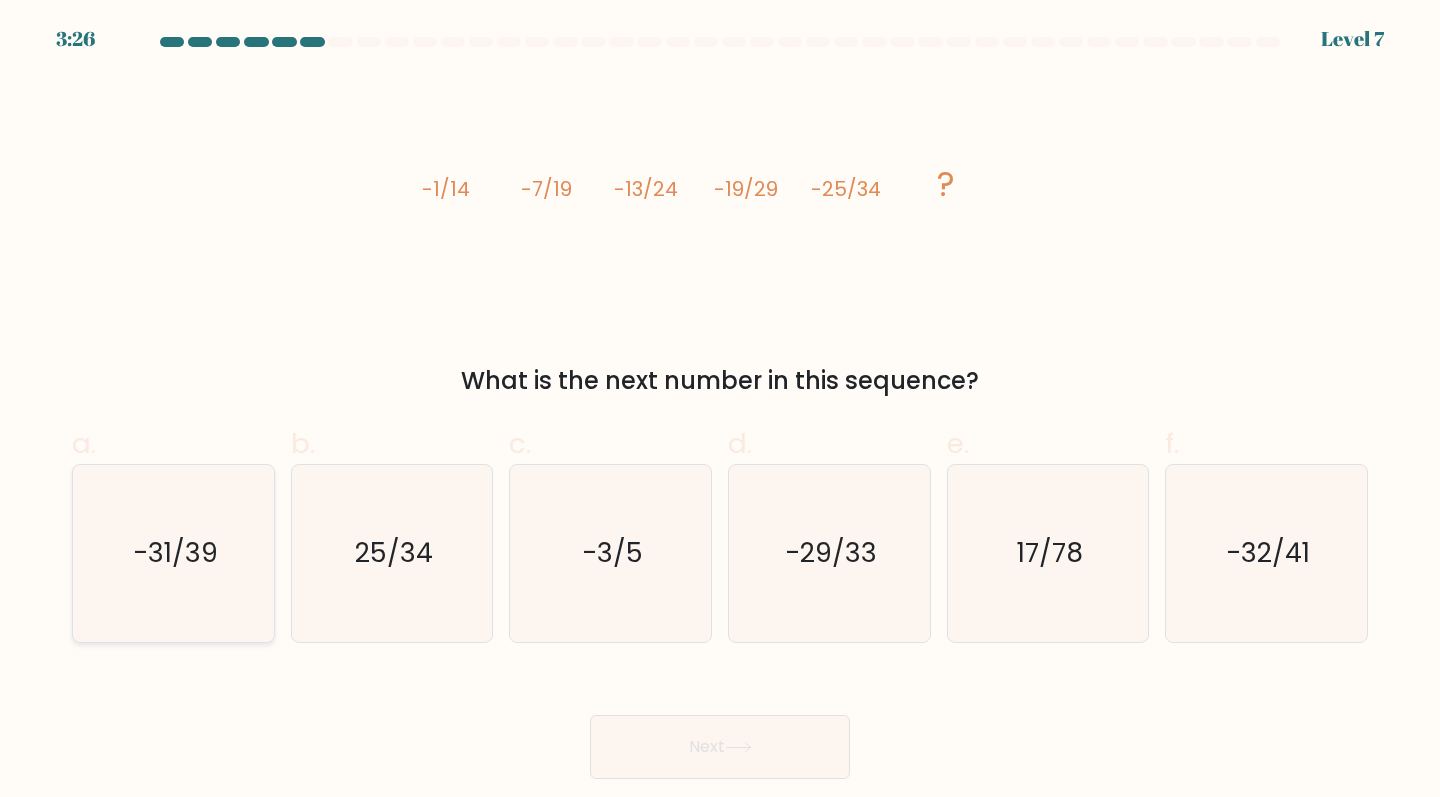 click on "-31/39" 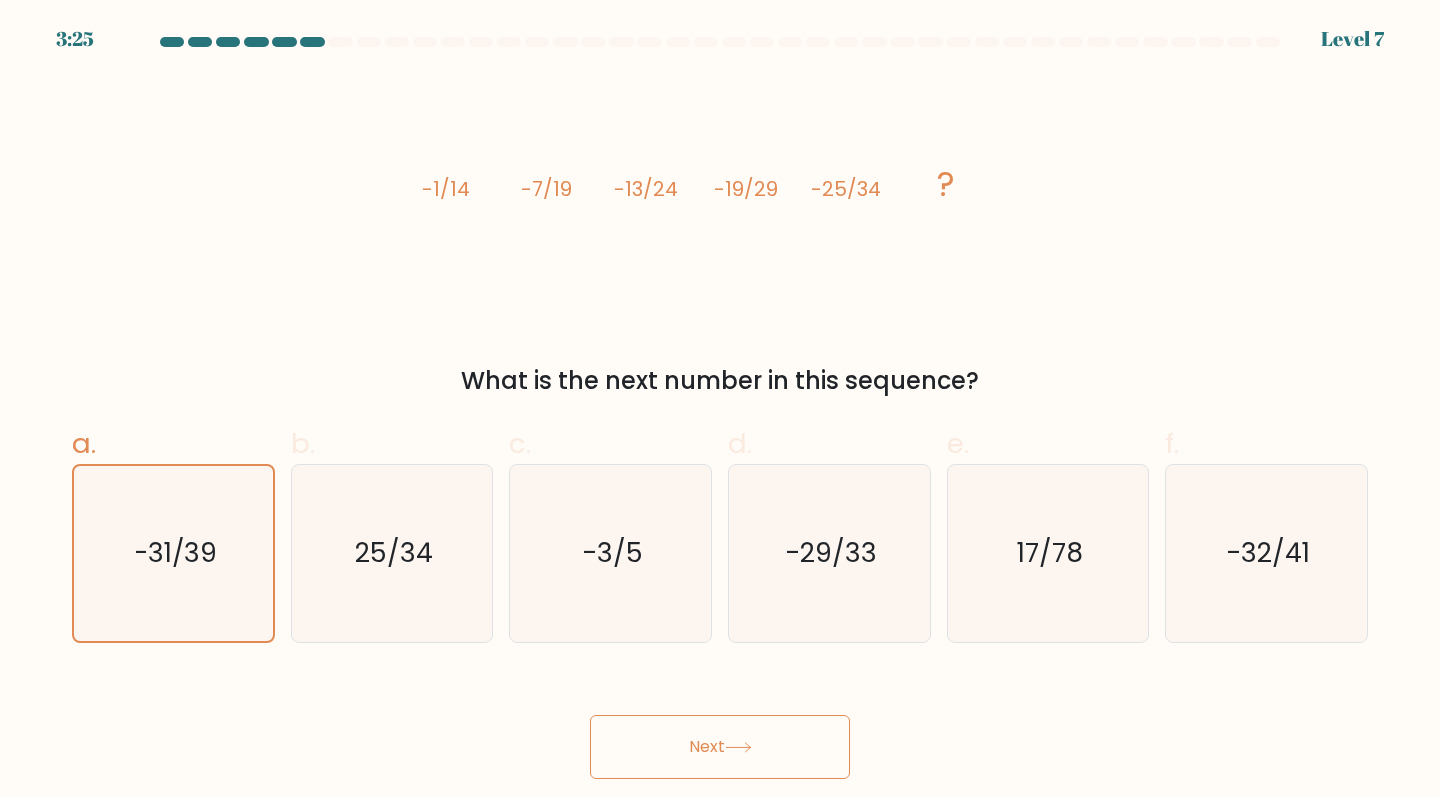 click on "Next" at bounding box center [720, 747] 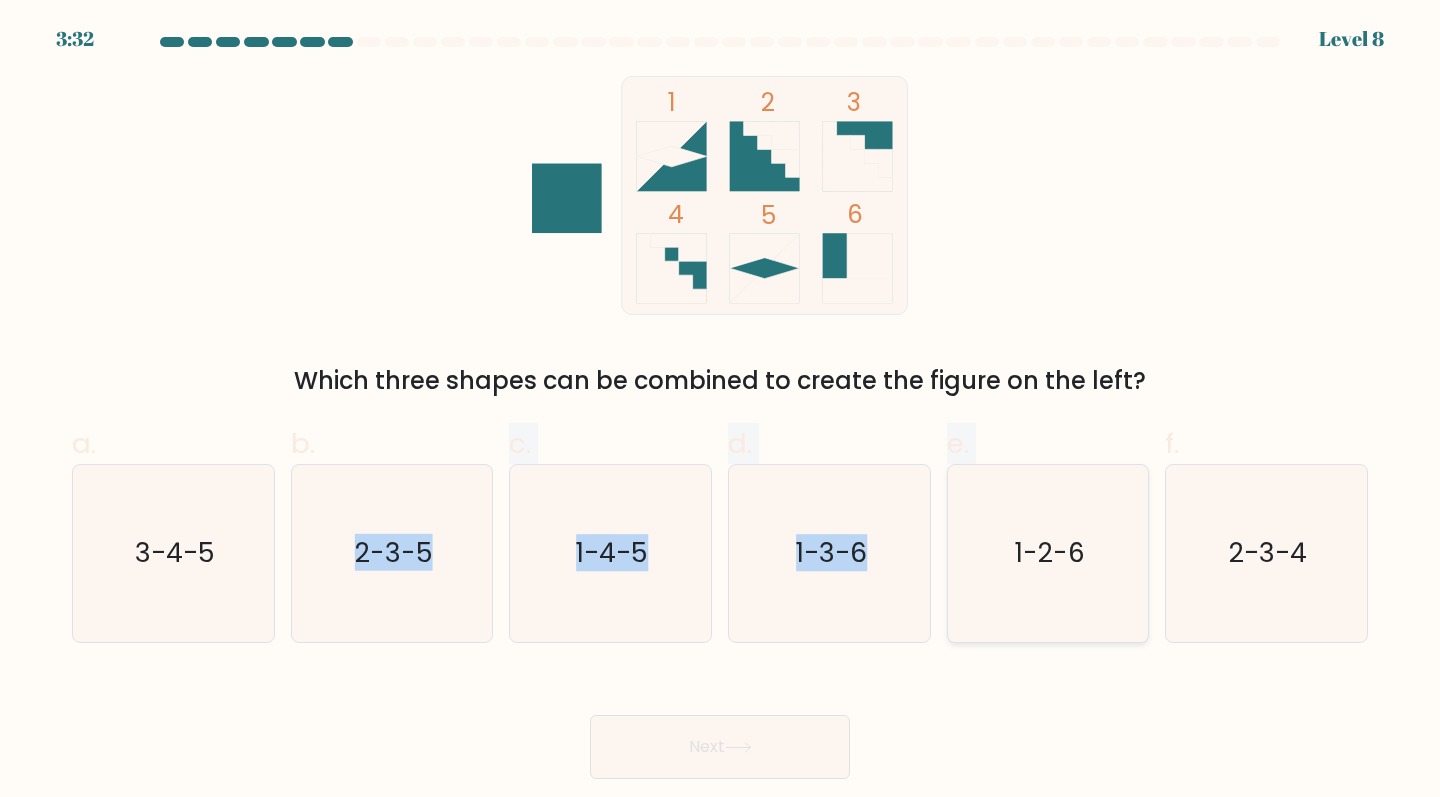 drag, startPoint x: 335, startPoint y: 550, endPoint x: 995, endPoint y: 575, distance: 660.4733 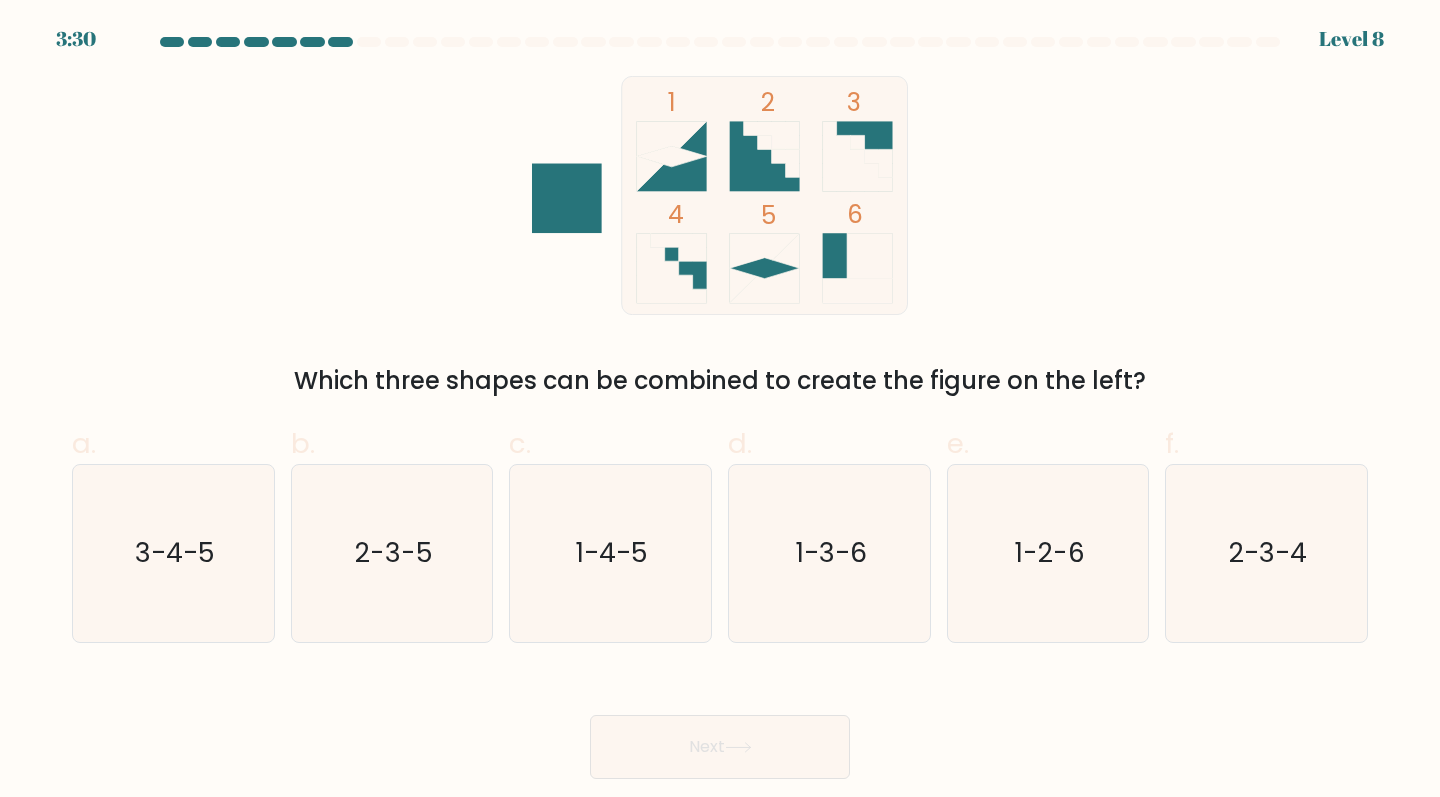 click on "1
2
3
4
5
6
Which three shapes can be combined to create the figure on the left?" at bounding box center [720, 237] 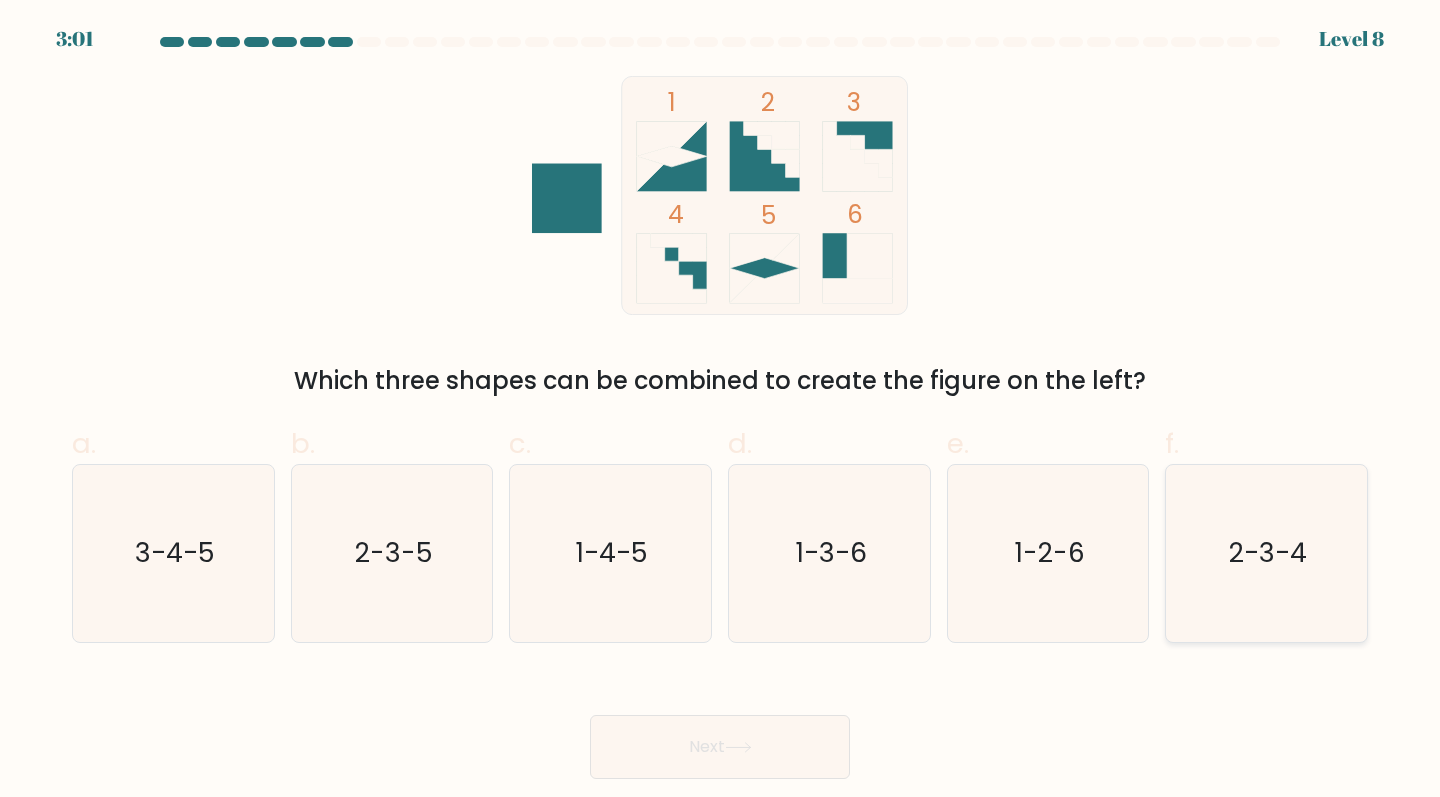 click on "2-3-4" 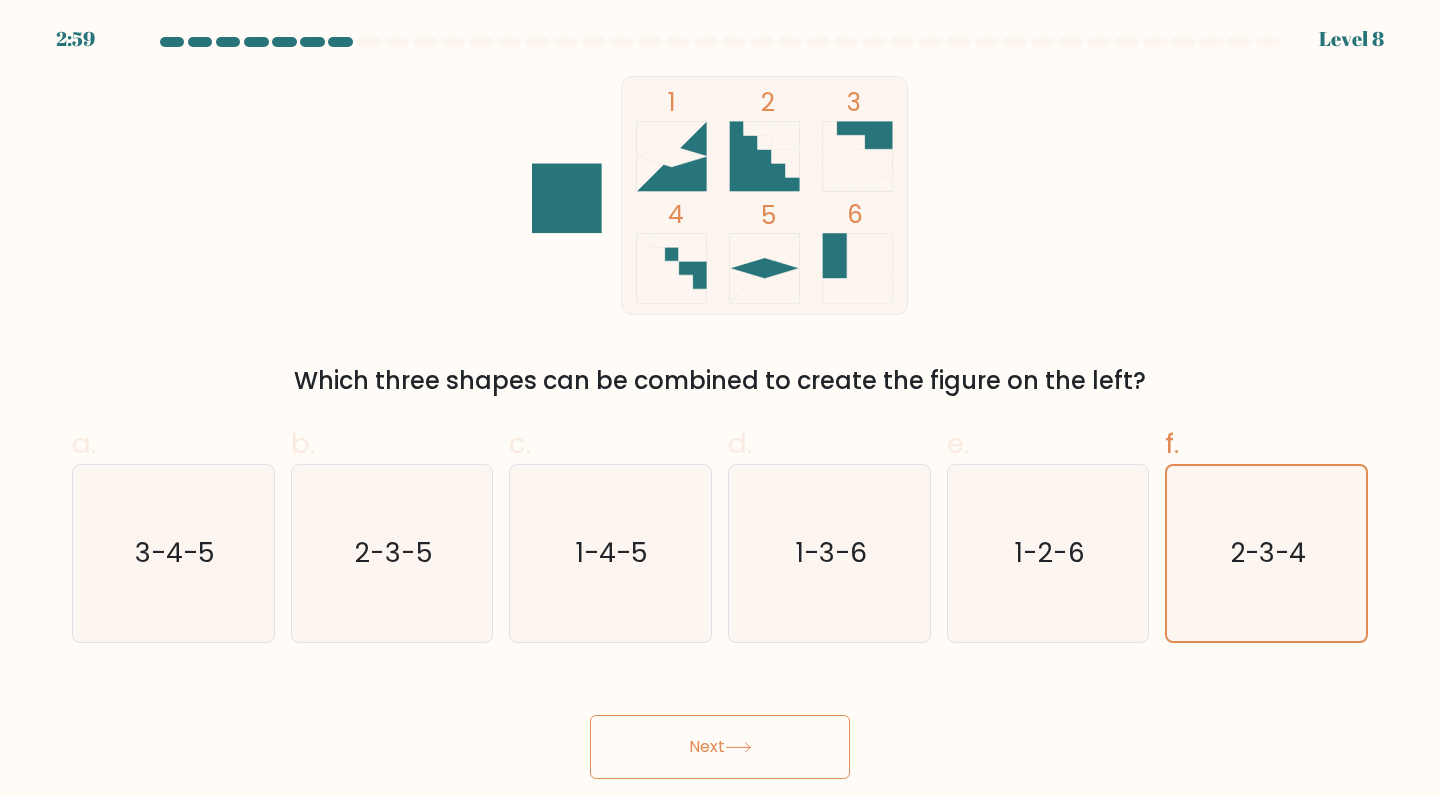 click on "Next" at bounding box center [720, 747] 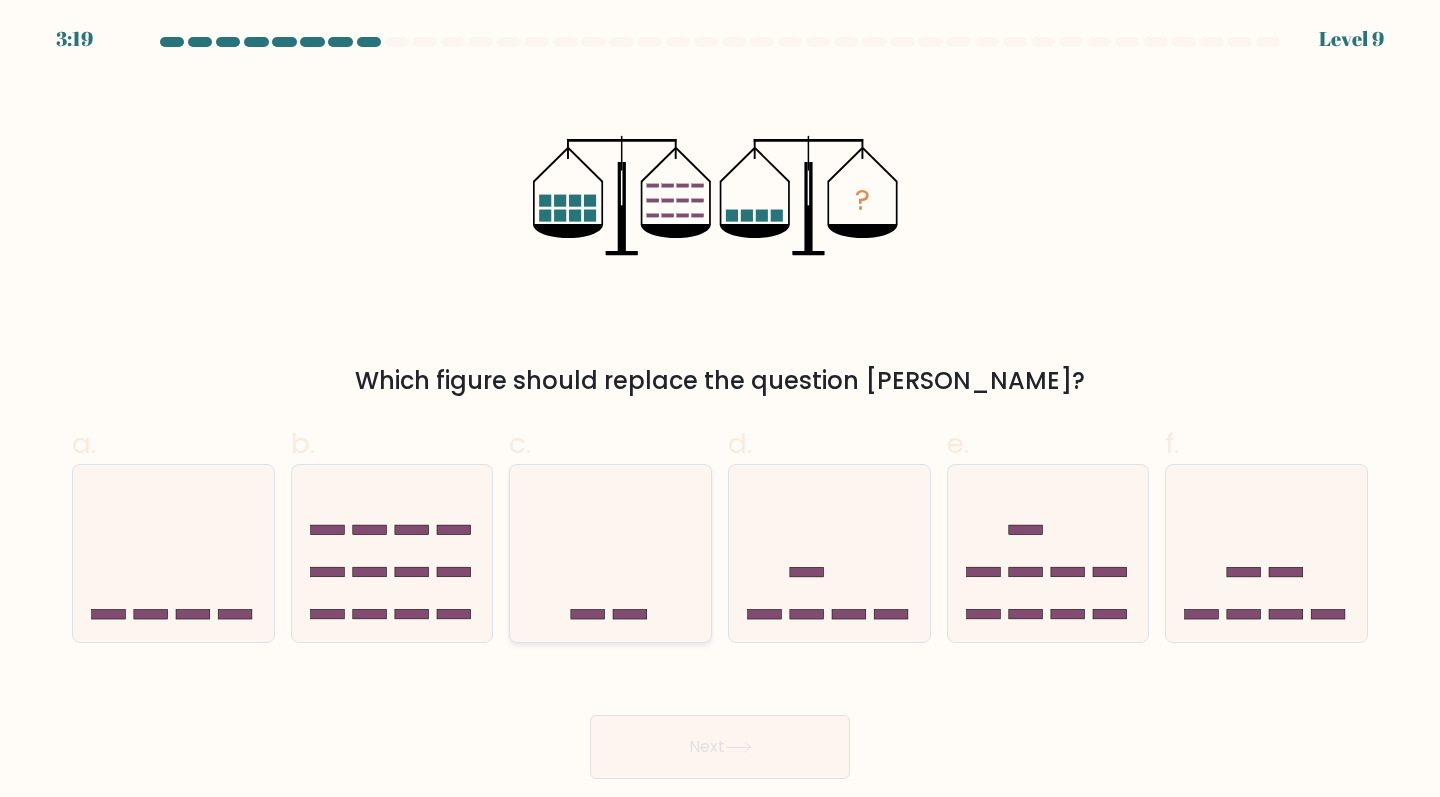 click 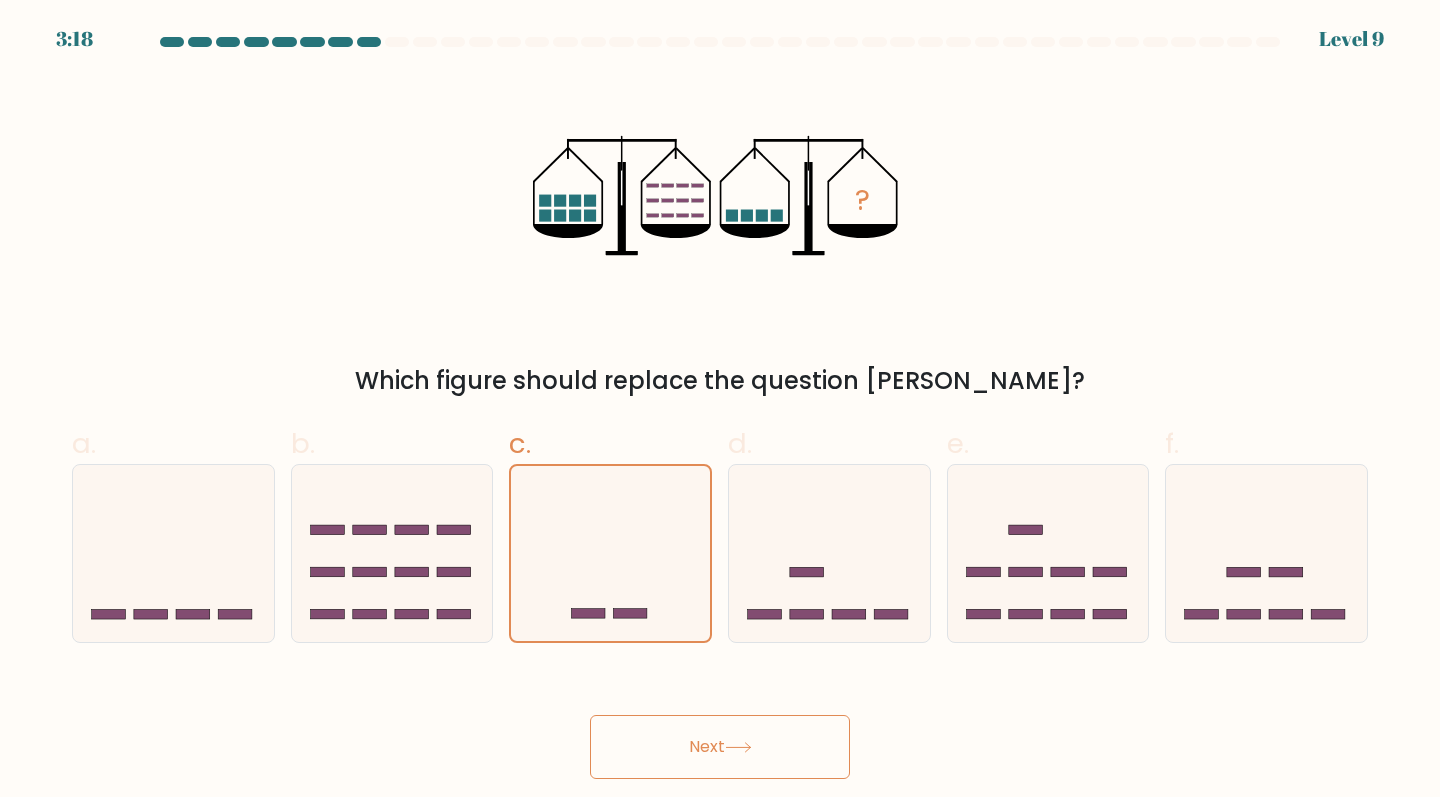 click on "Next" at bounding box center [720, 747] 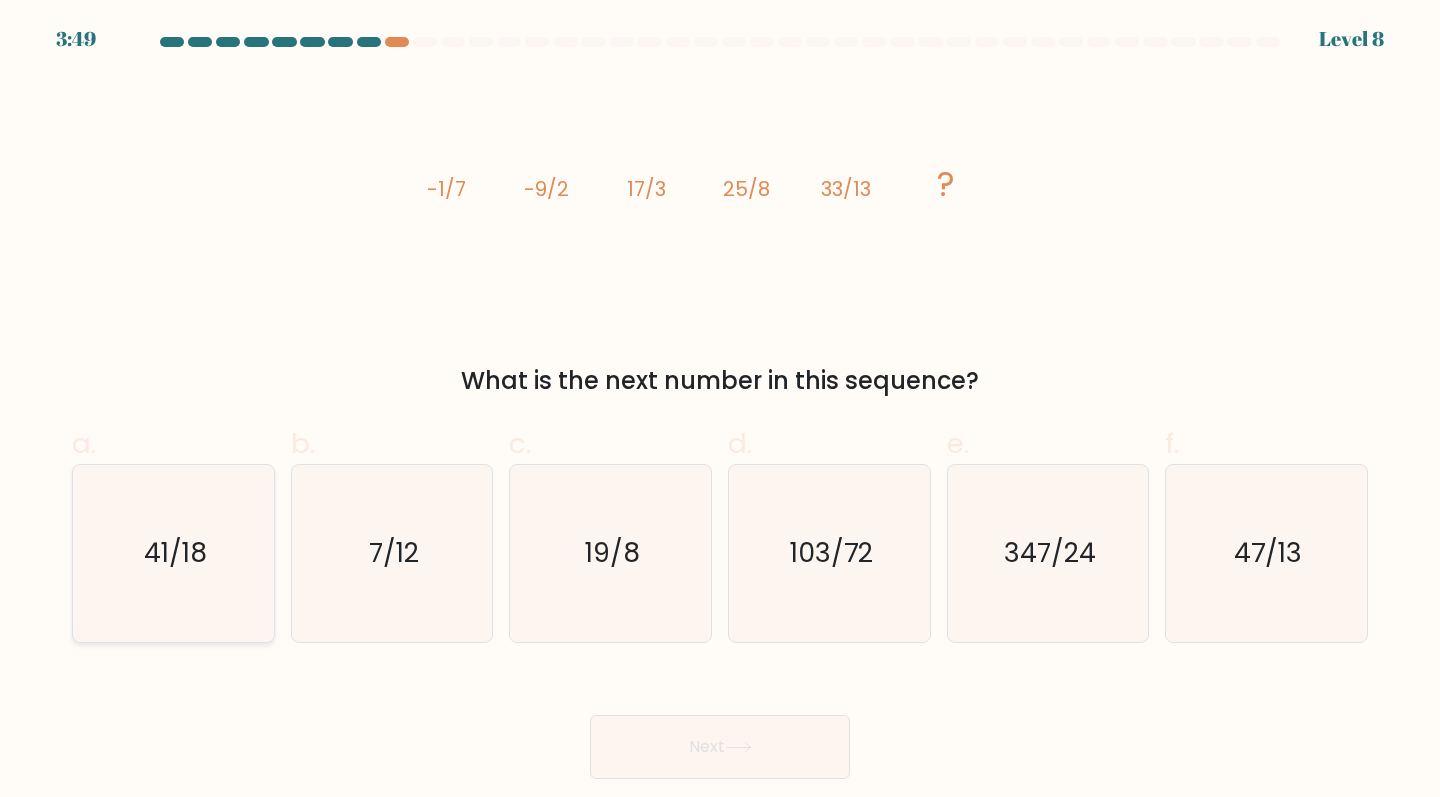 click on "41/18" 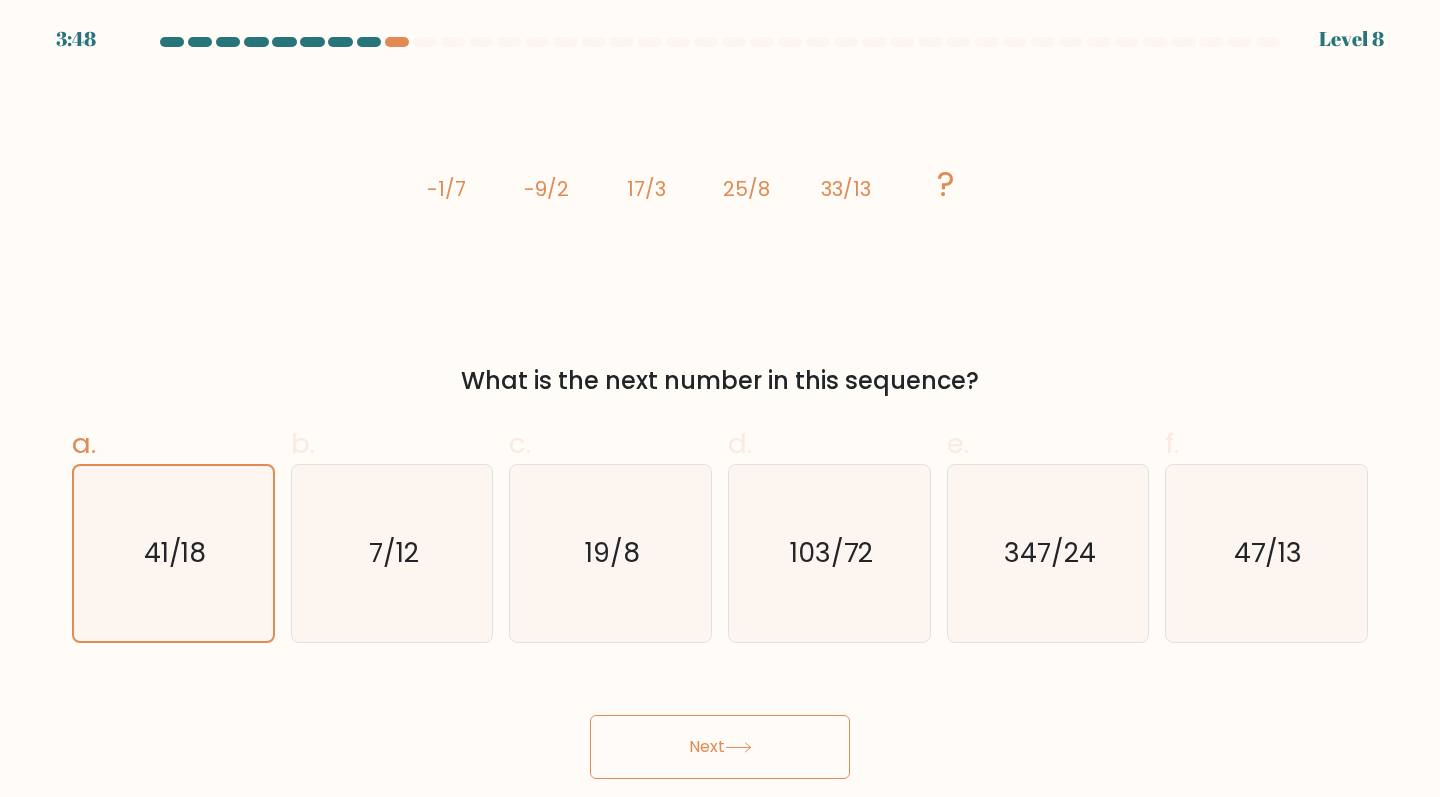 click on "Next" at bounding box center (720, 723) 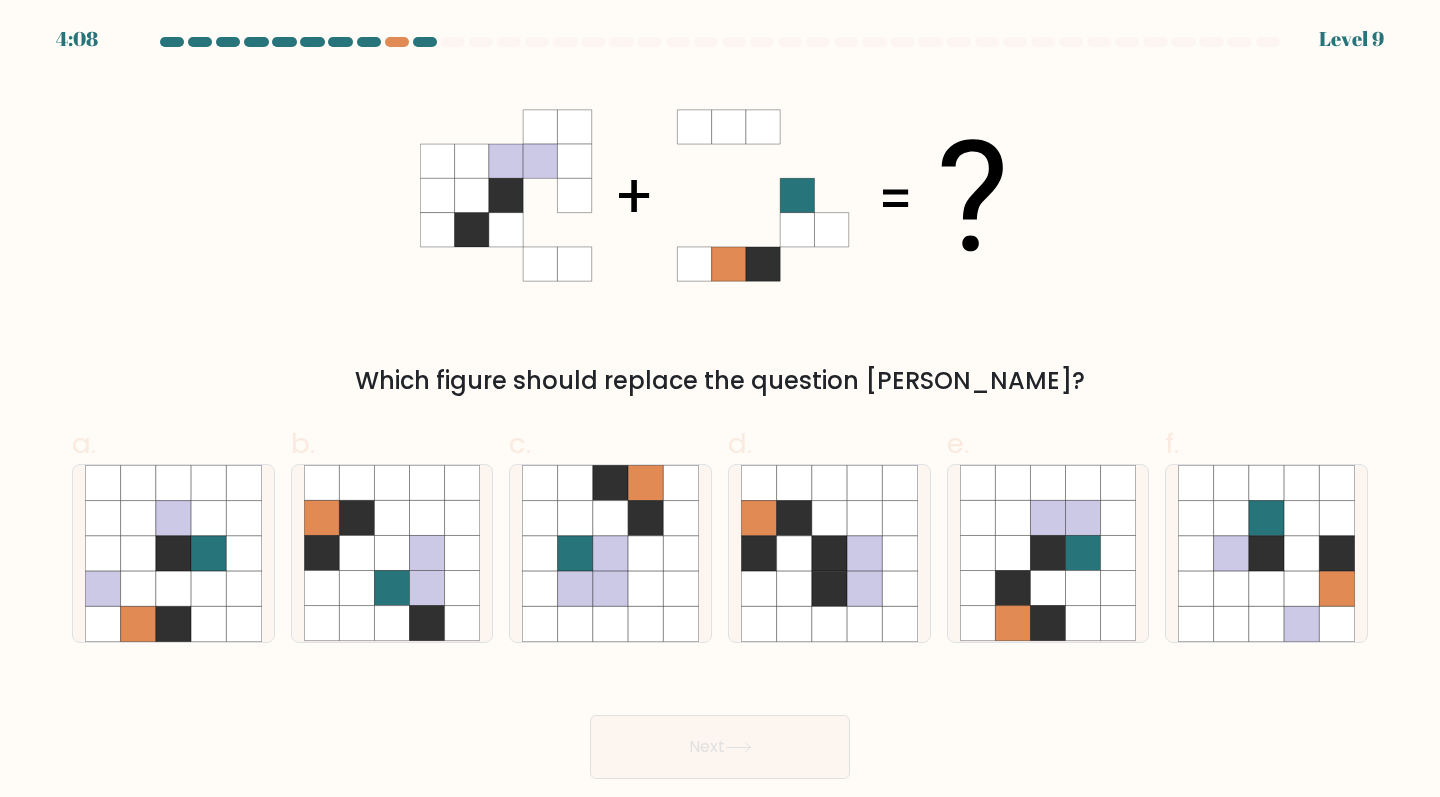 click at bounding box center [720, 408] 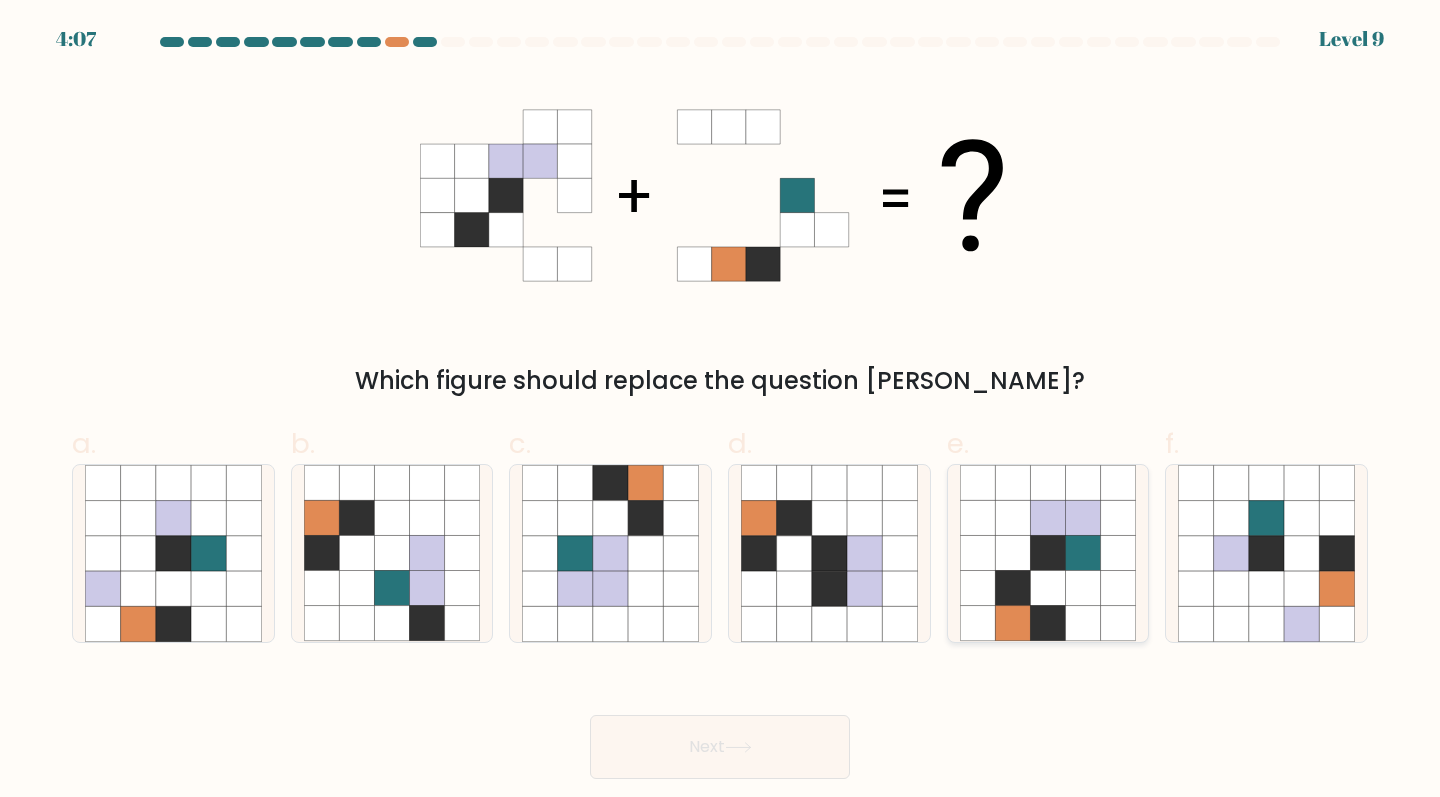 click 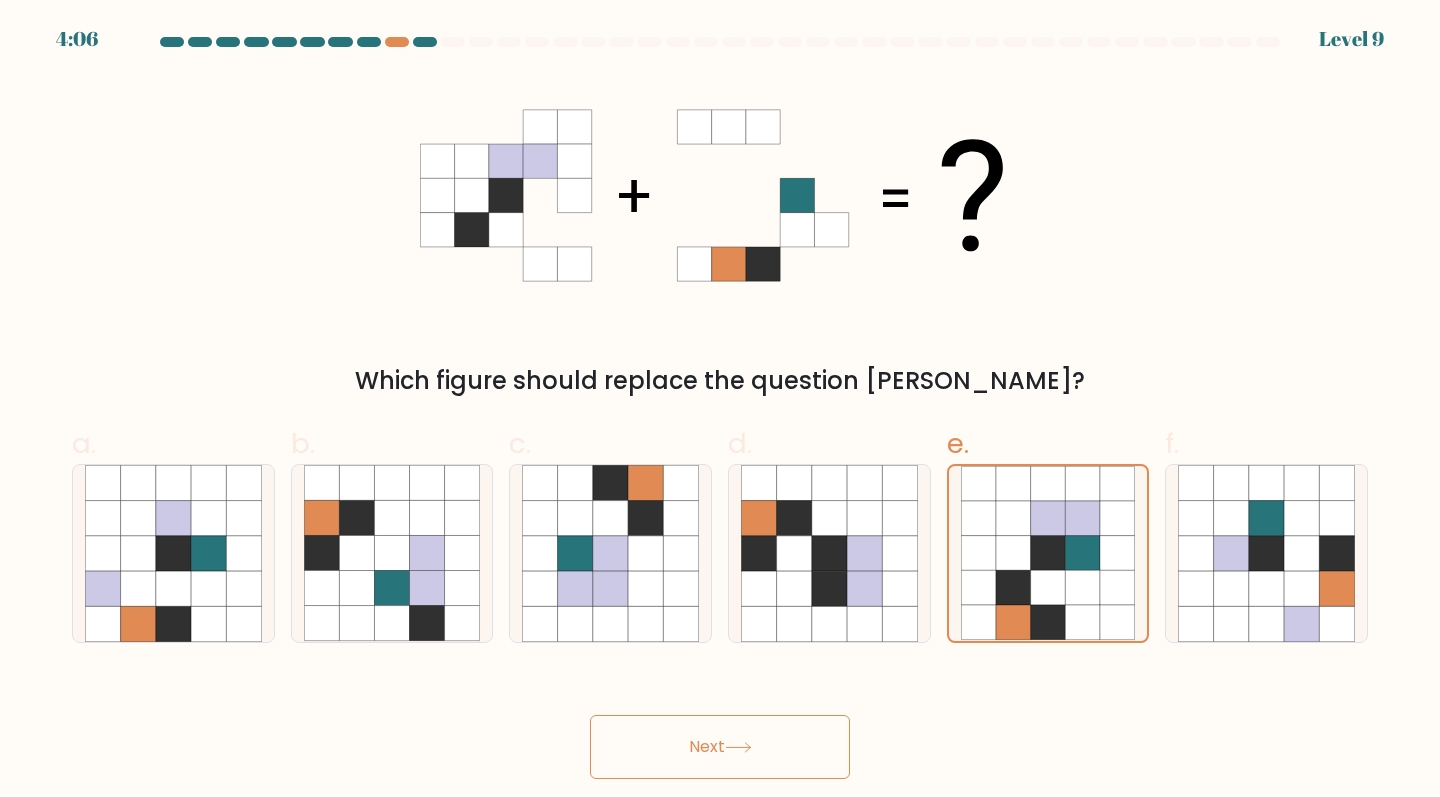 click on "Next" at bounding box center (720, 747) 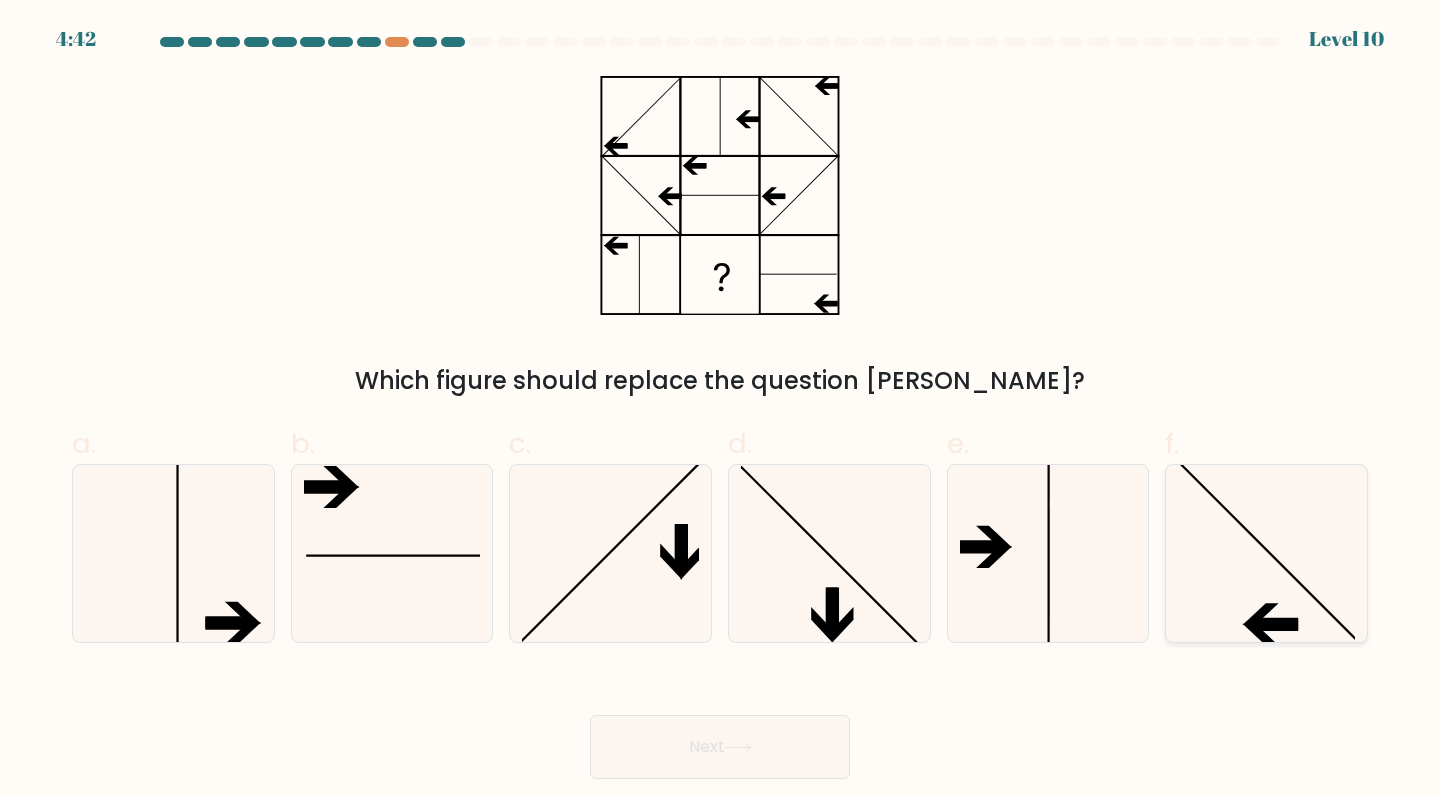 click 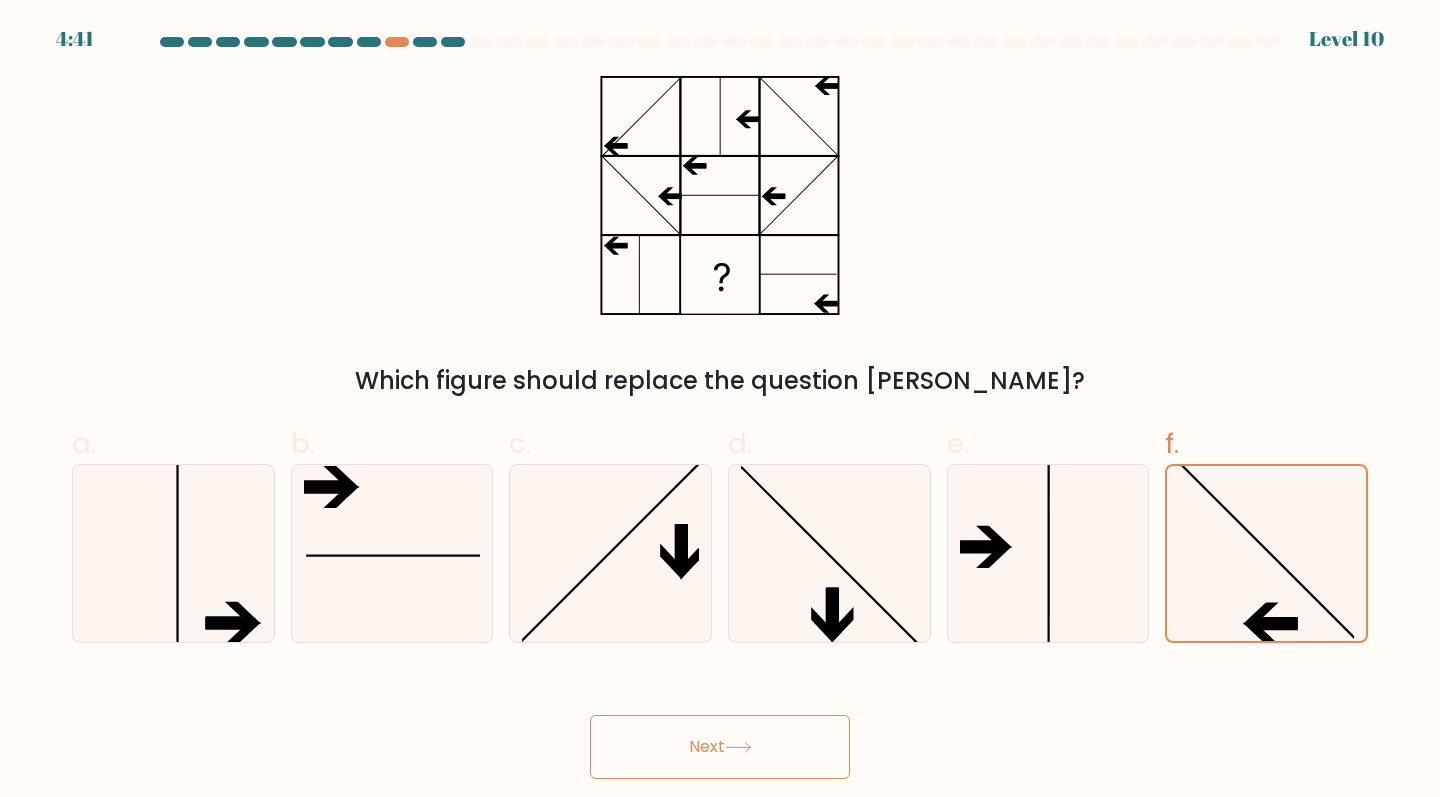 click on "Next" at bounding box center [720, 747] 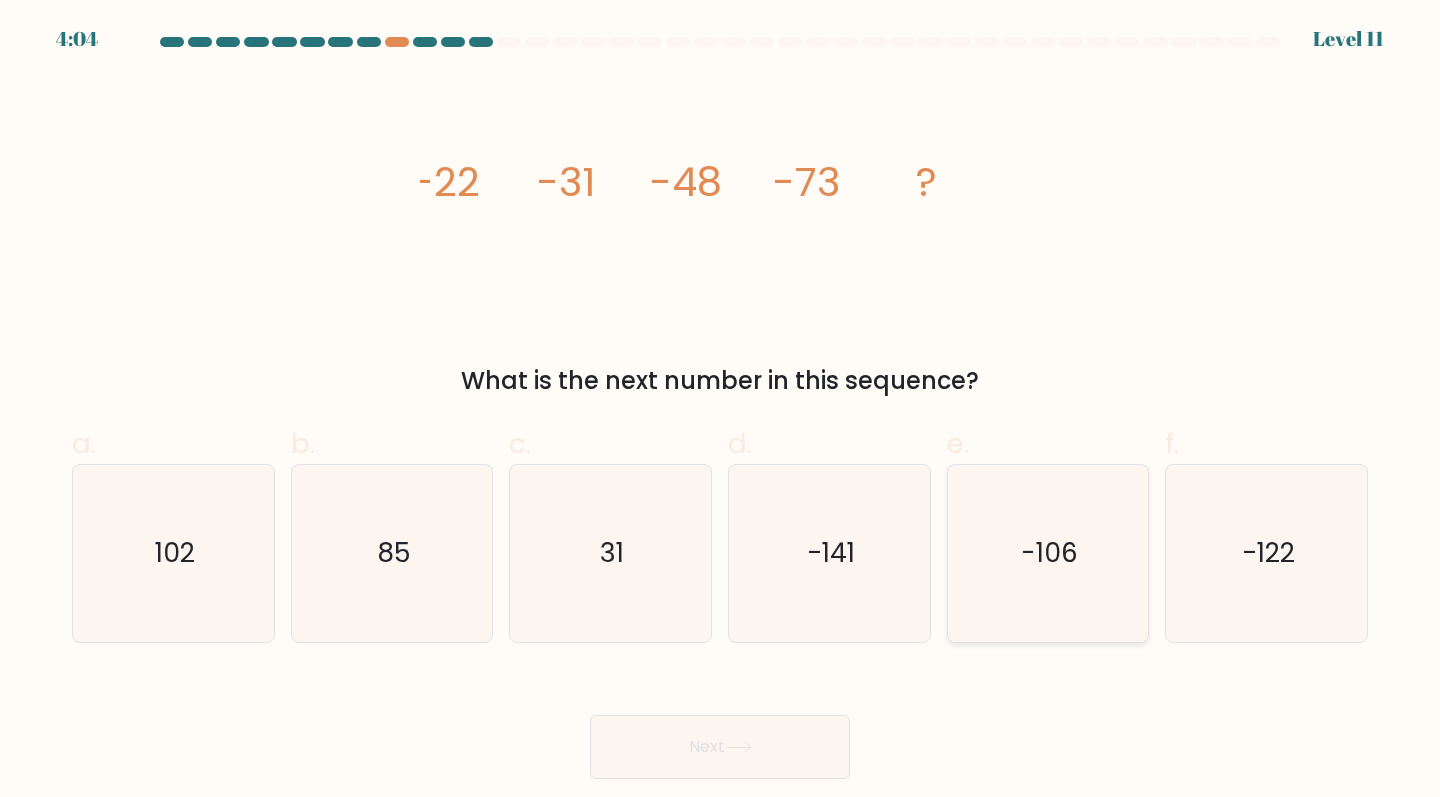 click on "-106" 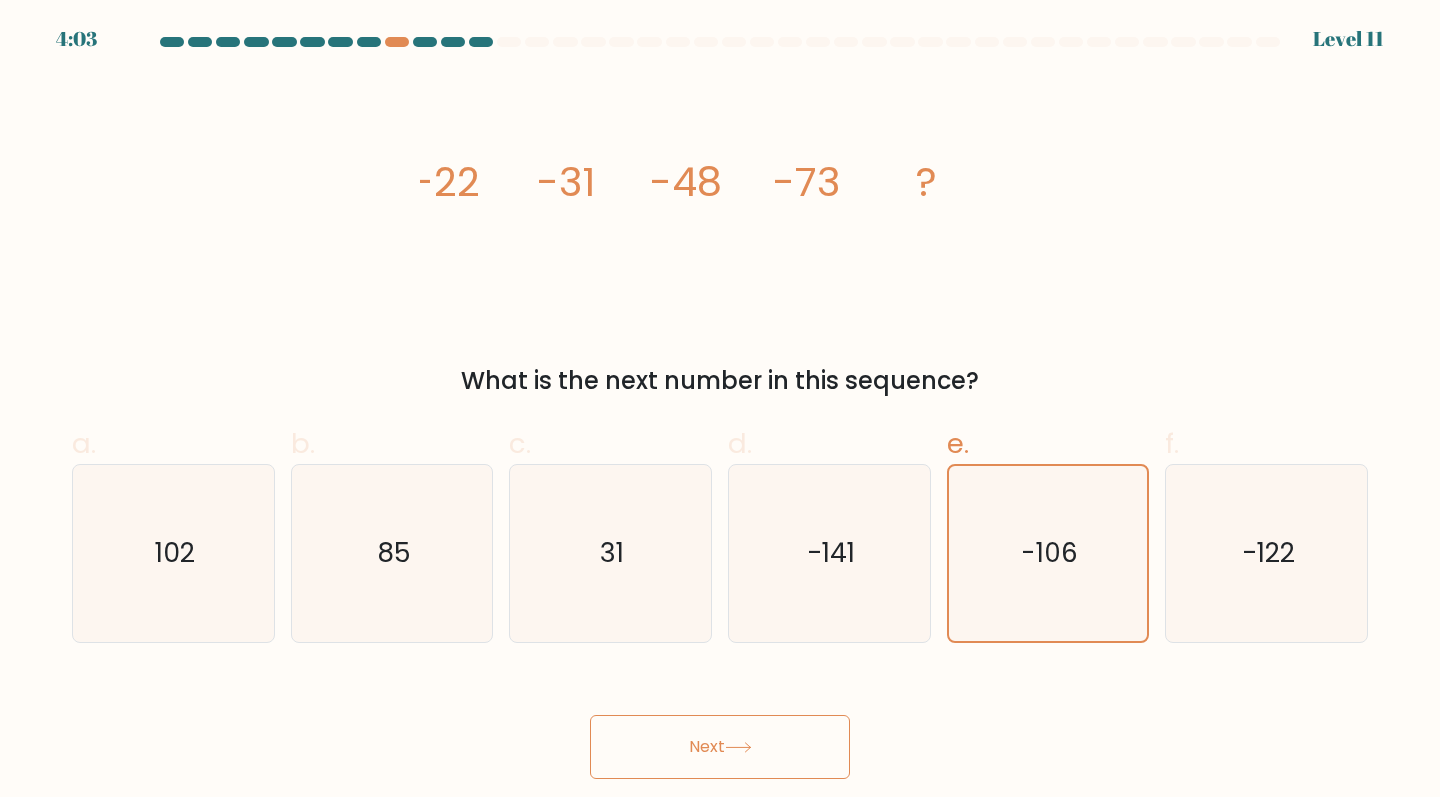 click on "Next" at bounding box center [720, 747] 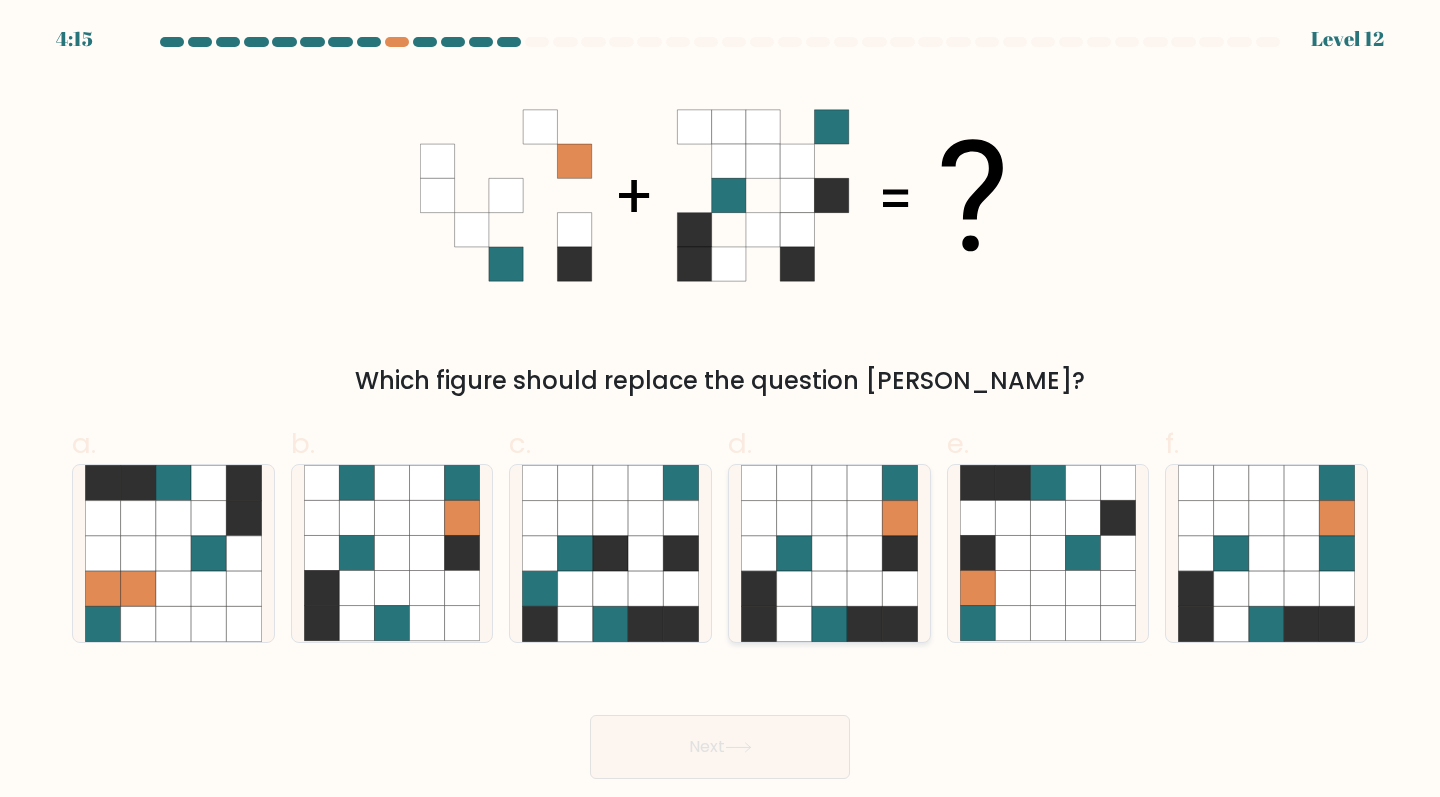 click 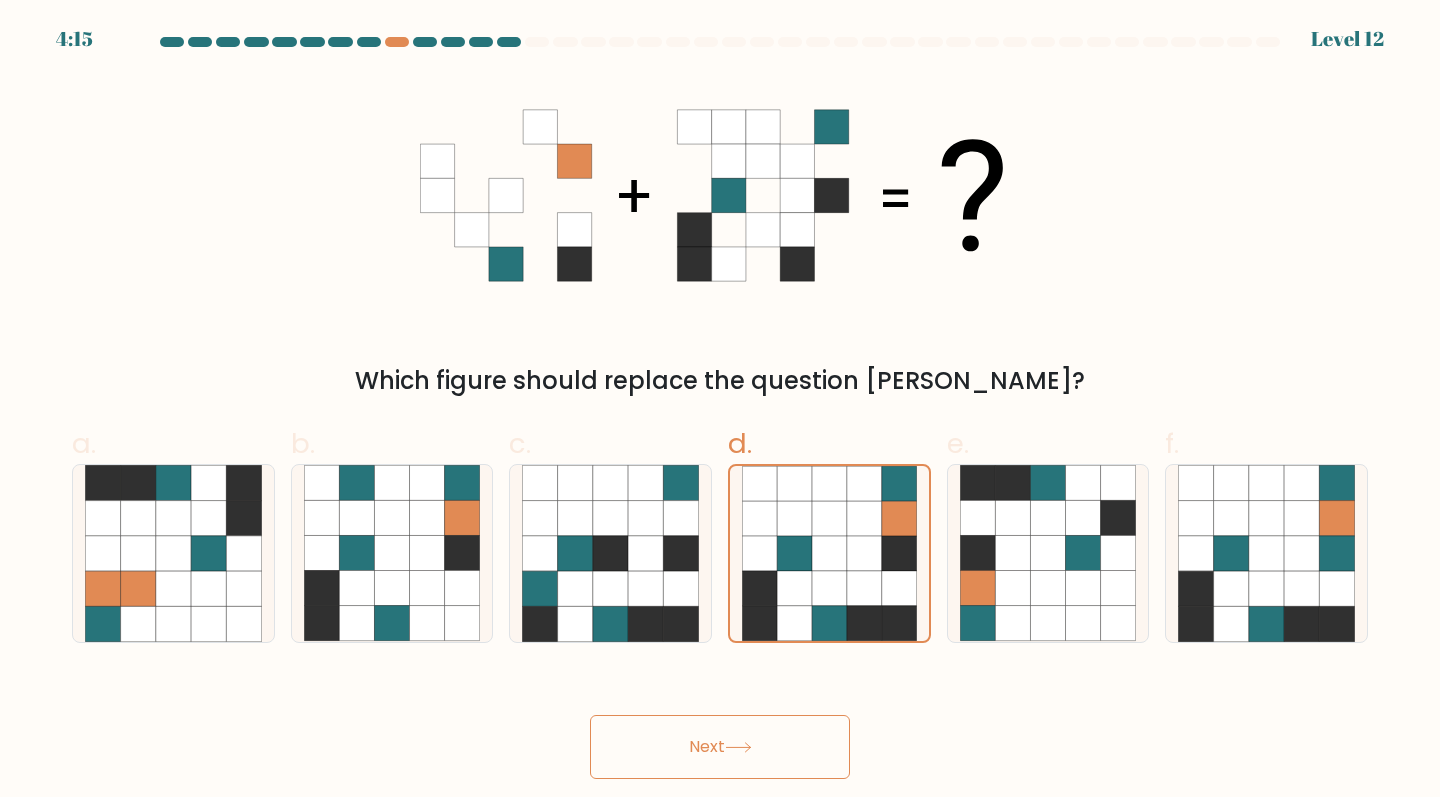 click on "Next" at bounding box center [720, 747] 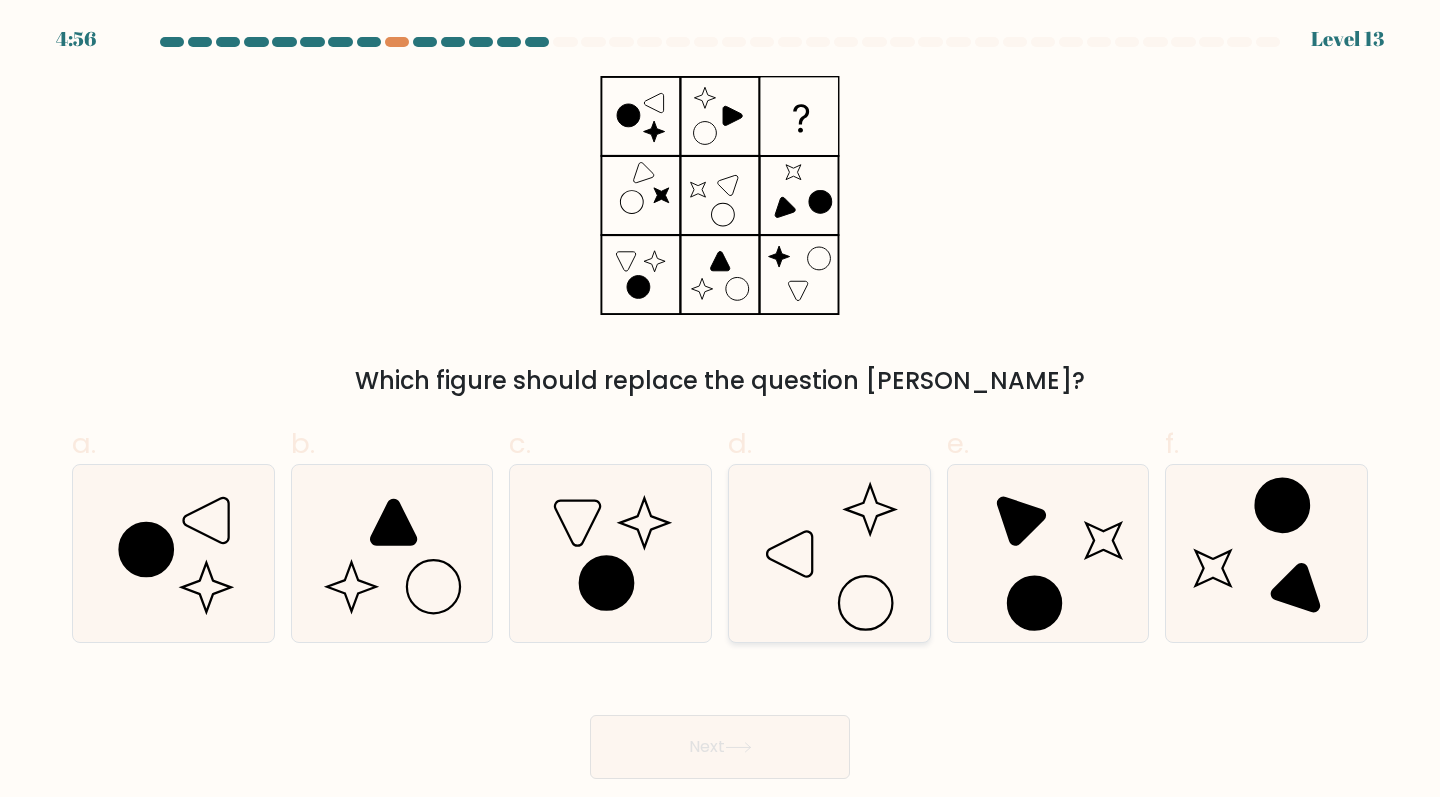 scroll, scrollTop: 0, scrollLeft: 0, axis: both 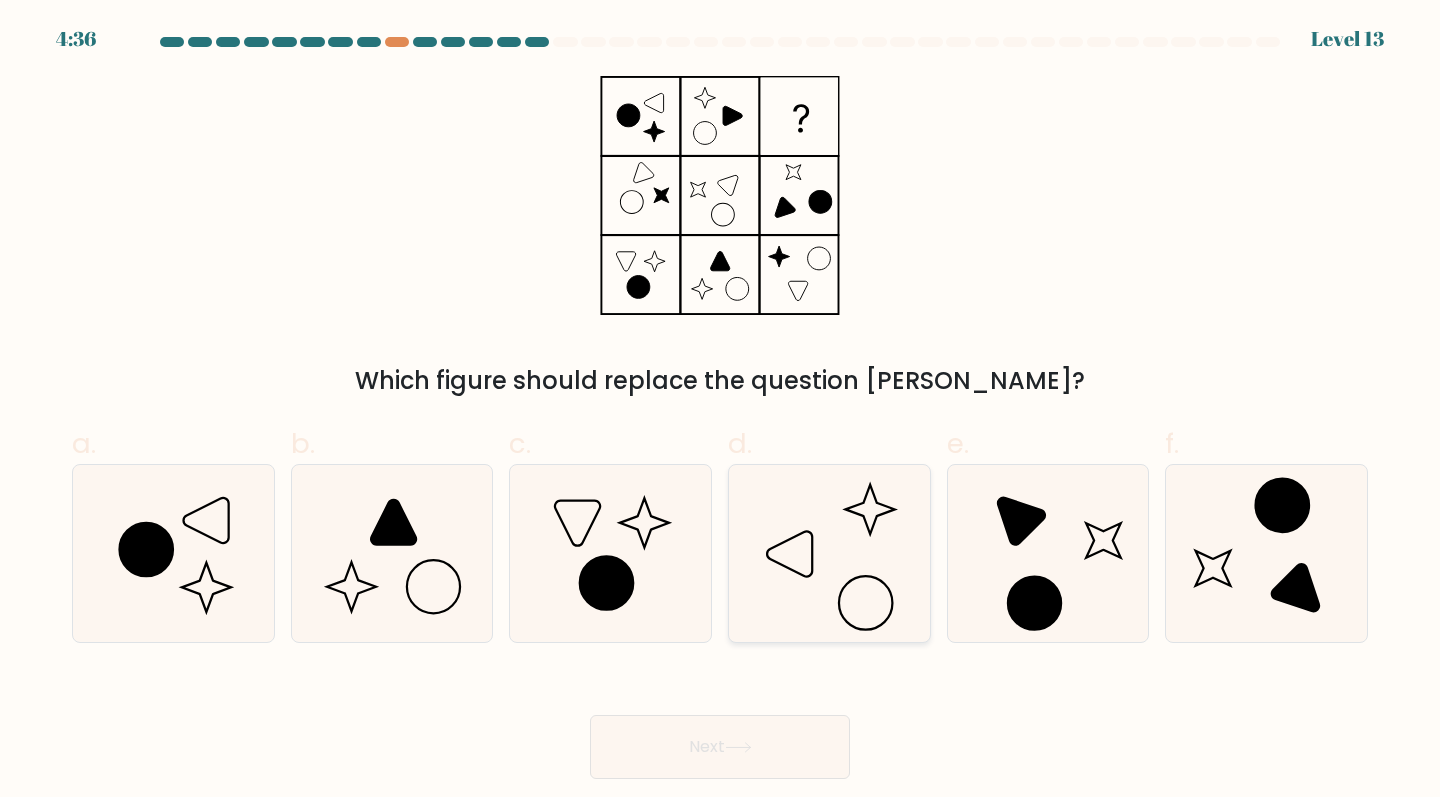 click 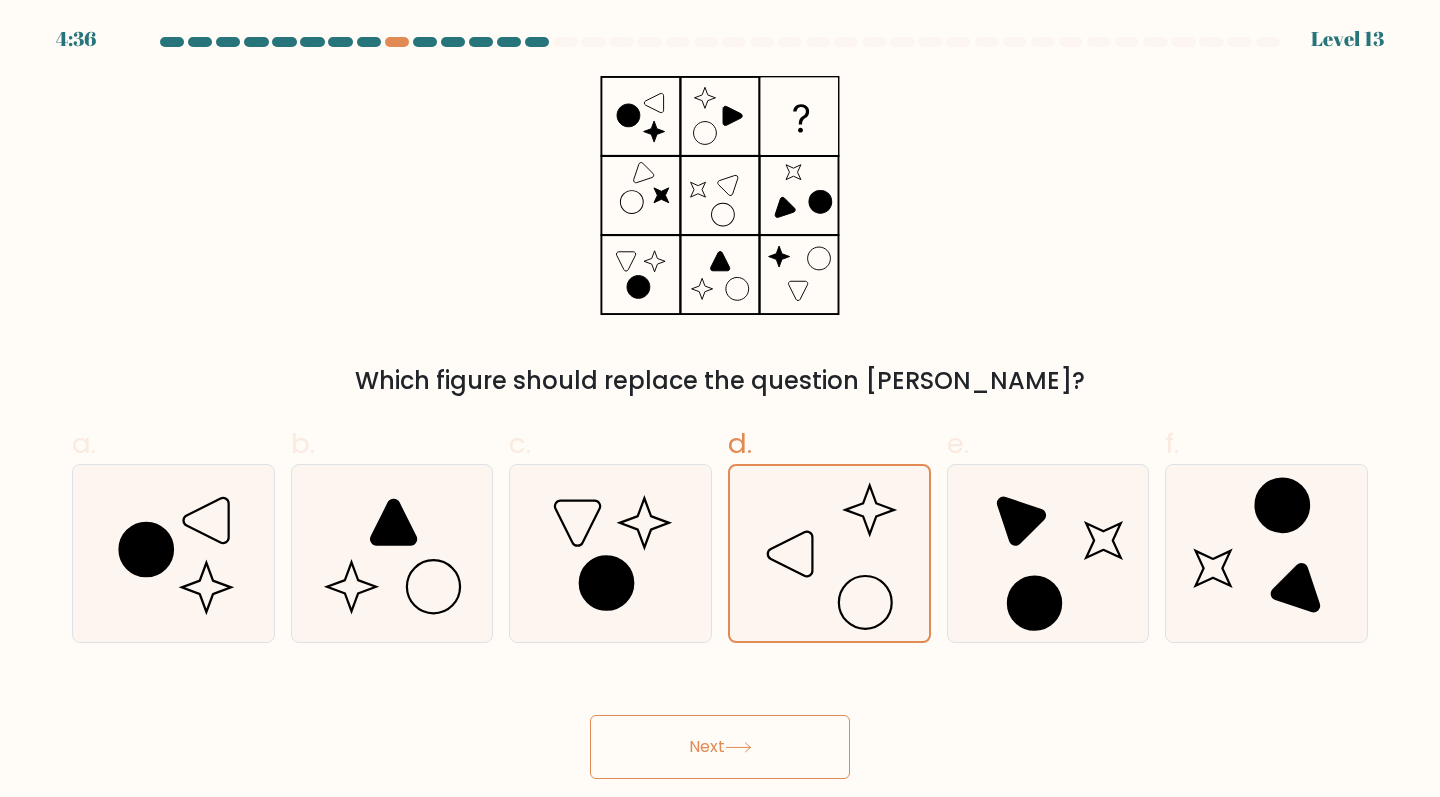 click on "Next" at bounding box center (720, 747) 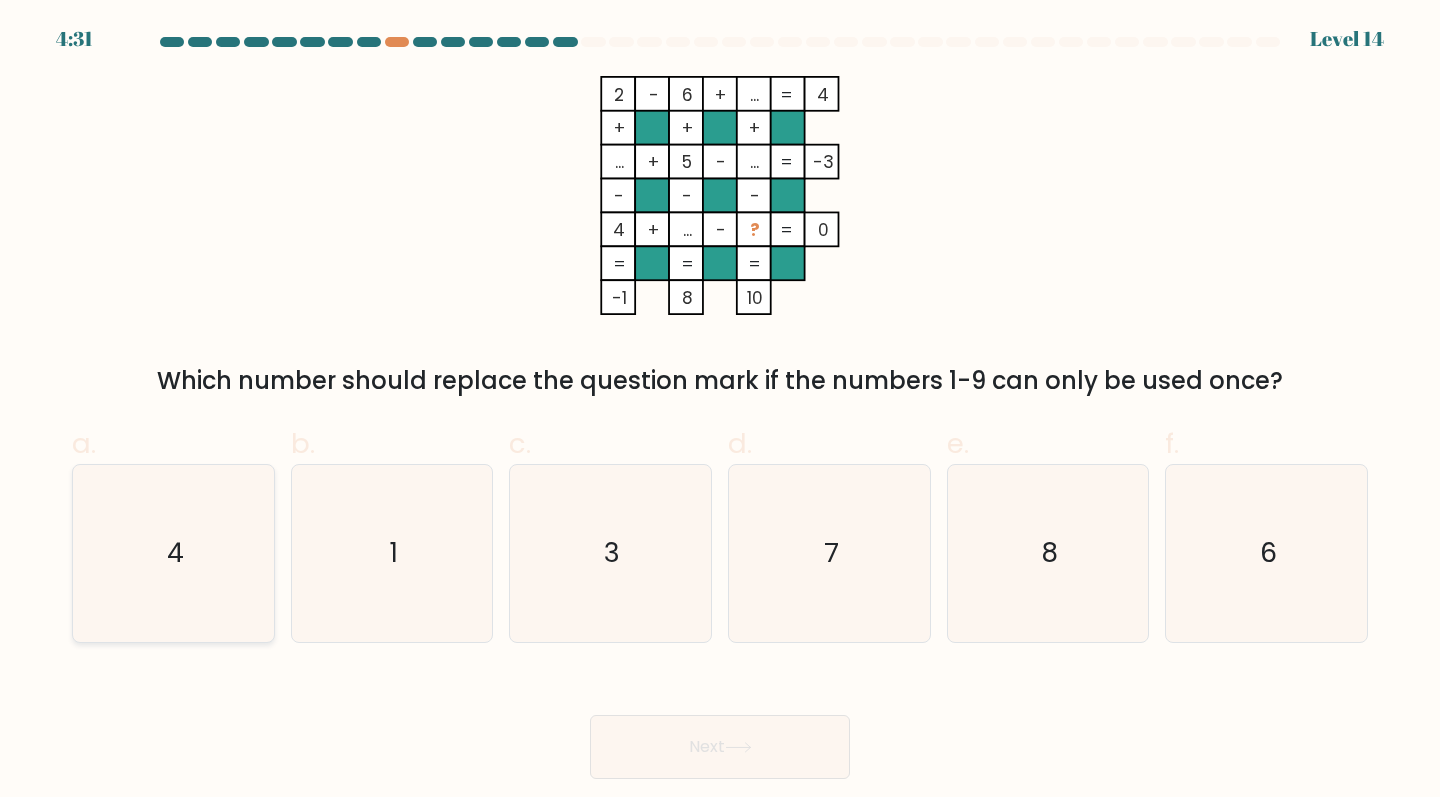 click on "4" 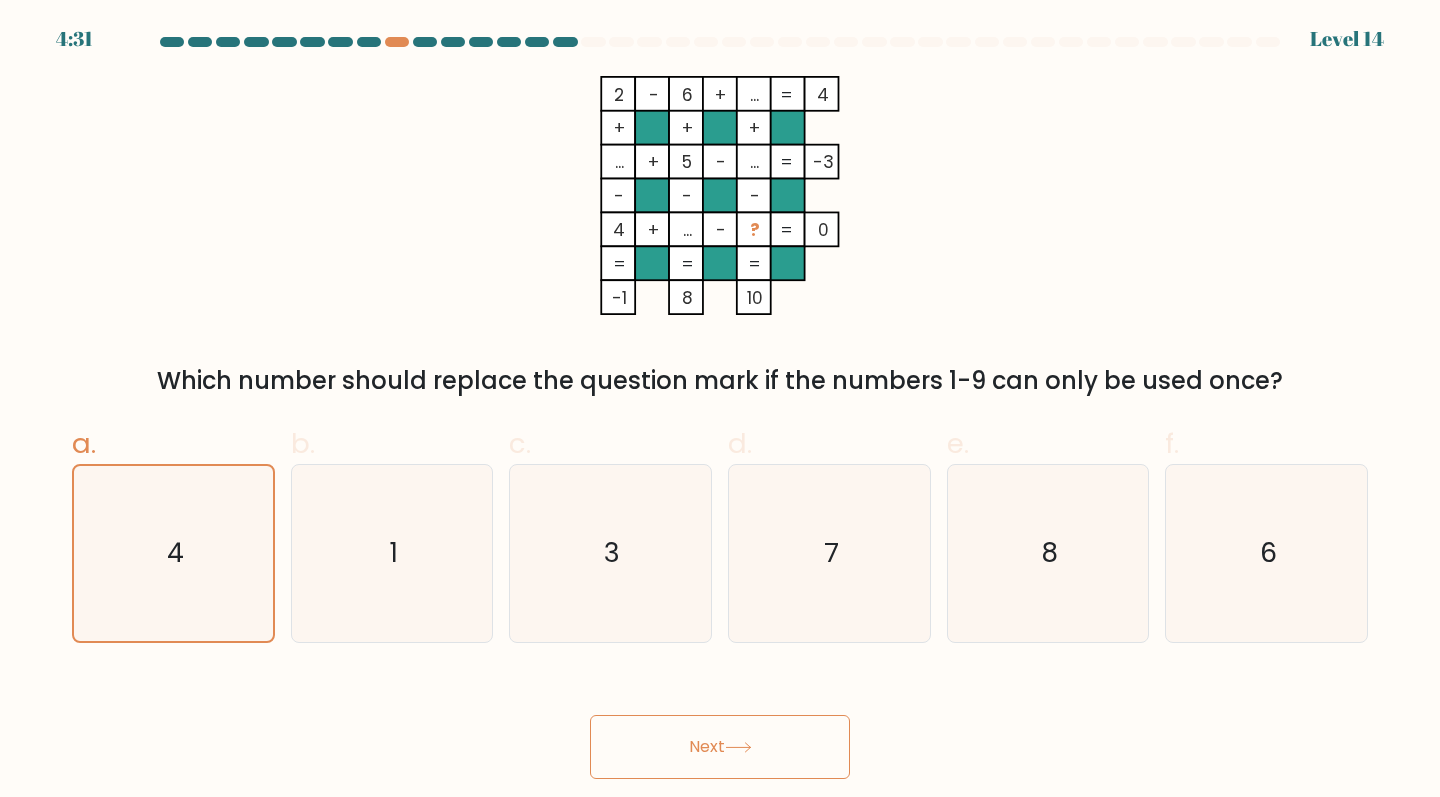 click on "Next" at bounding box center [720, 747] 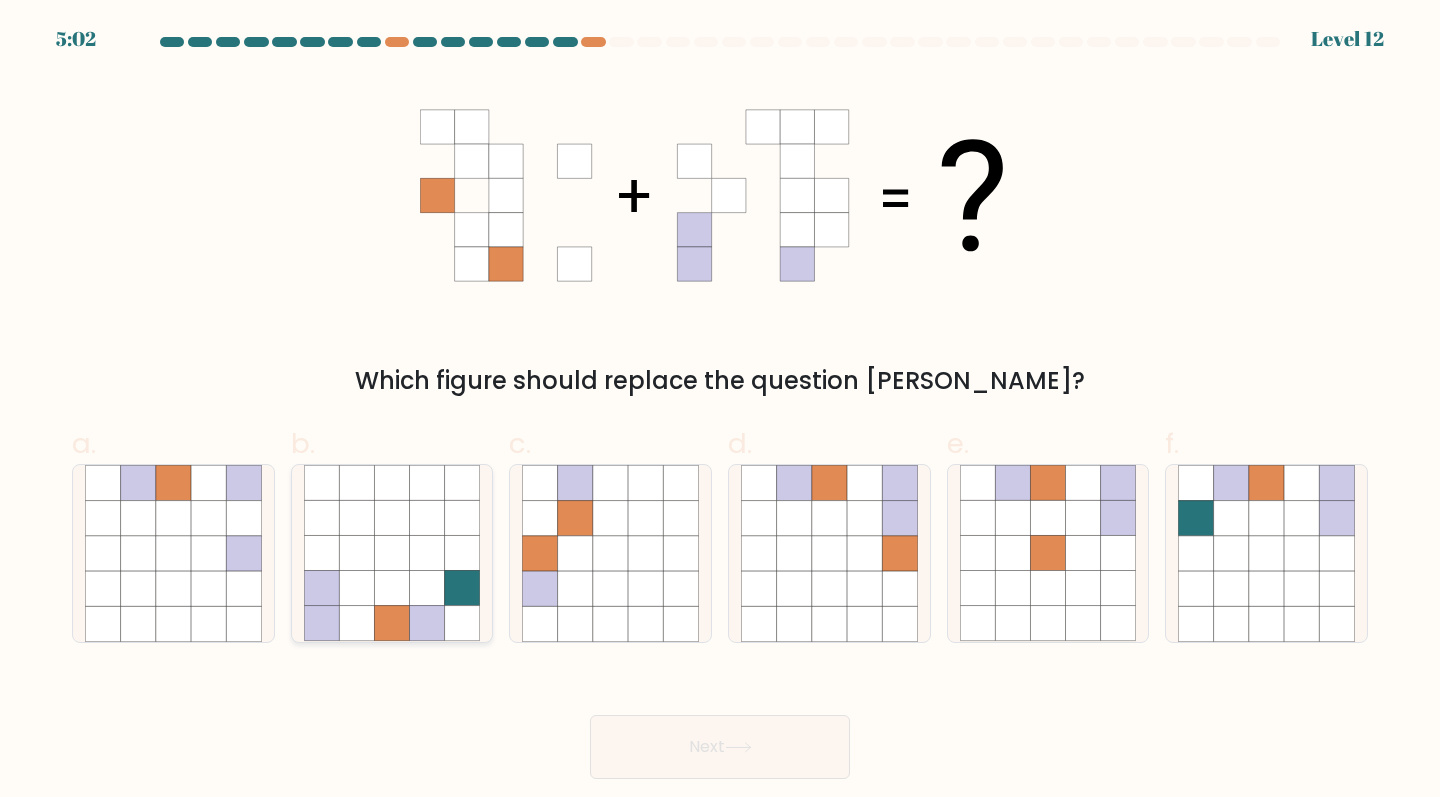 click 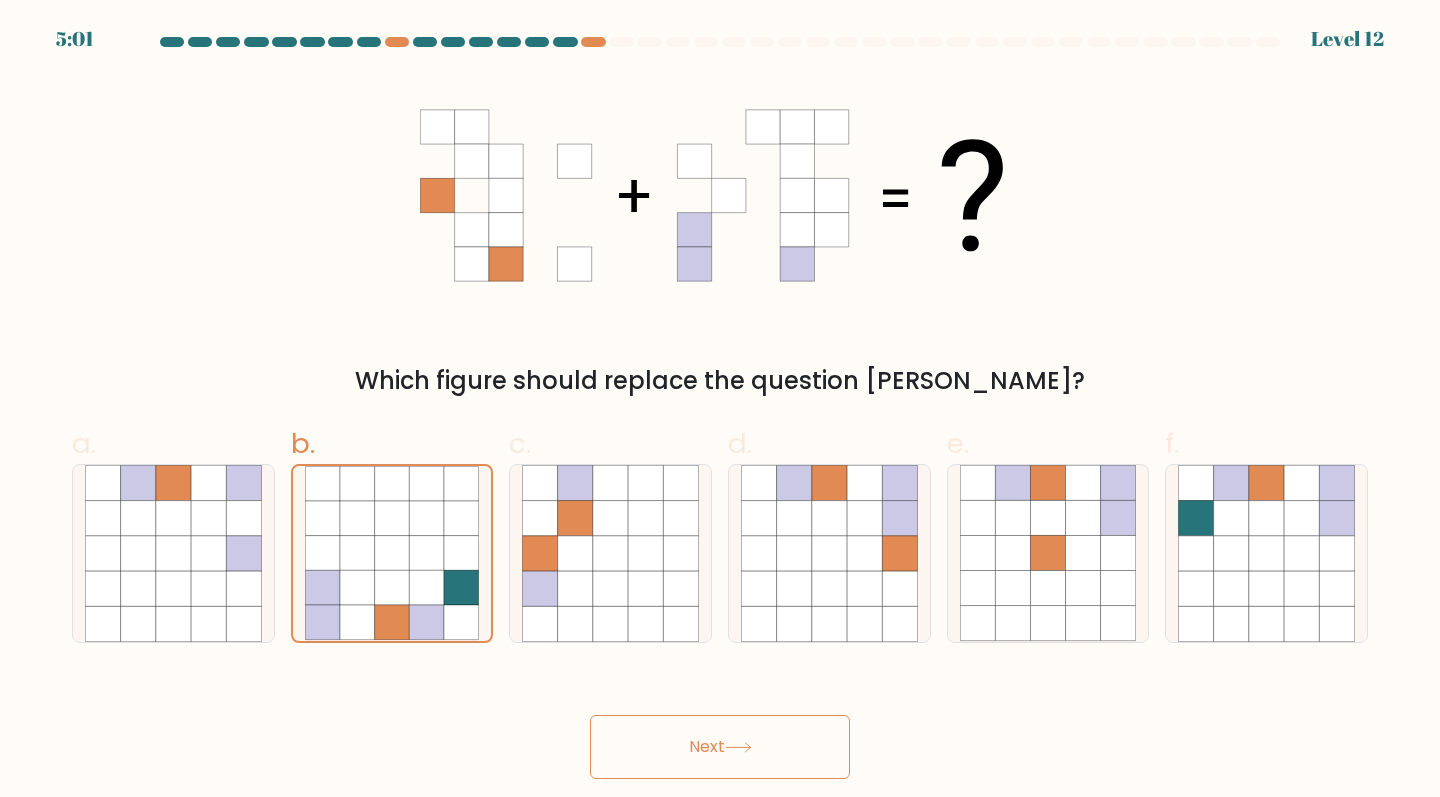 click on "Next" at bounding box center [720, 747] 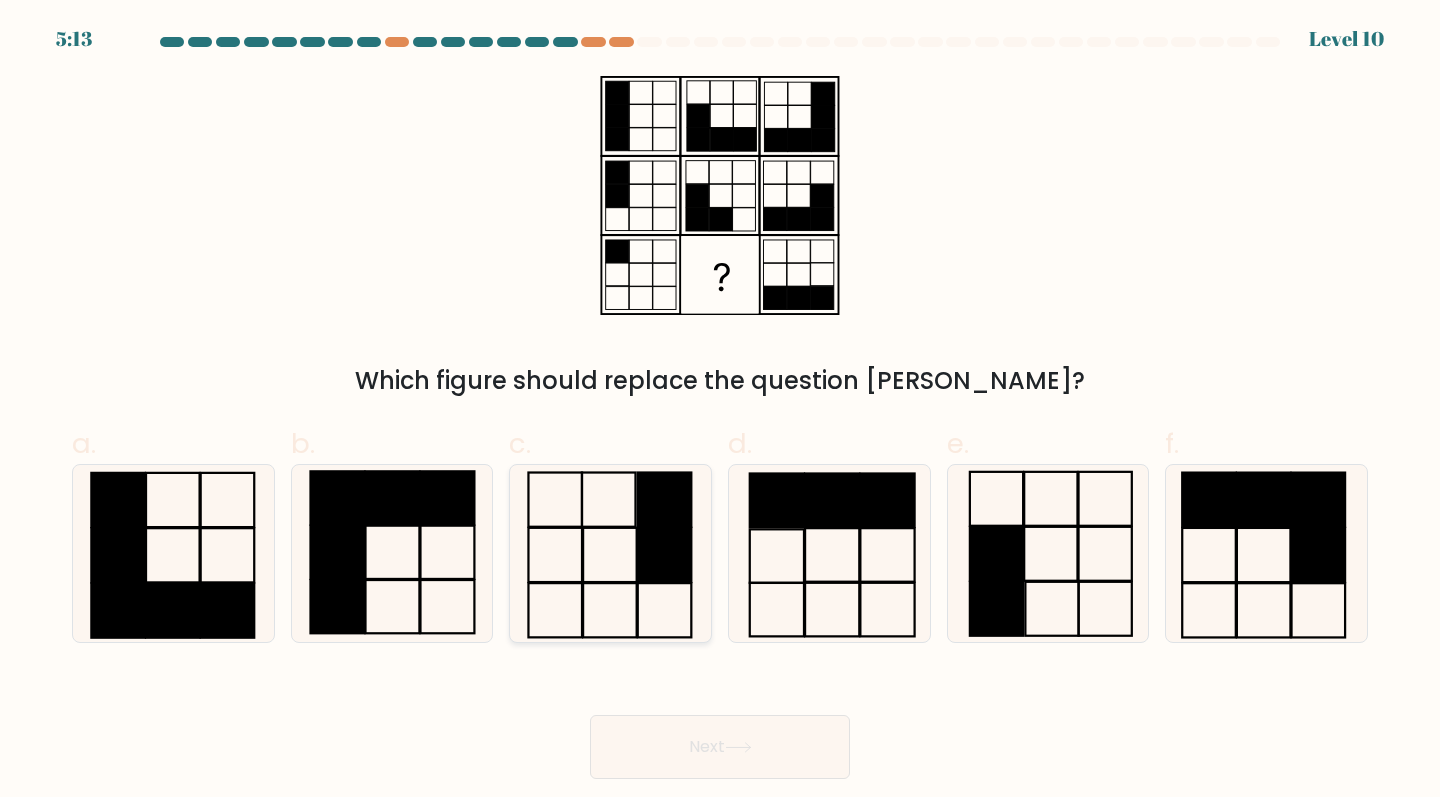click 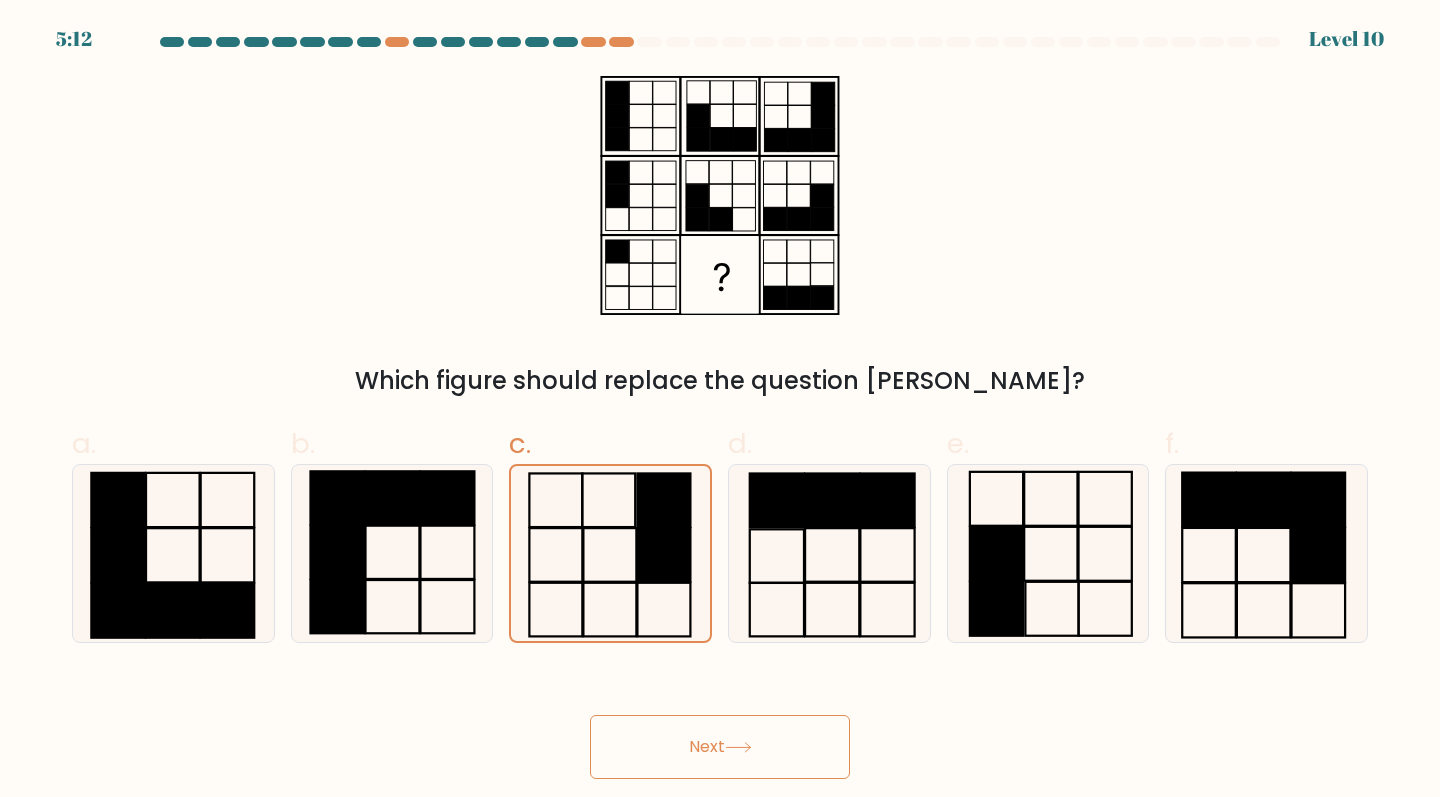 click on "Next" at bounding box center (720, 747) 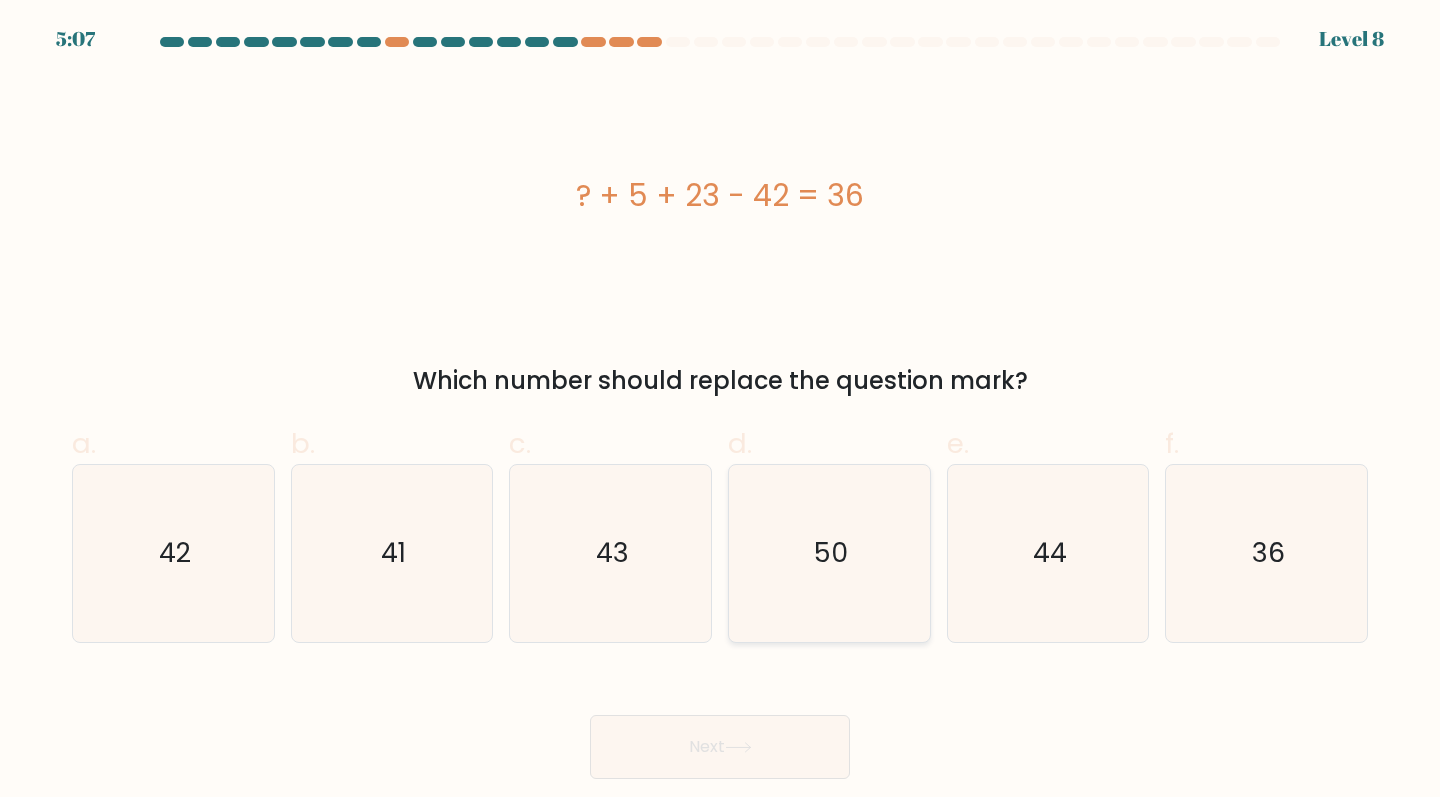 click on "50" 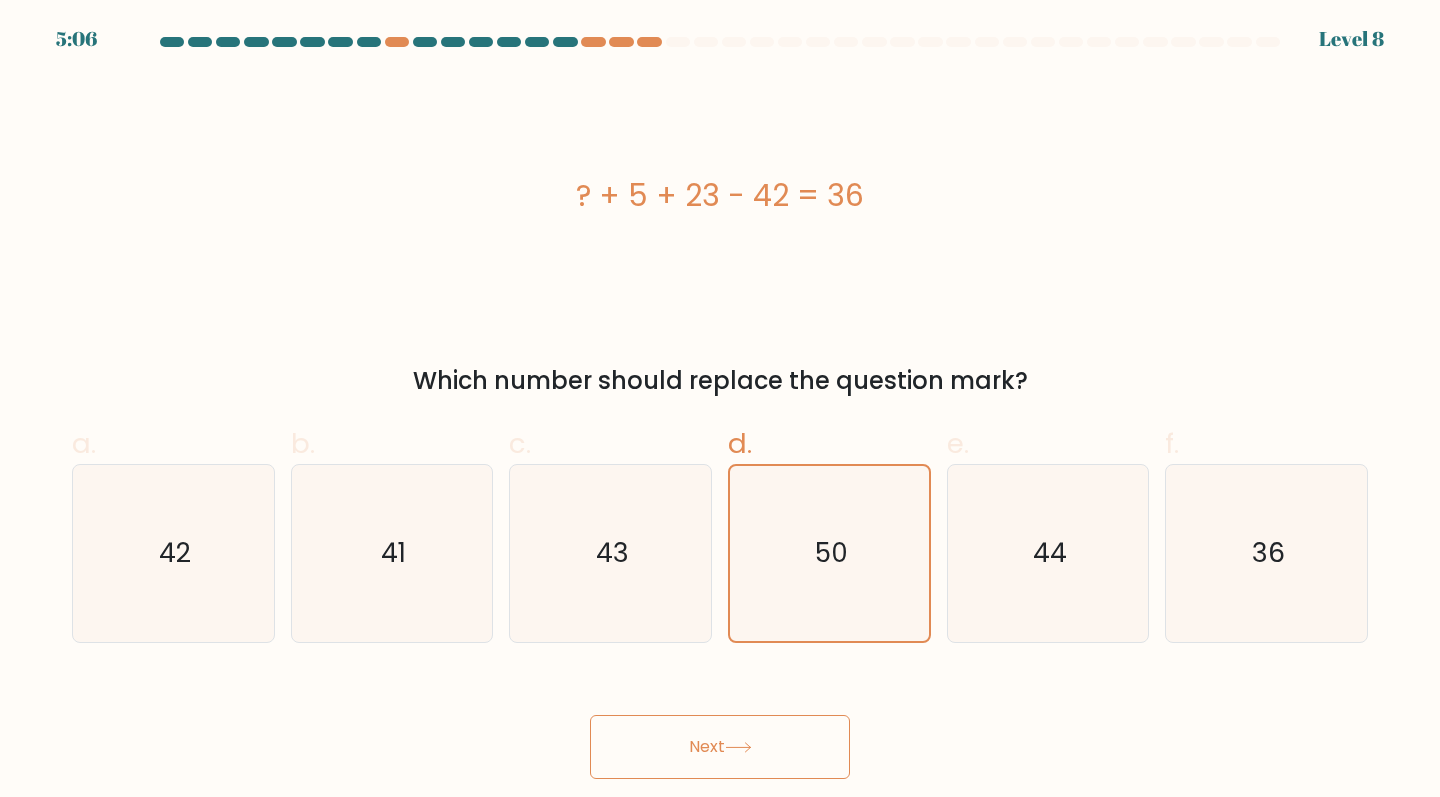click on "Next" at bounding box center [720, 747] 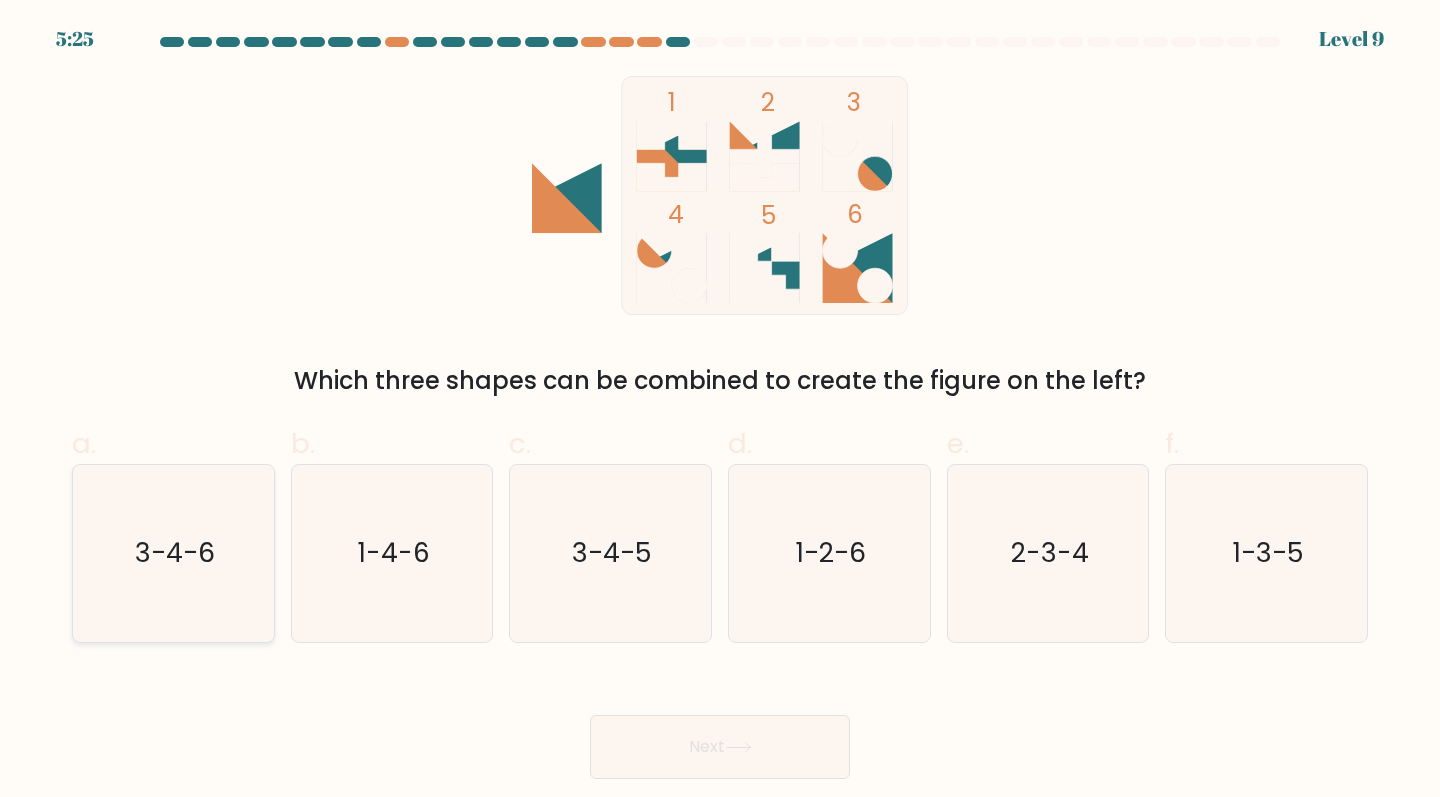 click on "3-4-6" 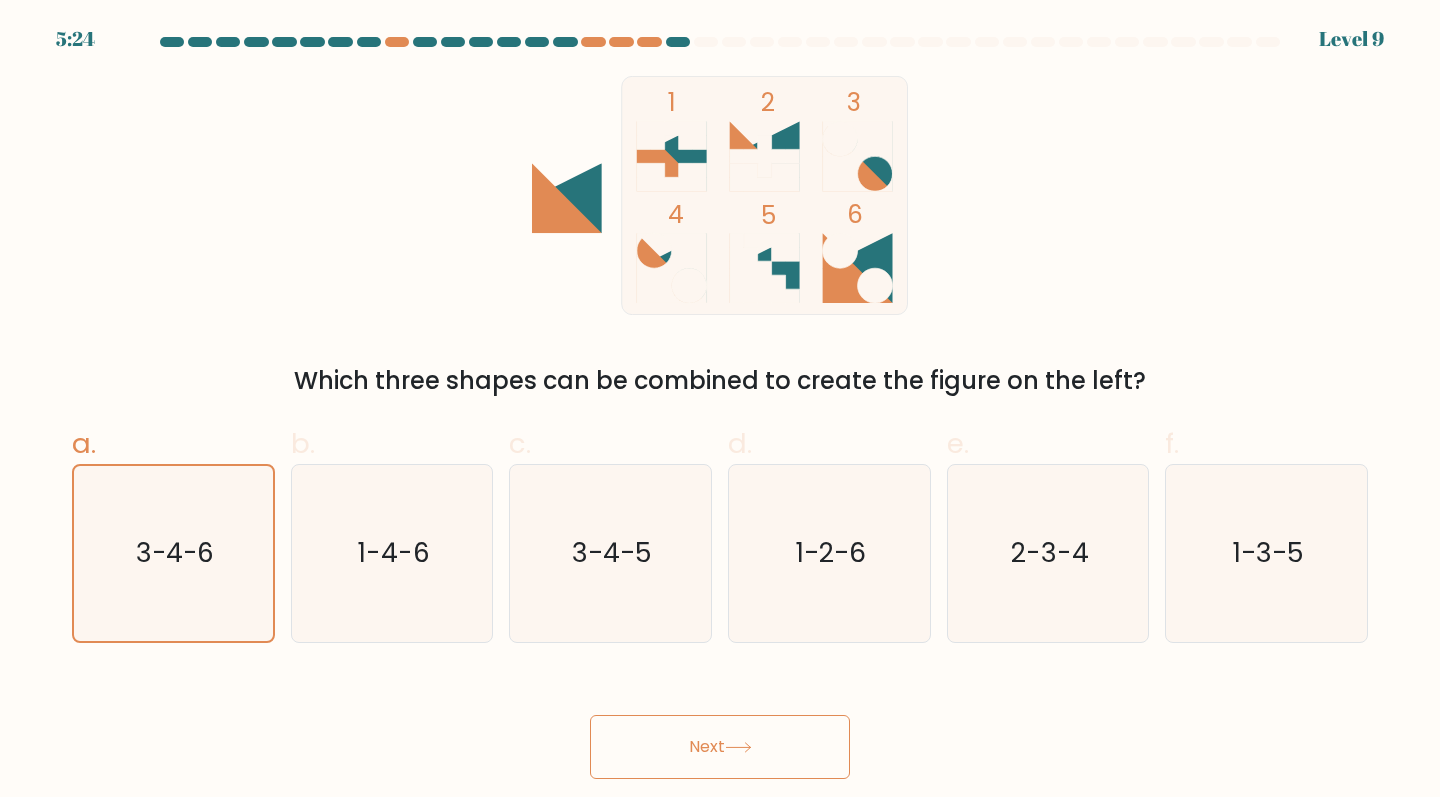 click on "Next" at bounding box center (720, 747) 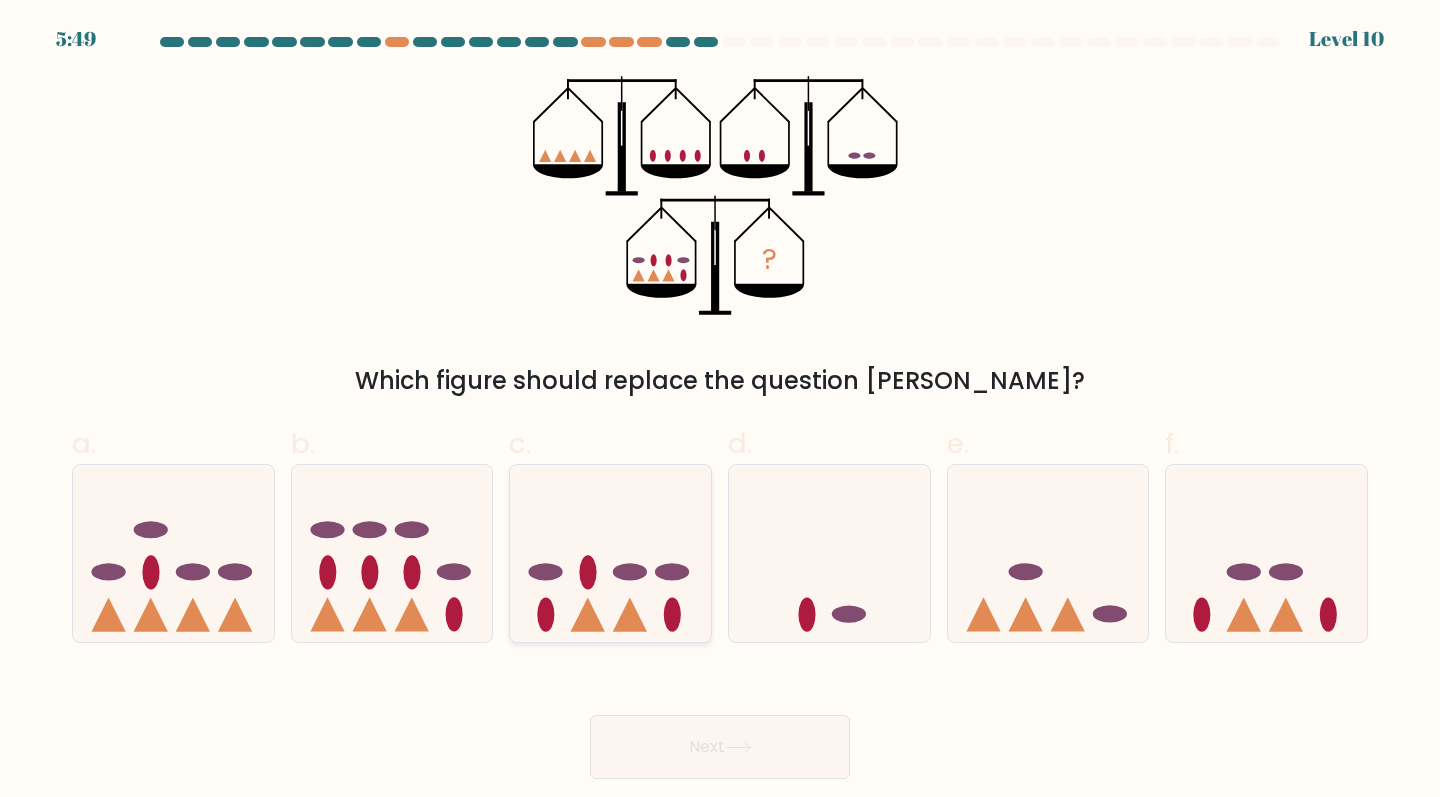 click 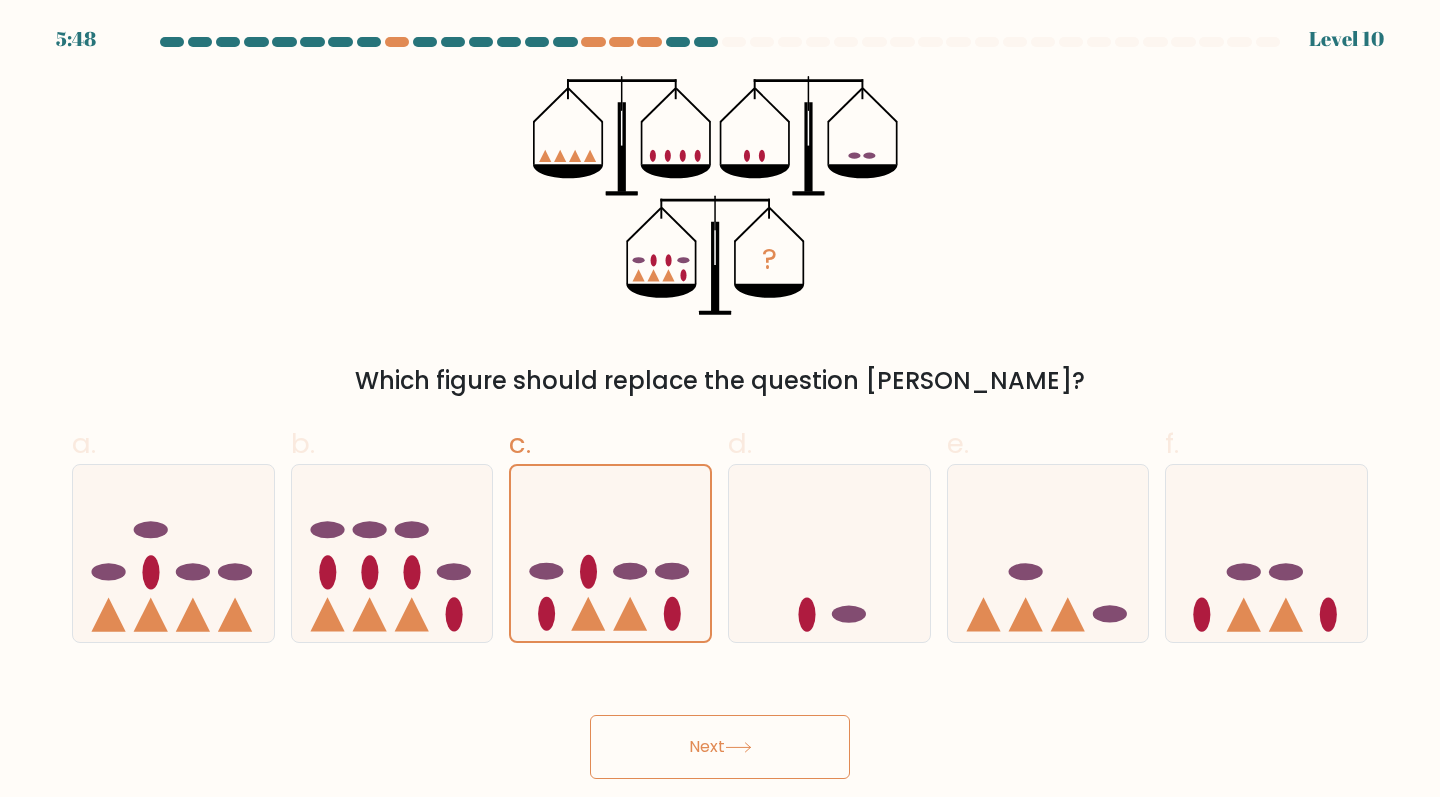 click on "Next" at bounding box center [720, 747] 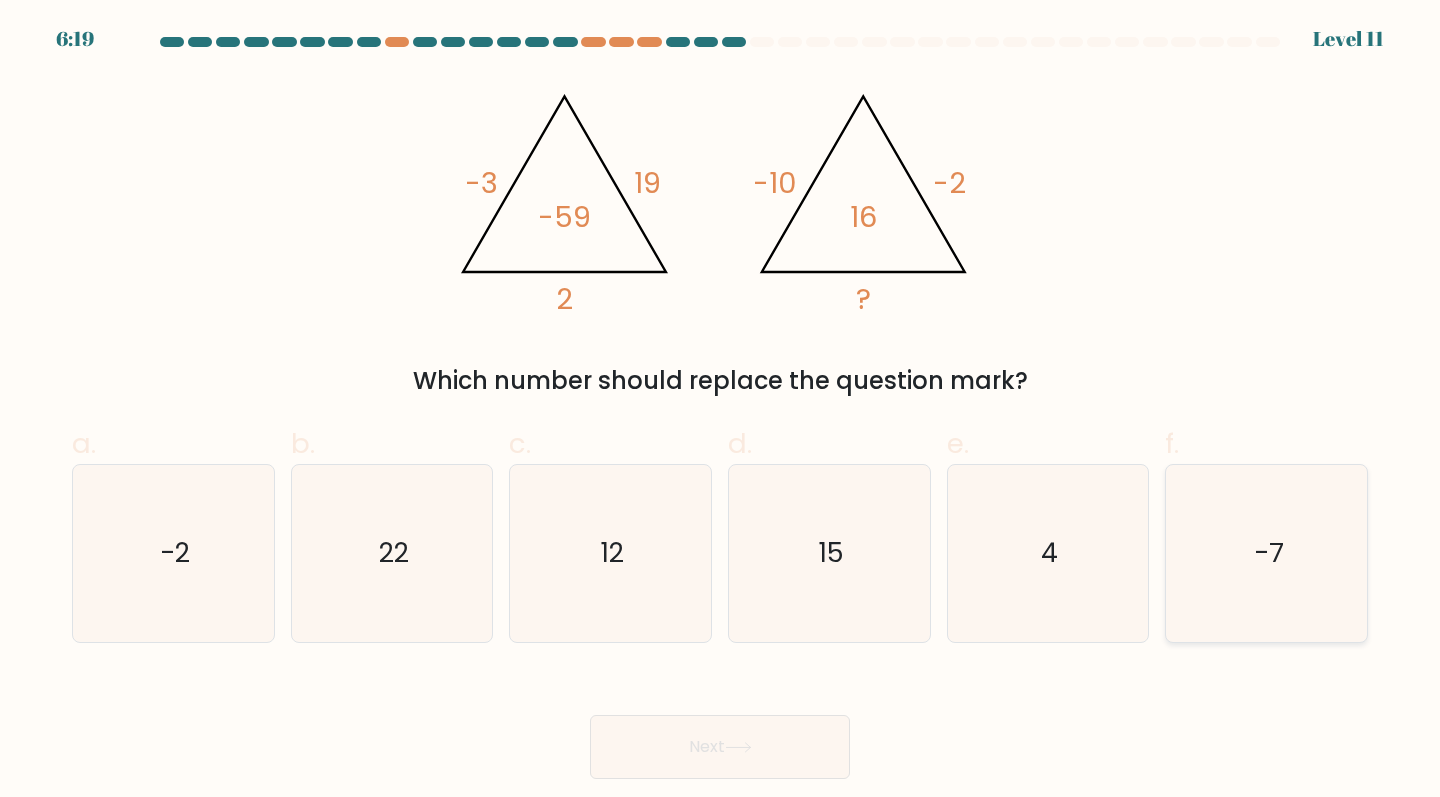 click on "-7" 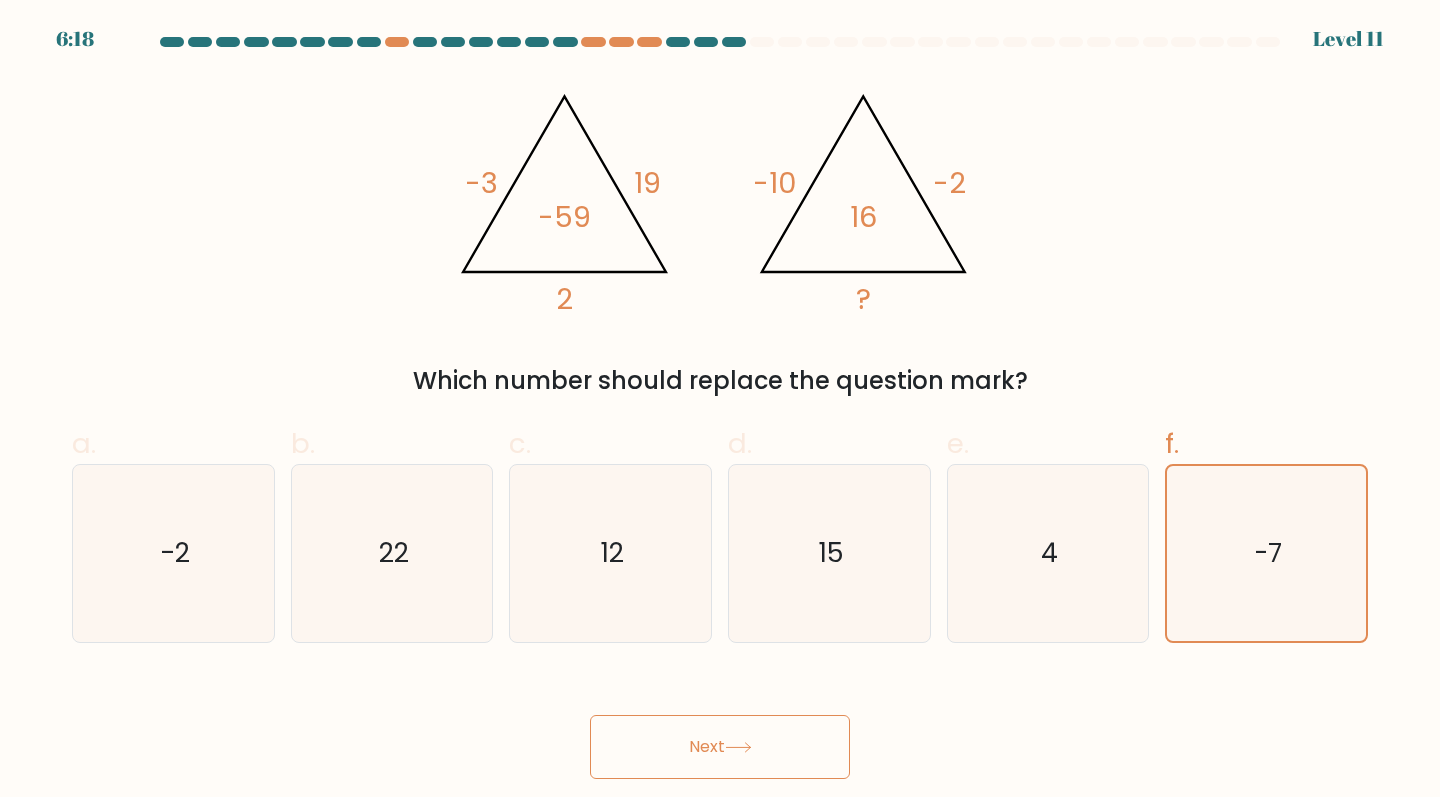 click on "Next" at bounding box center [720, 747] 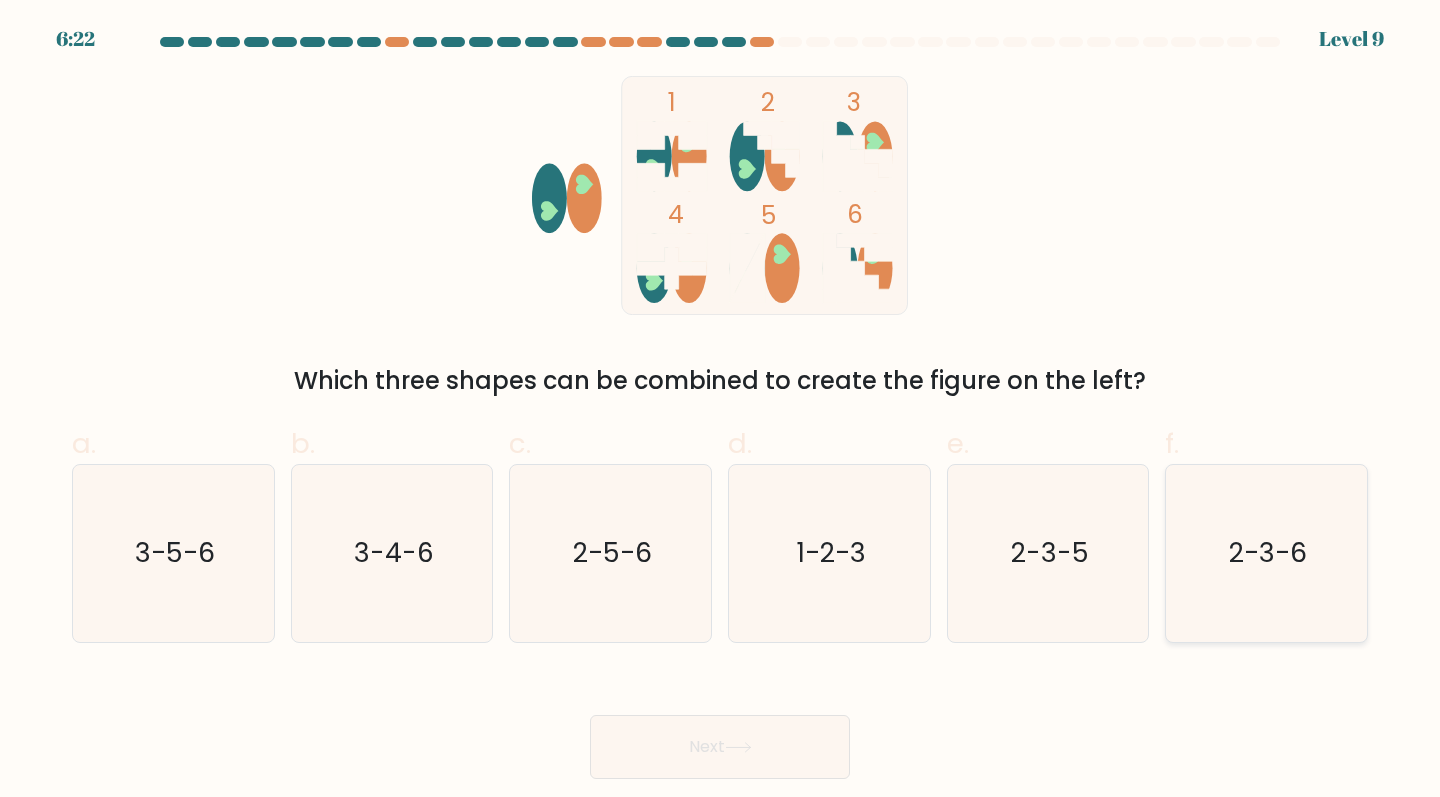 click on "2-3-6" 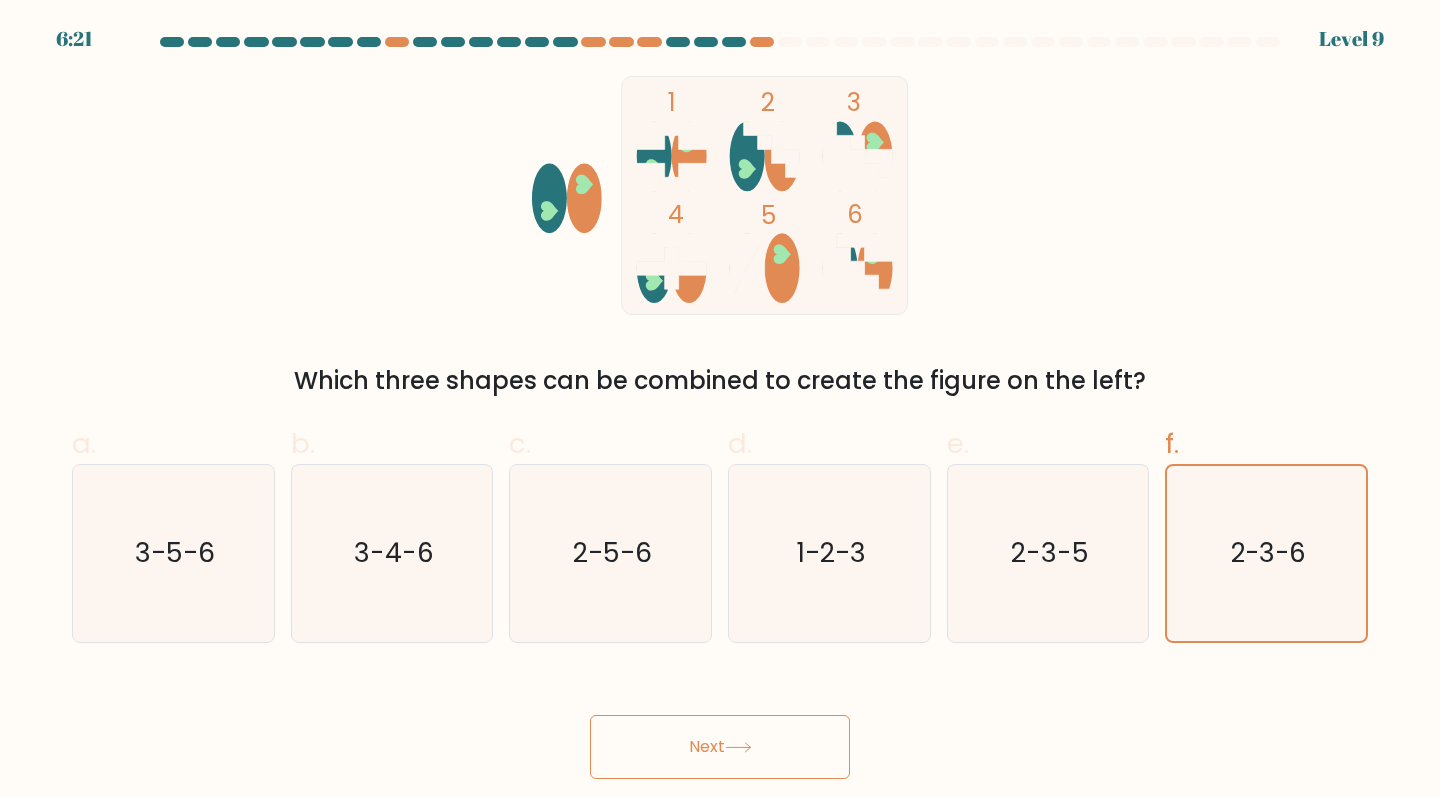 click on "Next" at bounding box center (720, 747) 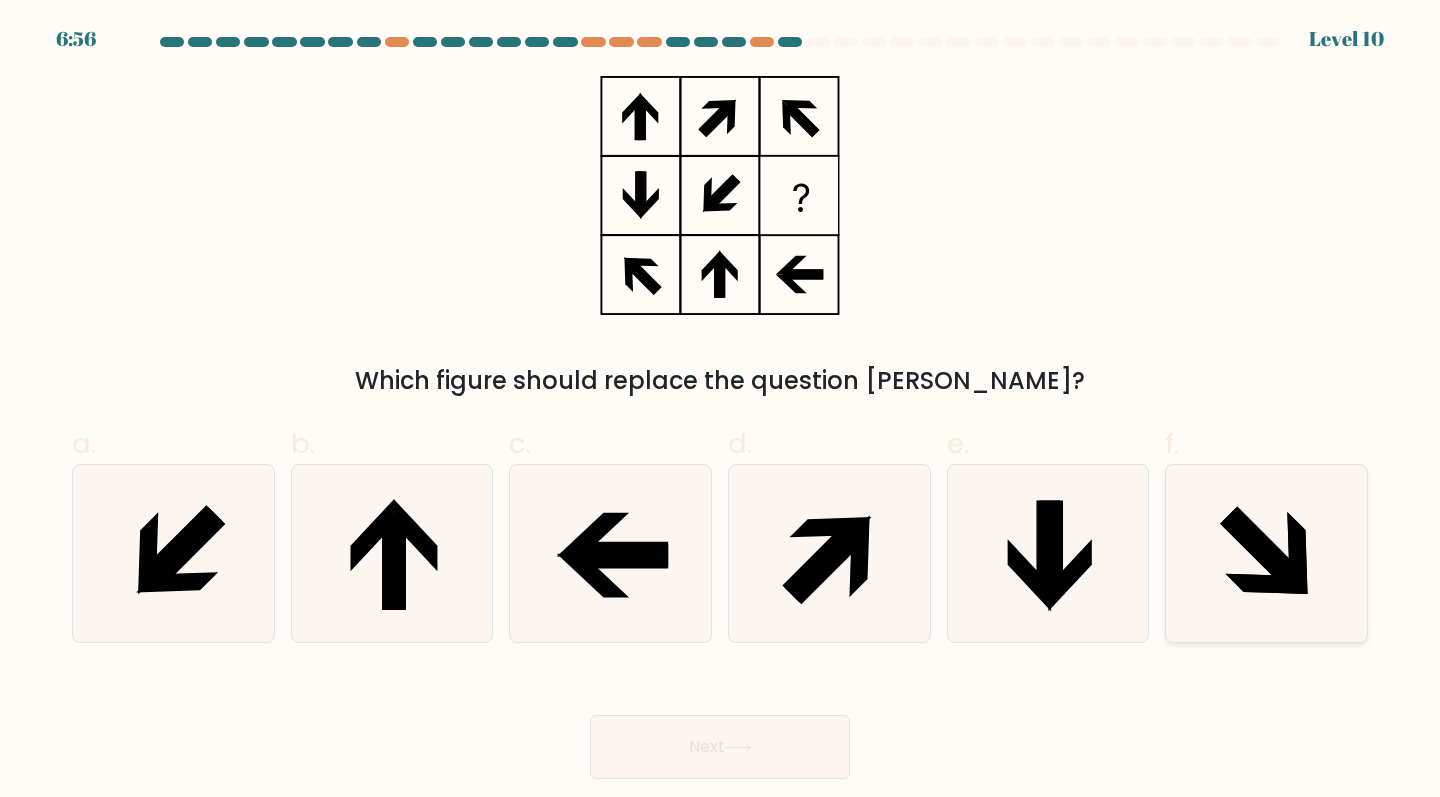 click 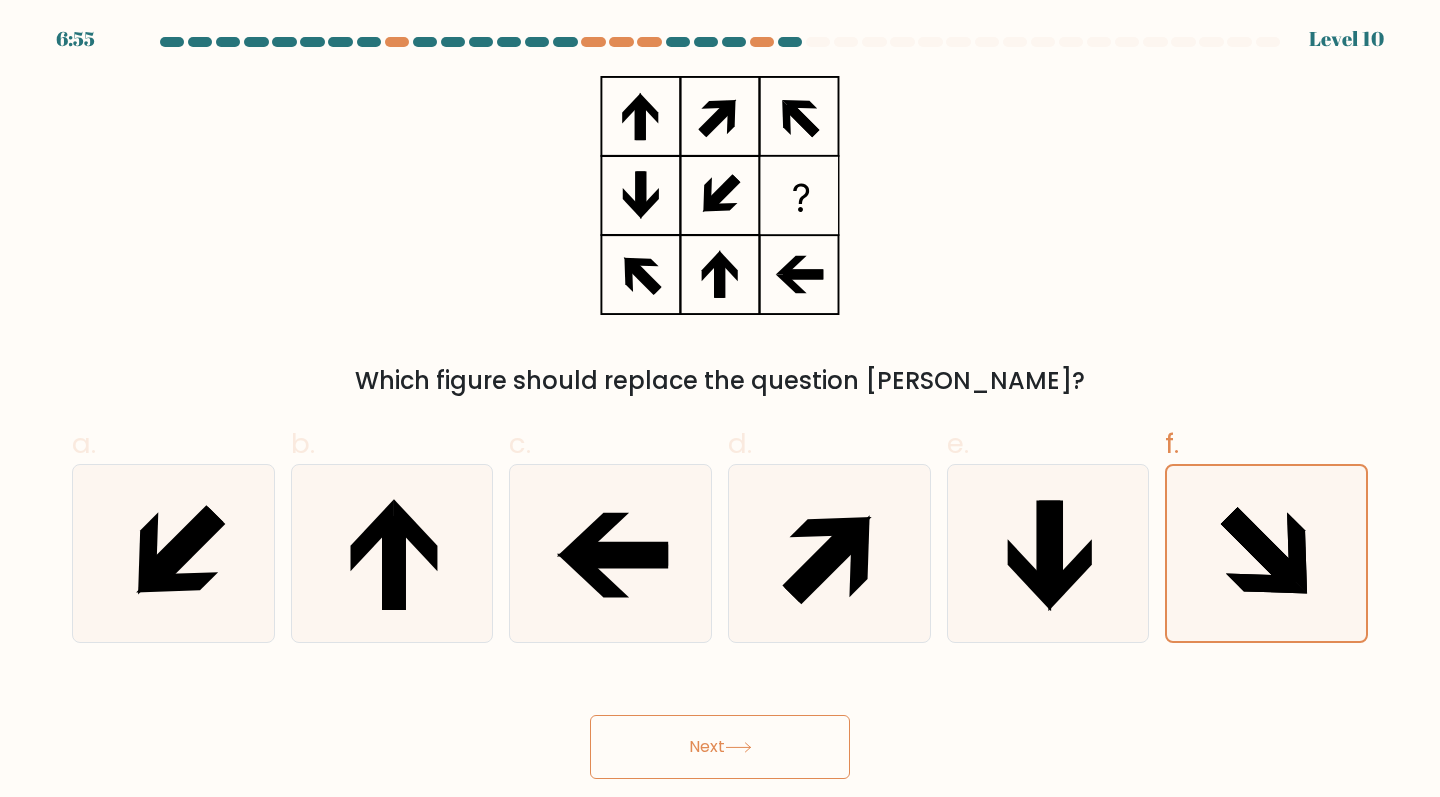 click on "Next" at bounding box center [720, 747] 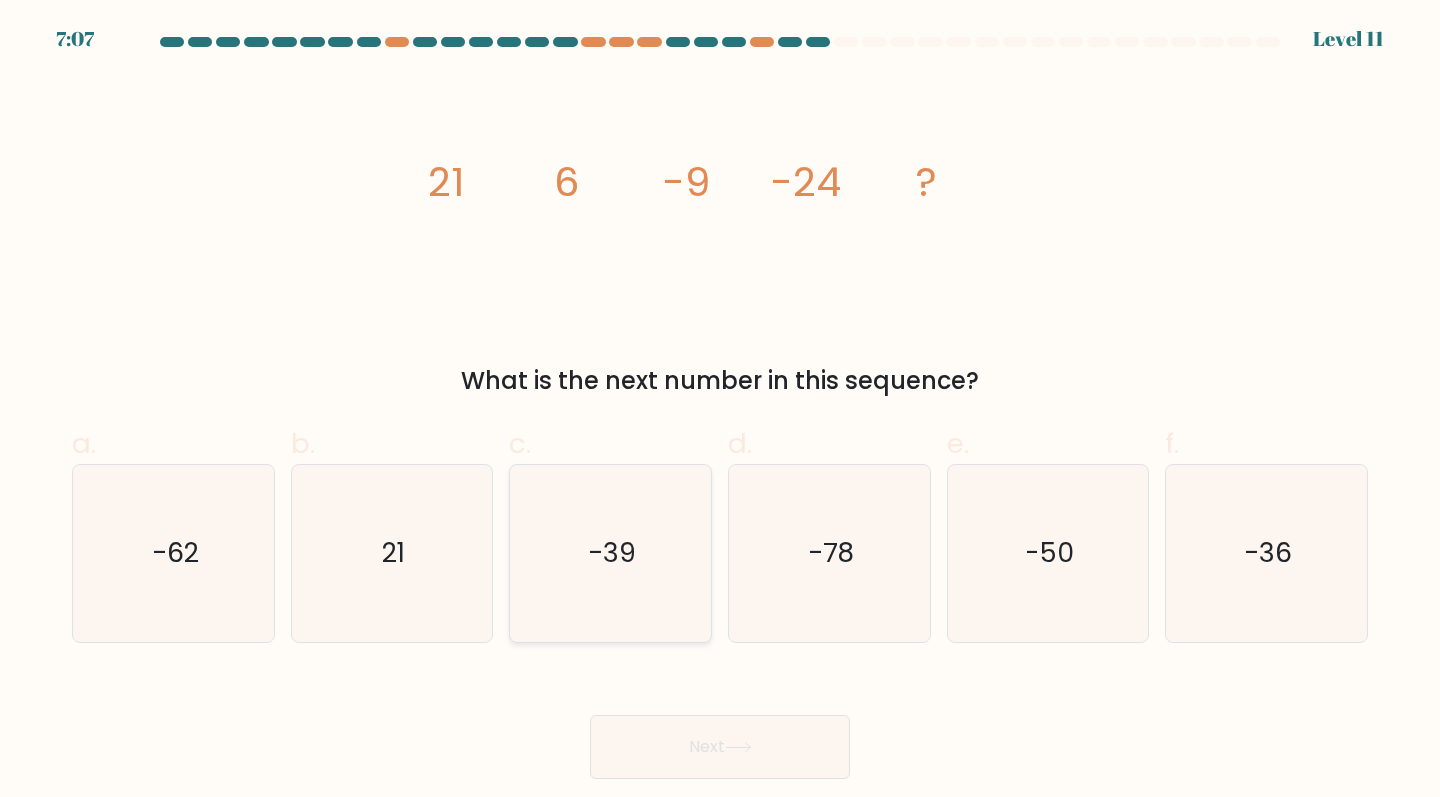 click on "-39" 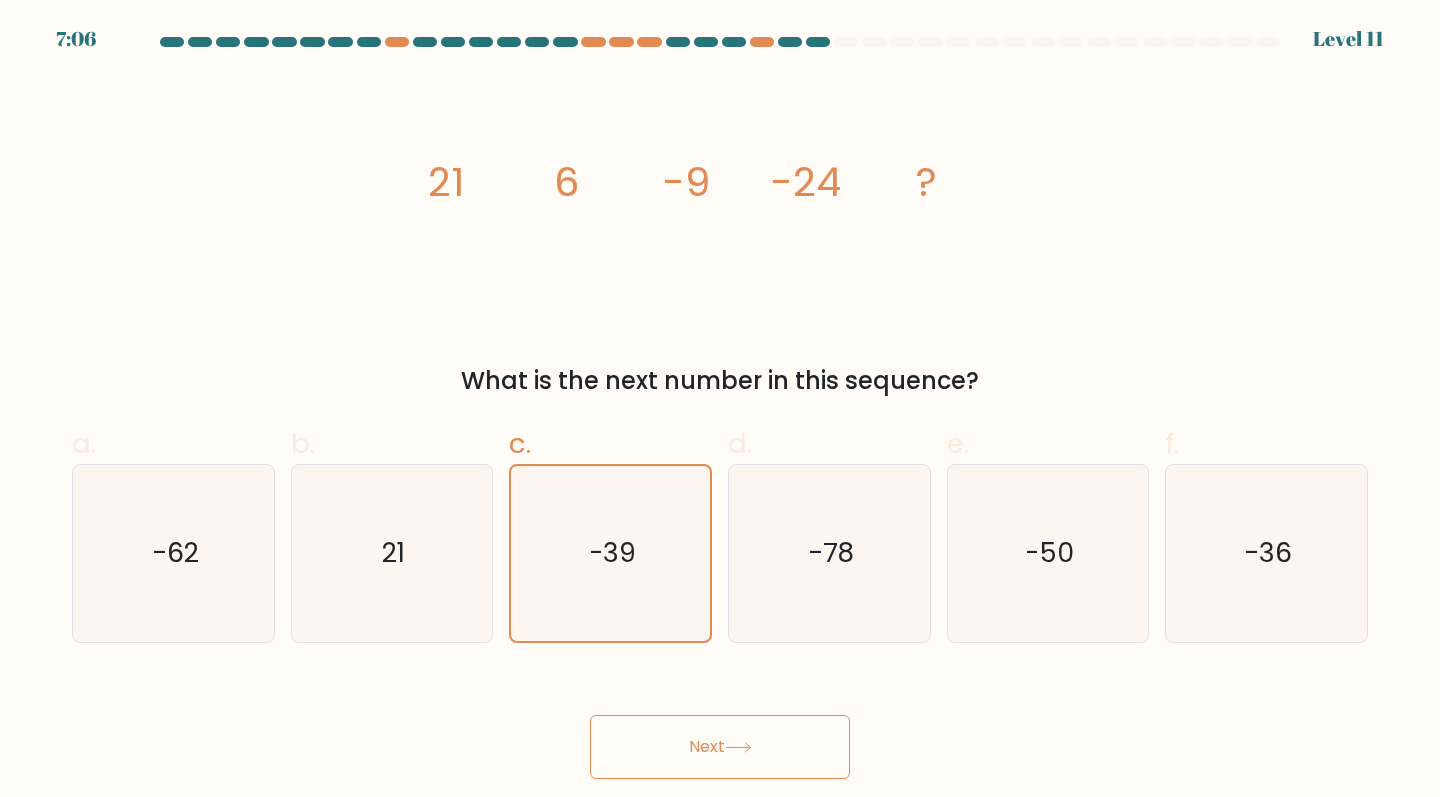 click on "Next" at bounding box center [720, 747] 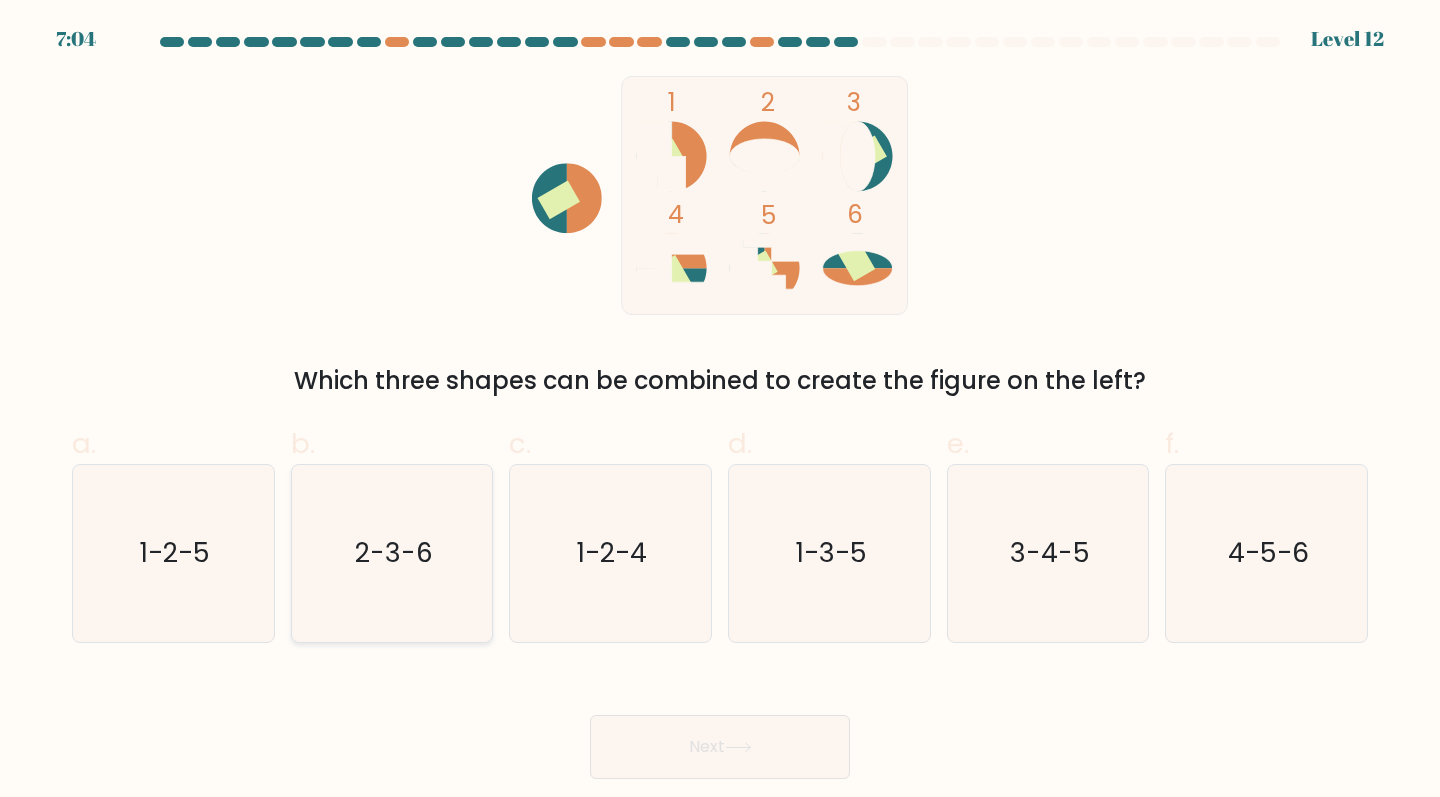 click on "2-3-6" 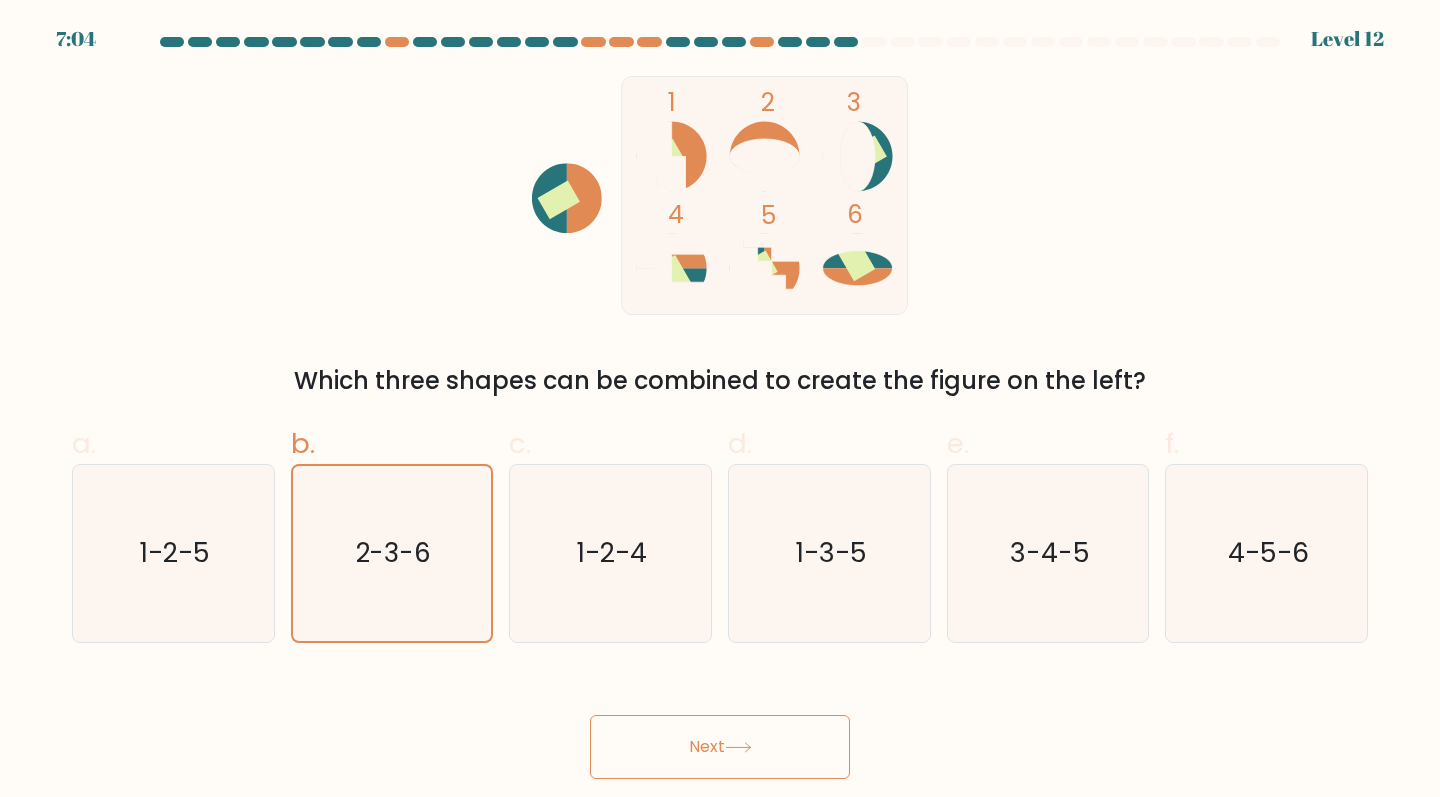 click on "Next" at bounding box center (720, 747) 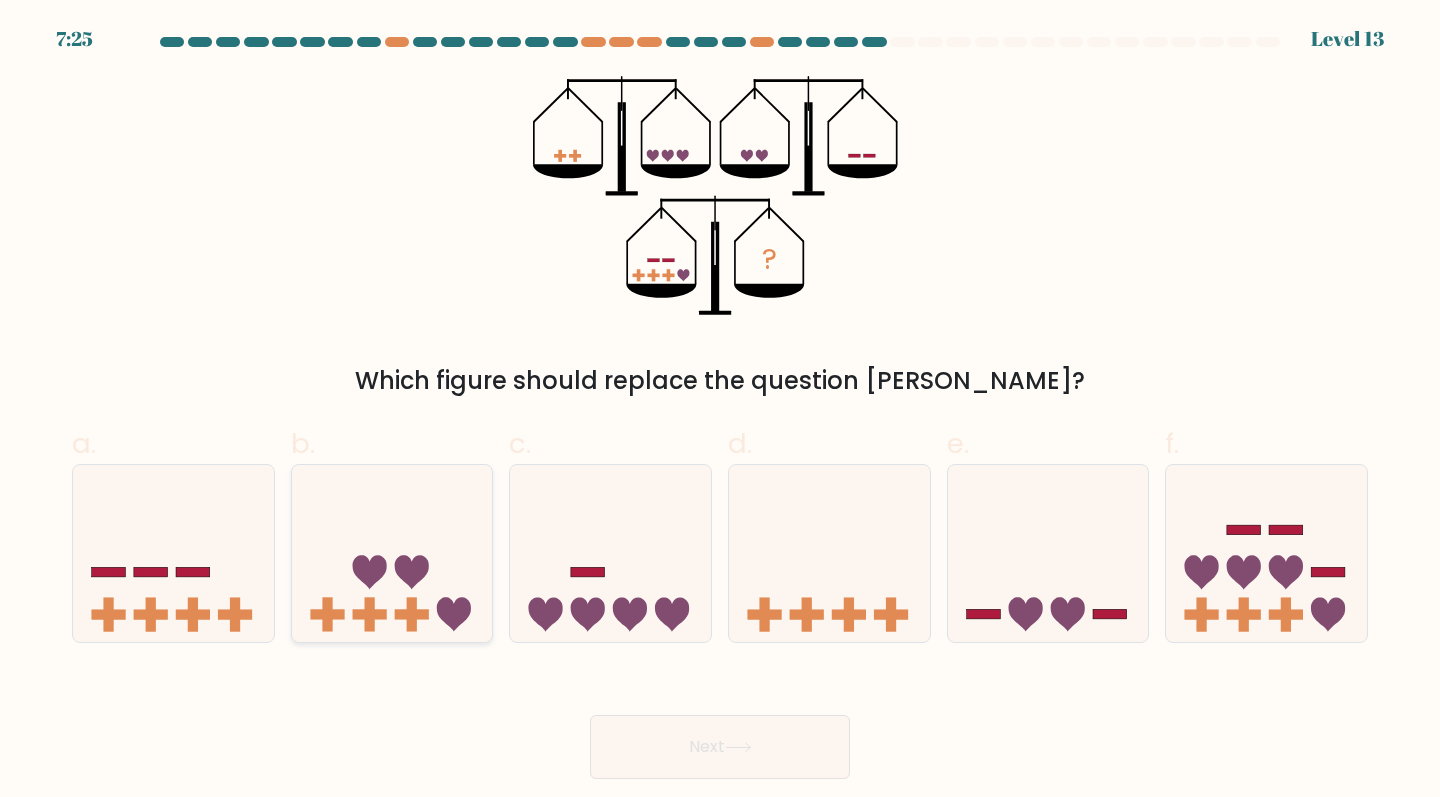 click 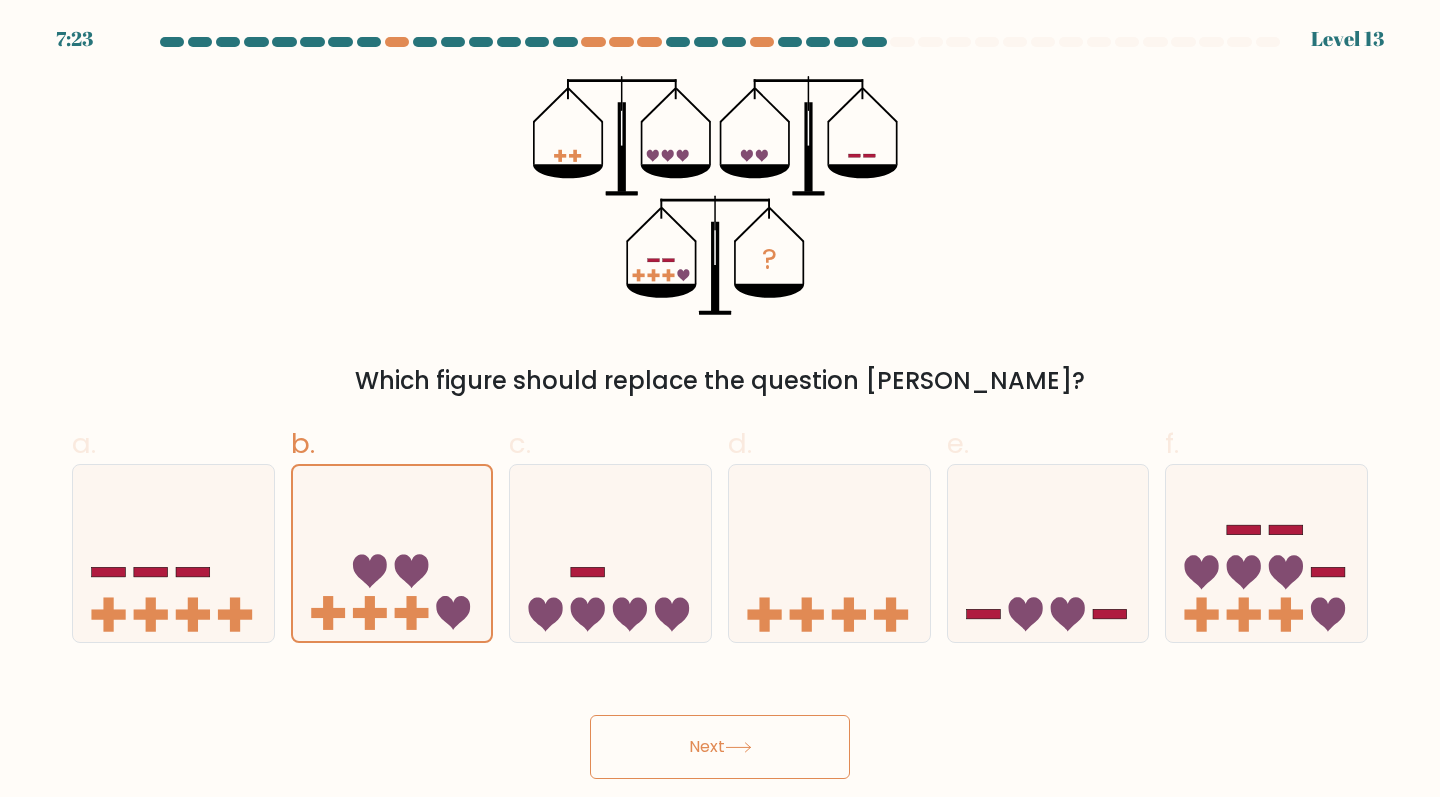 click on "Next" at bounding box center [720, 747] 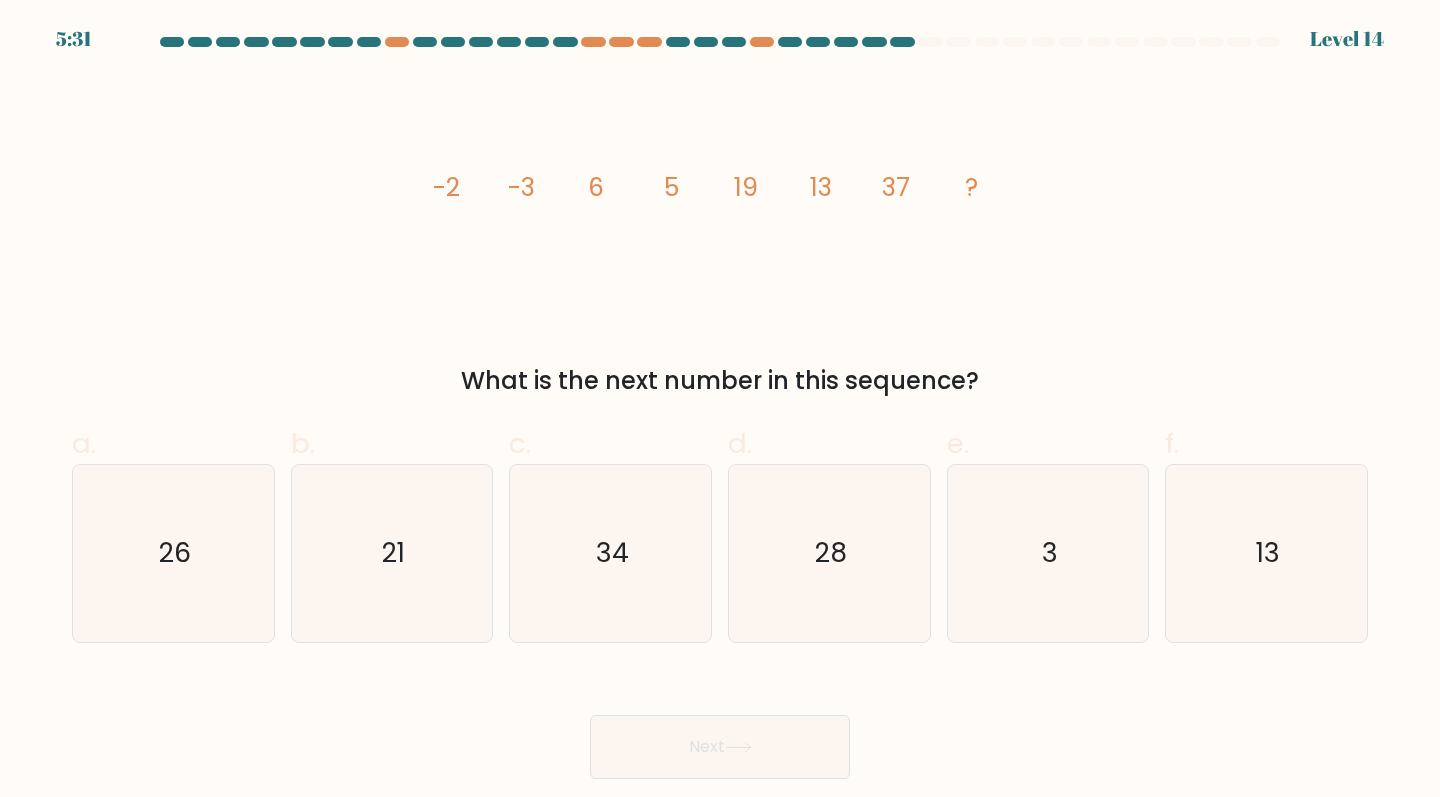 scroll, scrollTop: 0, scrollLeft: 0, axis: both 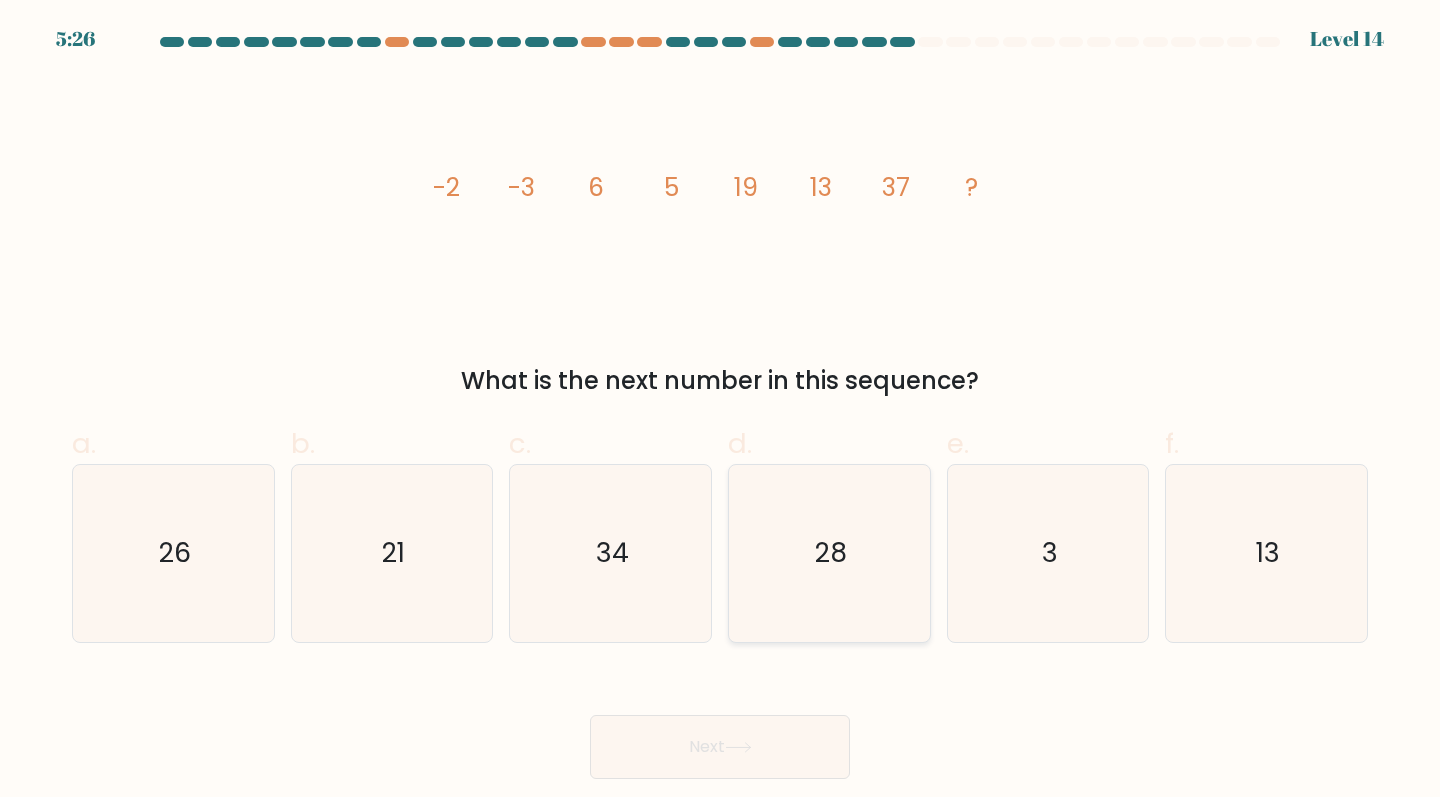 click on "28" 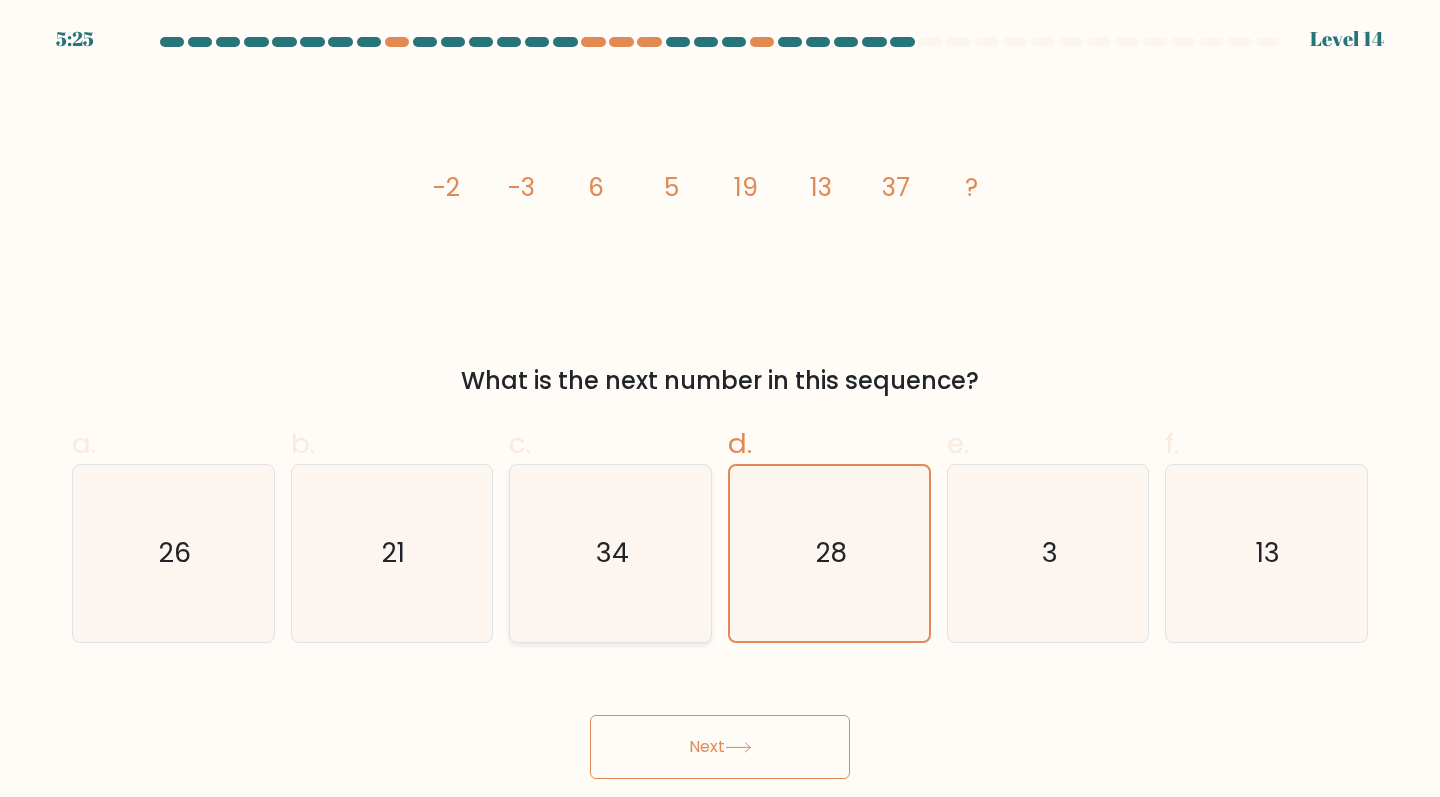 click on "34" 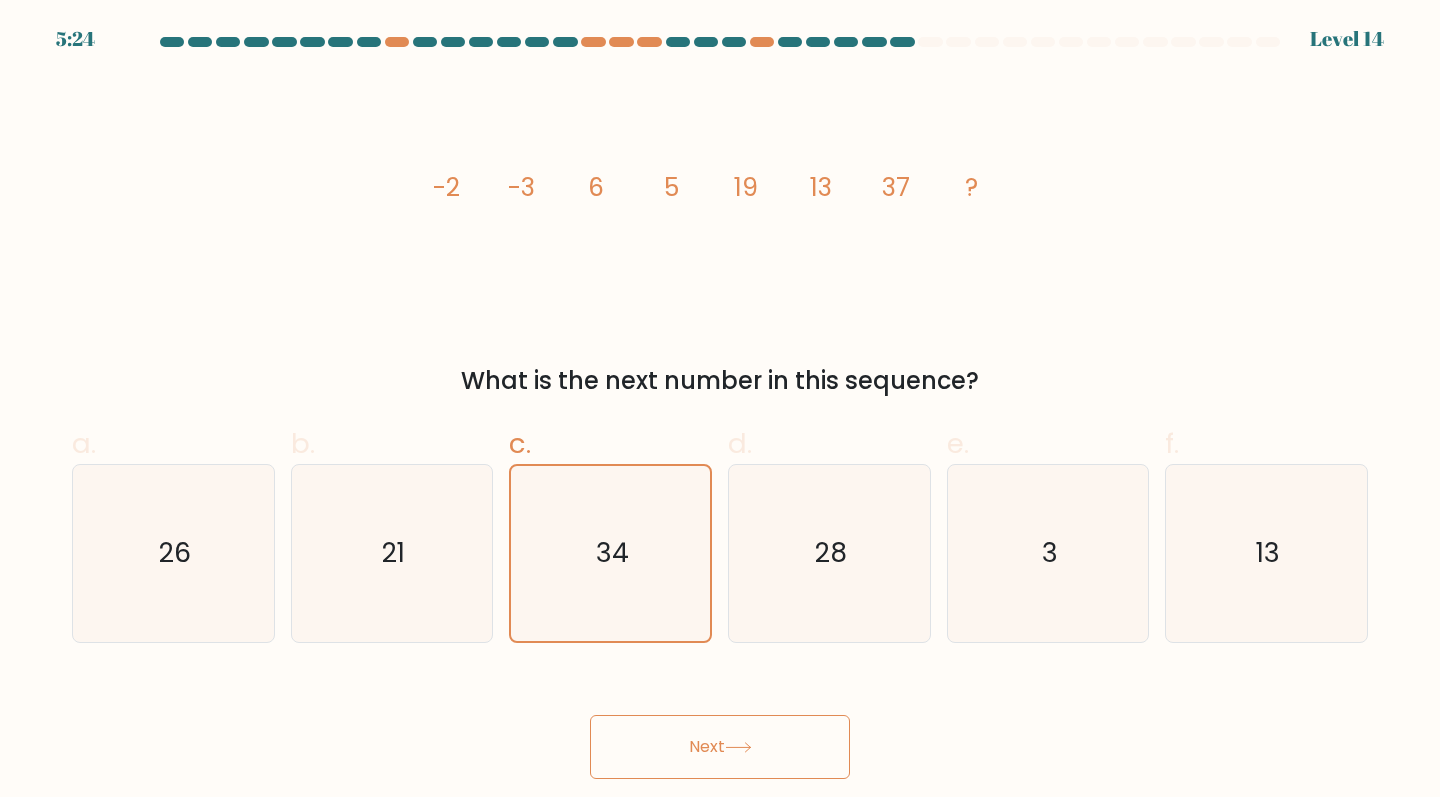 click on "Next" at bounding box center (720, 747) 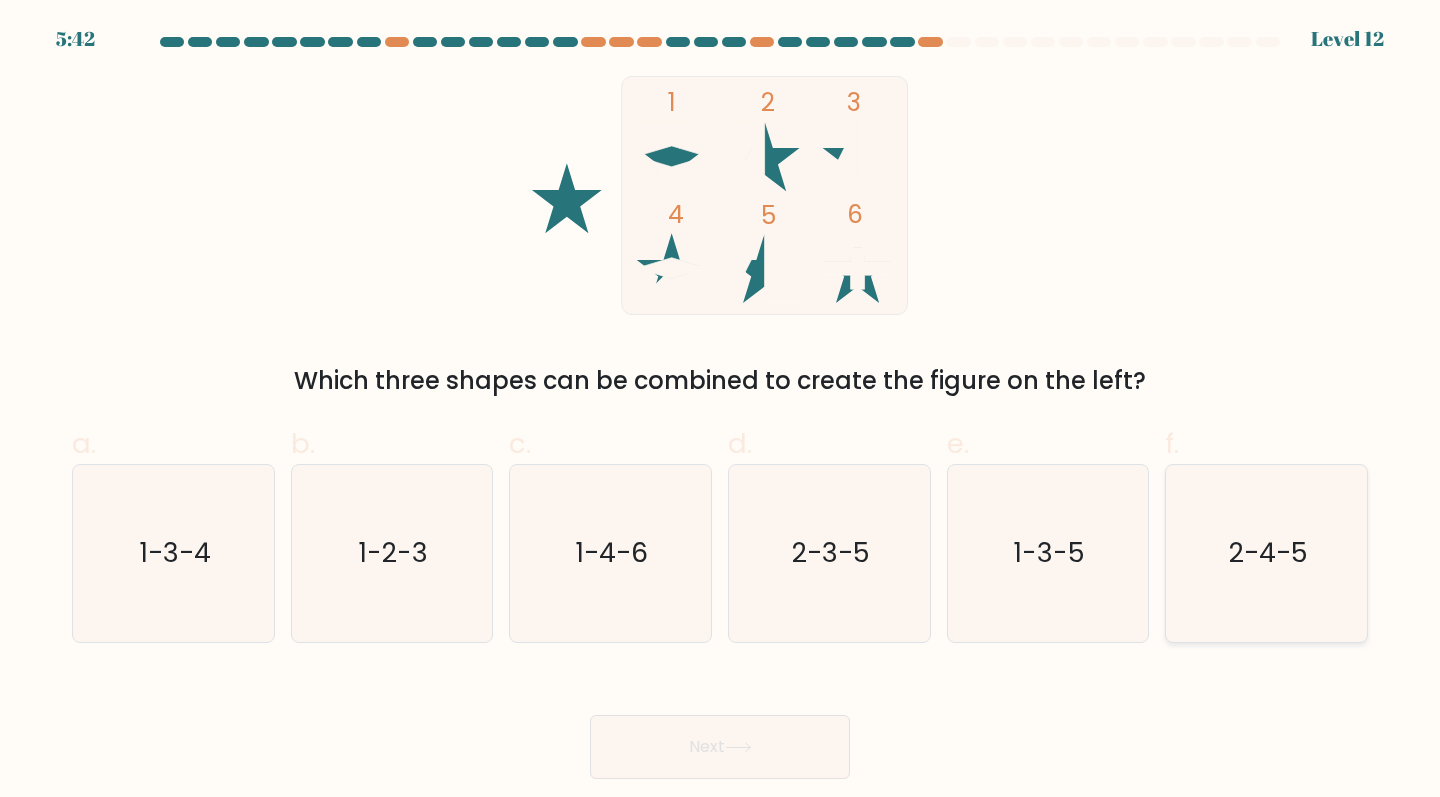 click on "2-4-5" 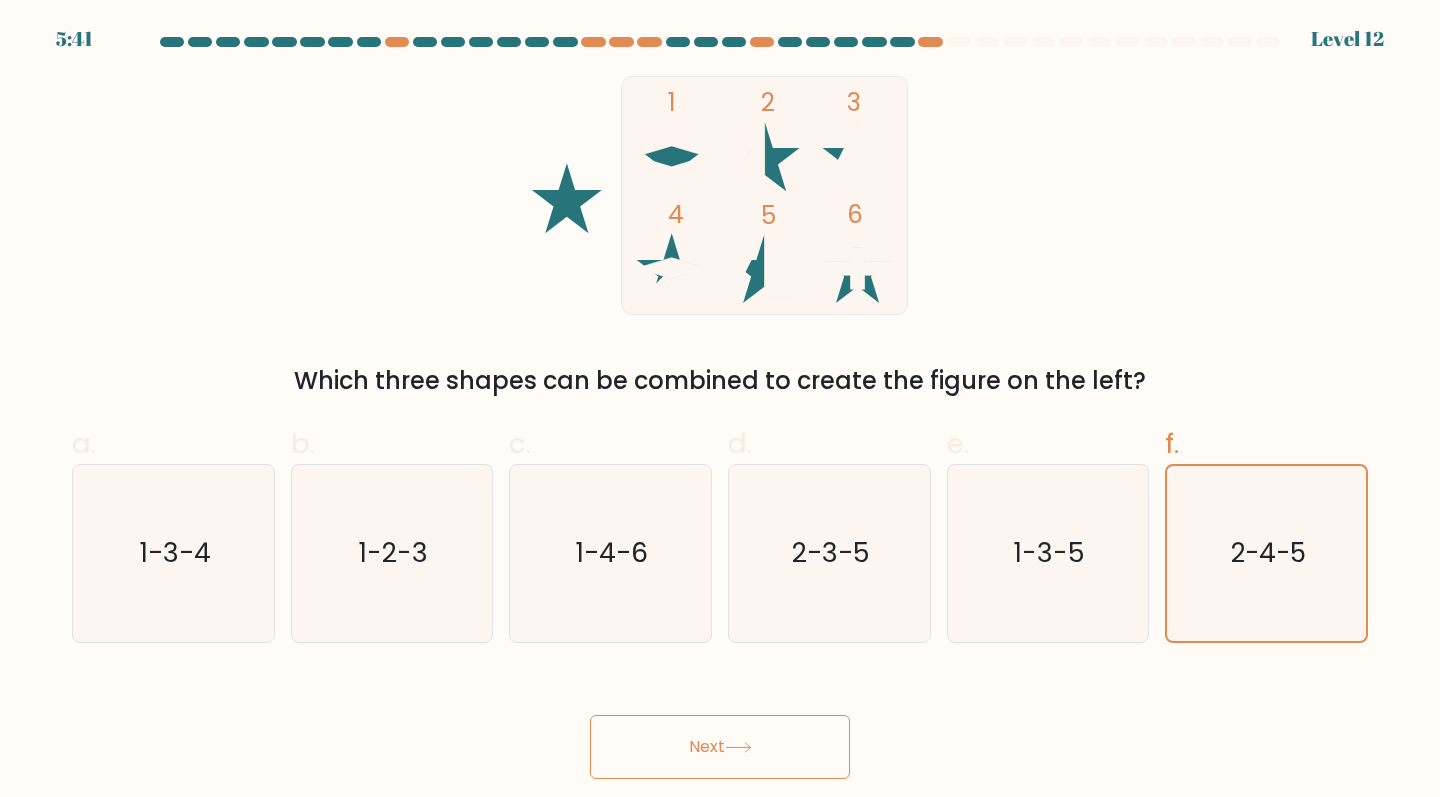 click on "Next" at bounding box center [720, 747] 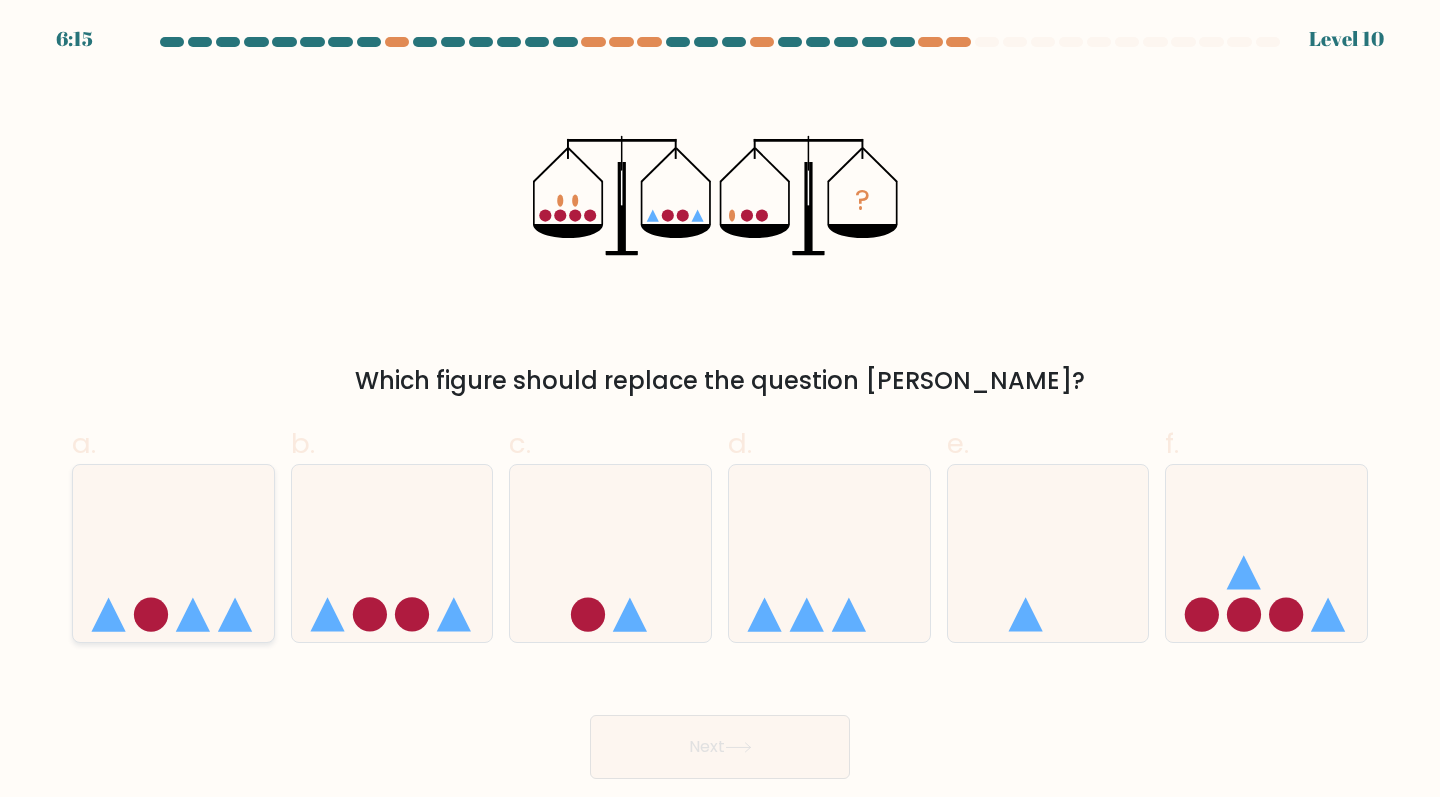 click 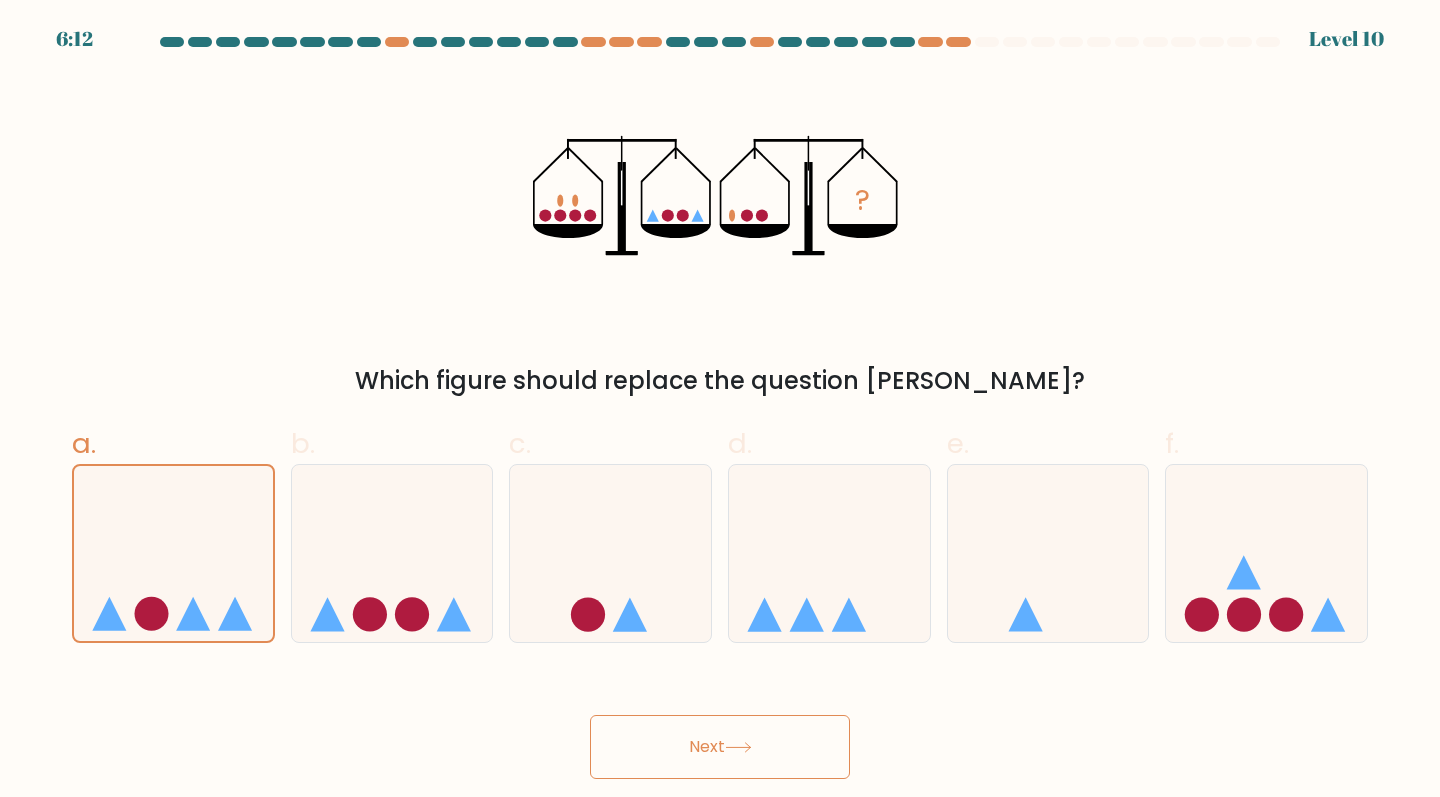 click on "Next" at bounding box center (720, 747) 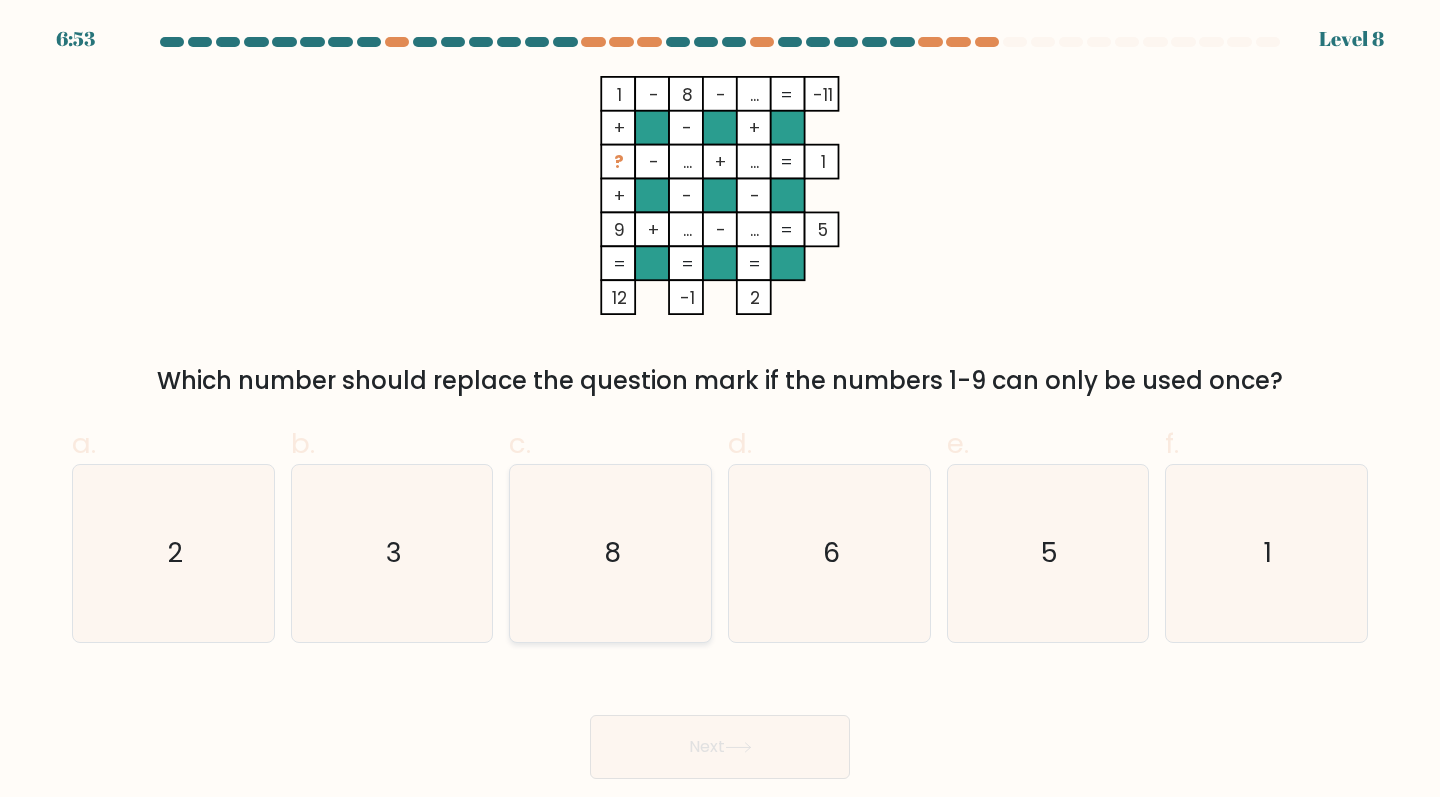 click on "8" 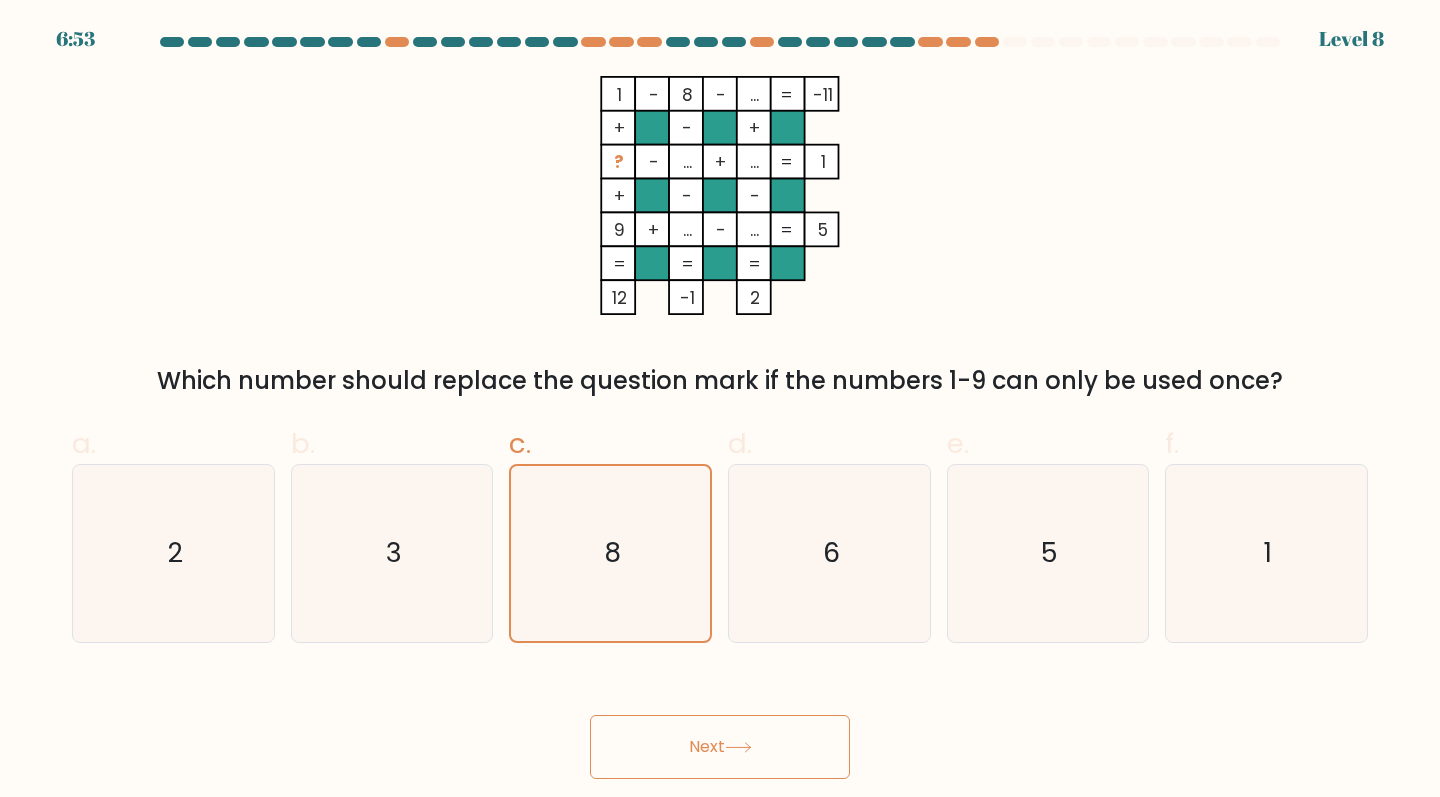 click on "Next" at bounding box center [720, 747] 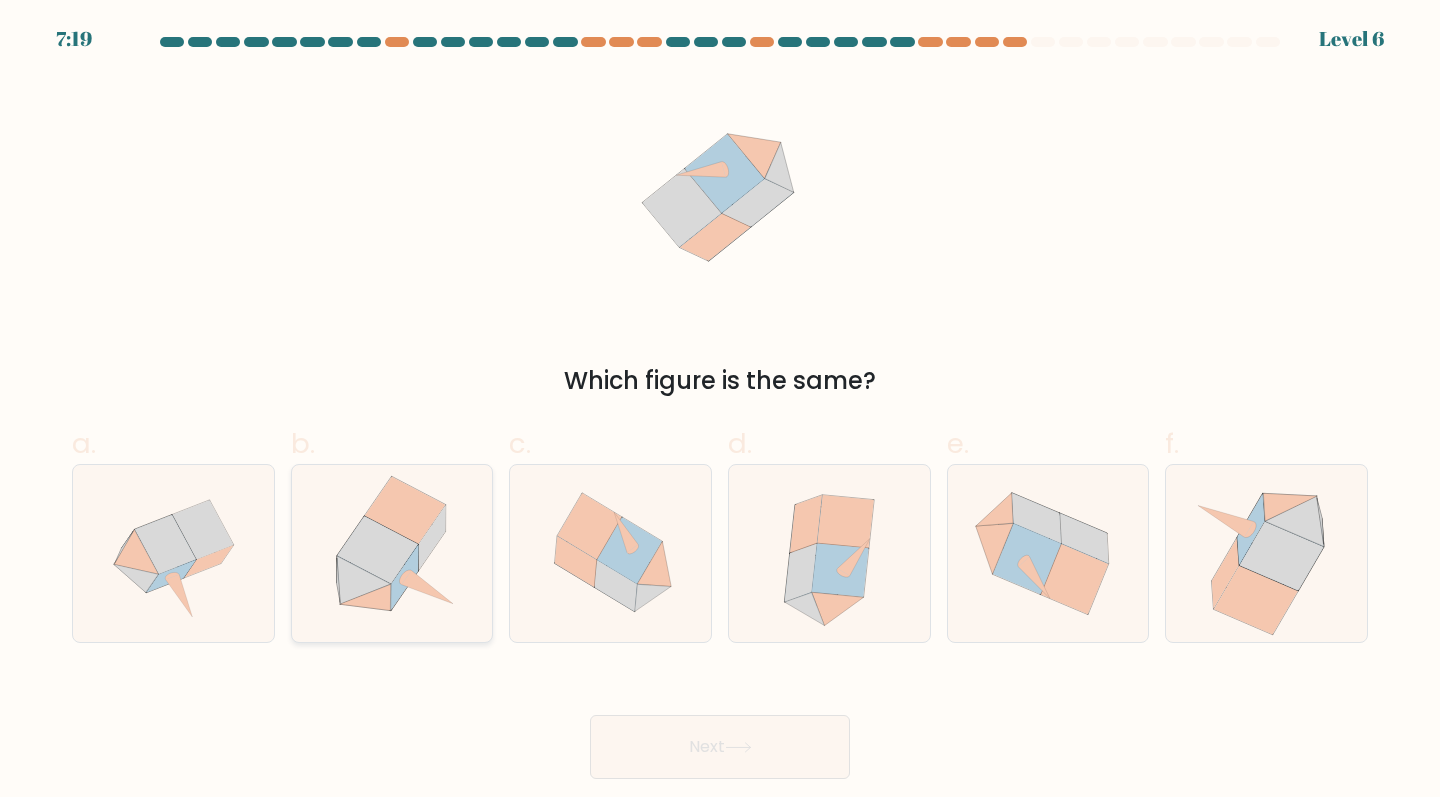 click 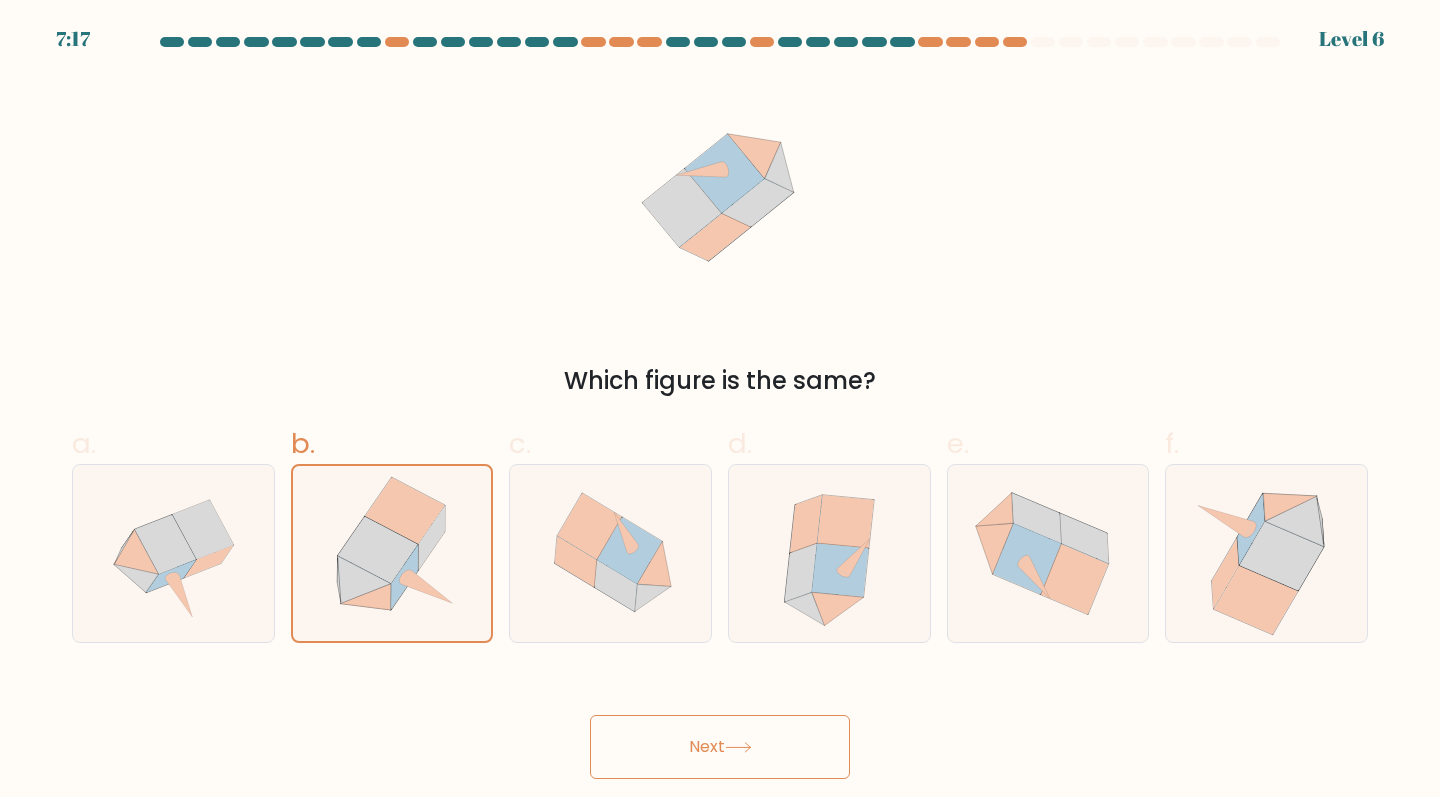click on "Next" at bounding box center [720, 747] 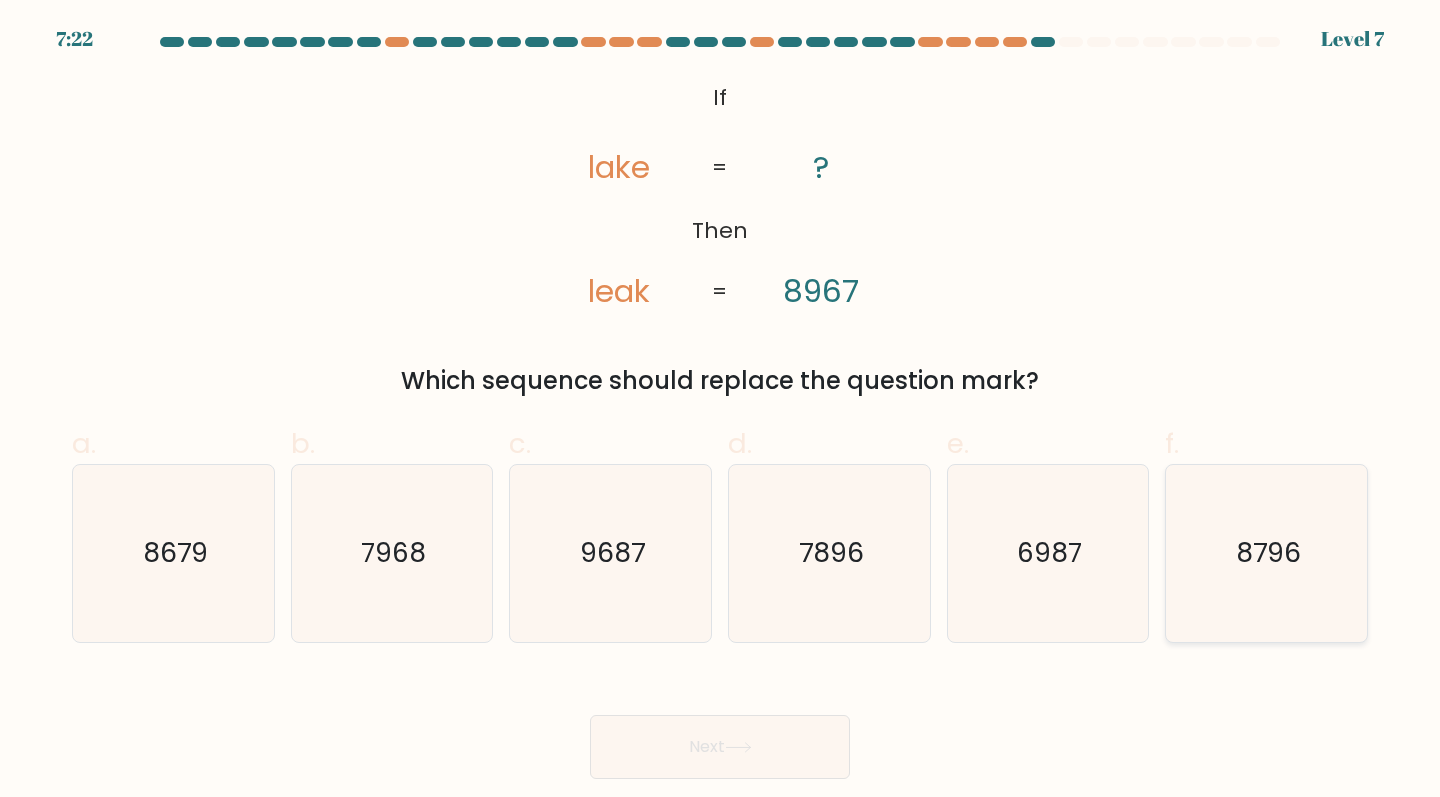 click on "8796" 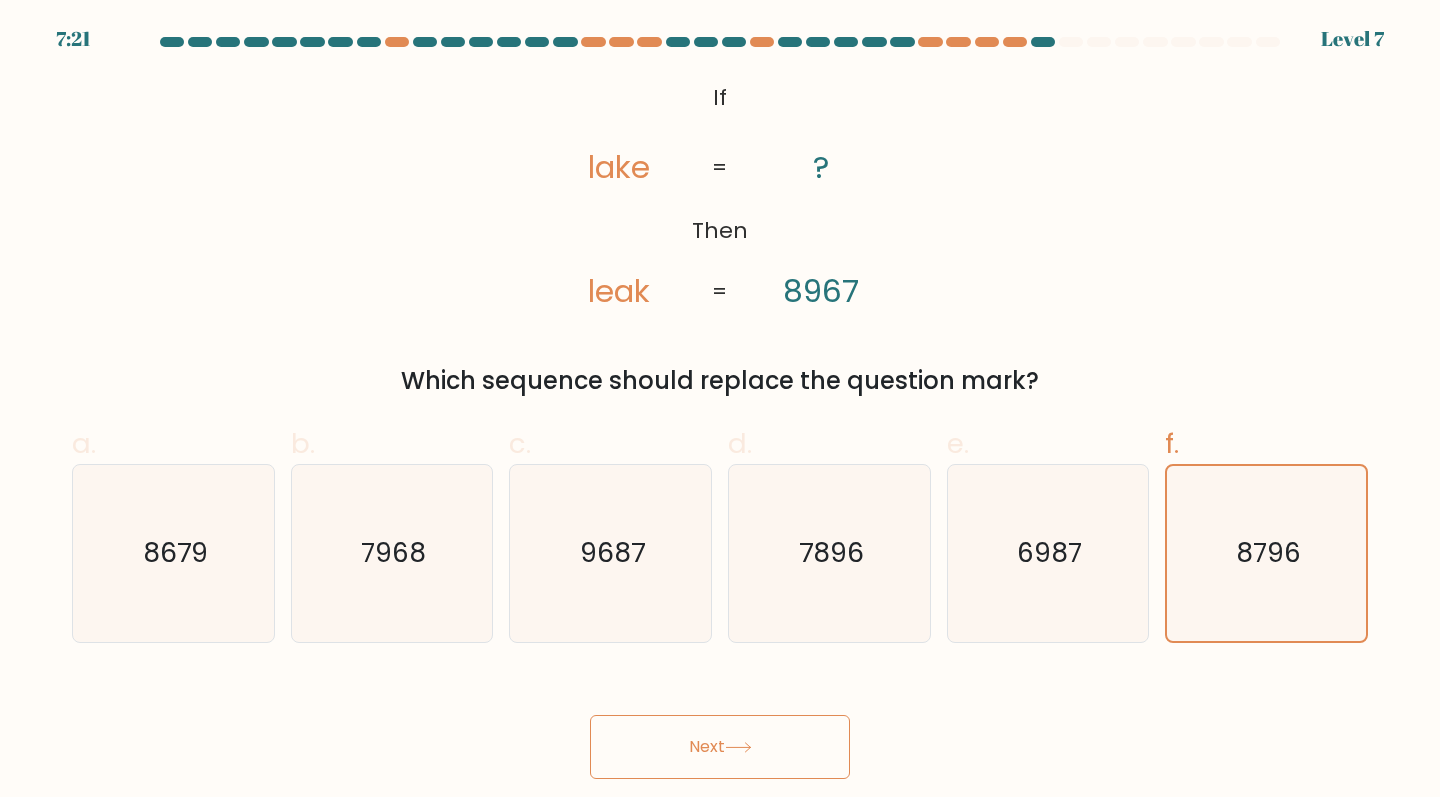 click on "Next" at bounding box center [720, 747] 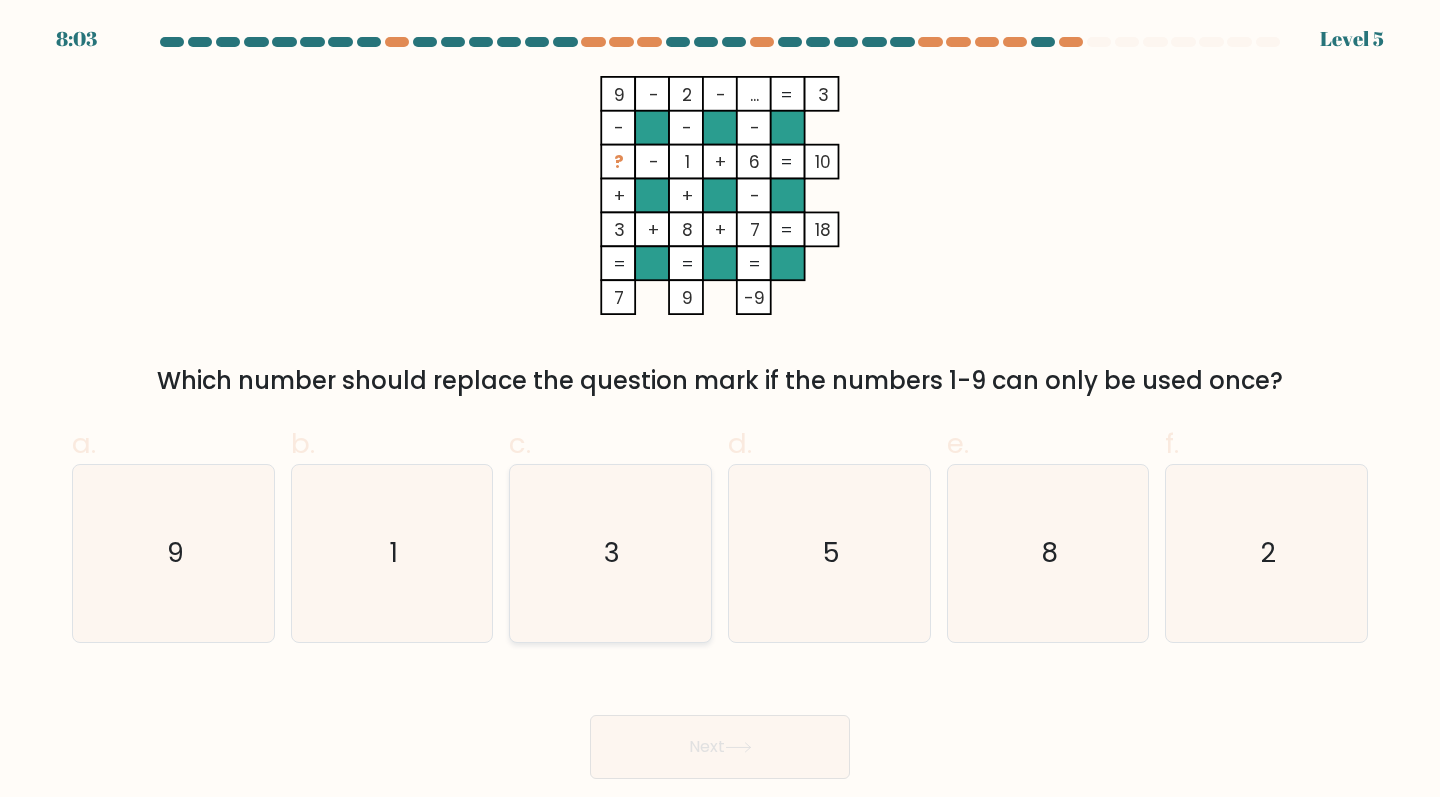 click on "3" 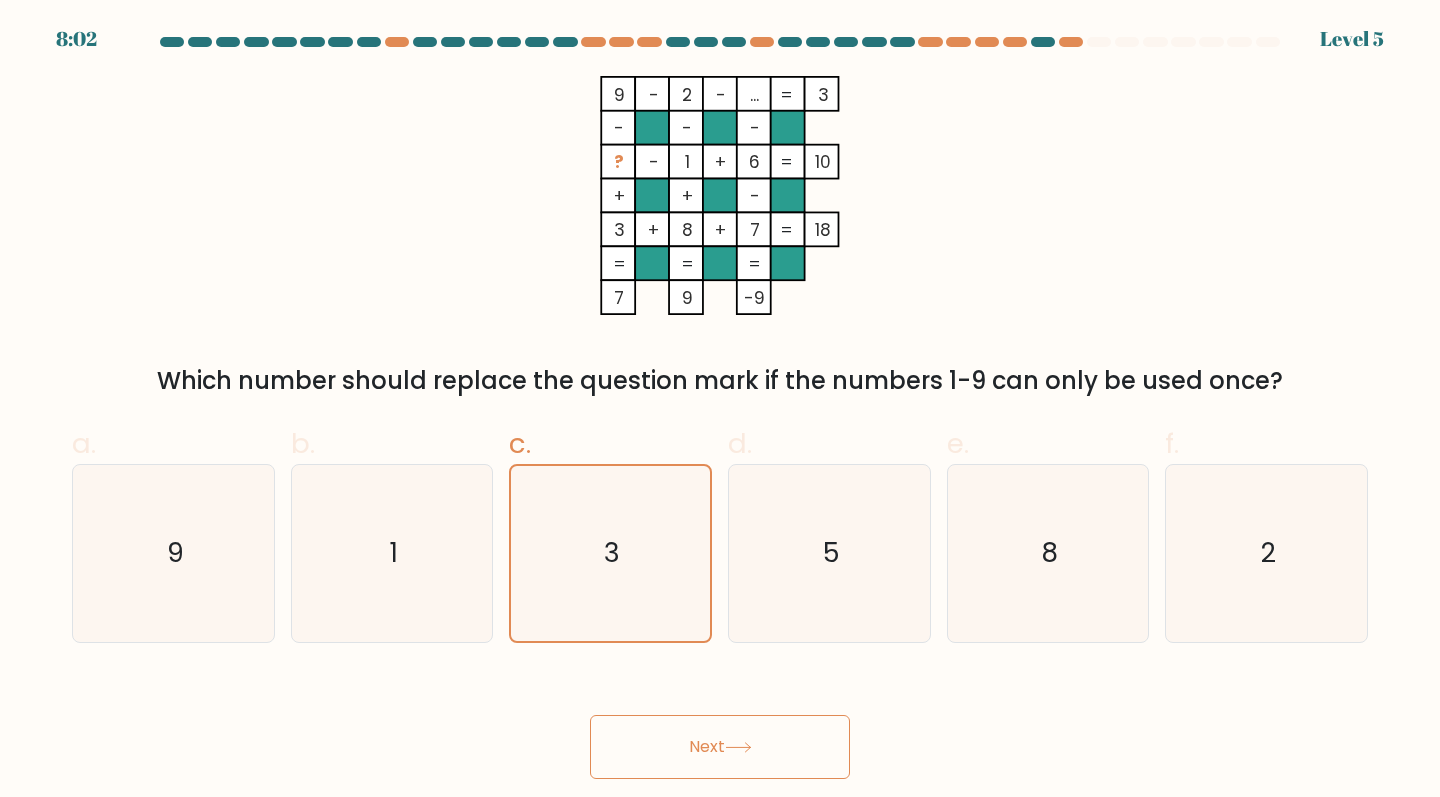 click on "Next" at bounding box center (720, 747) 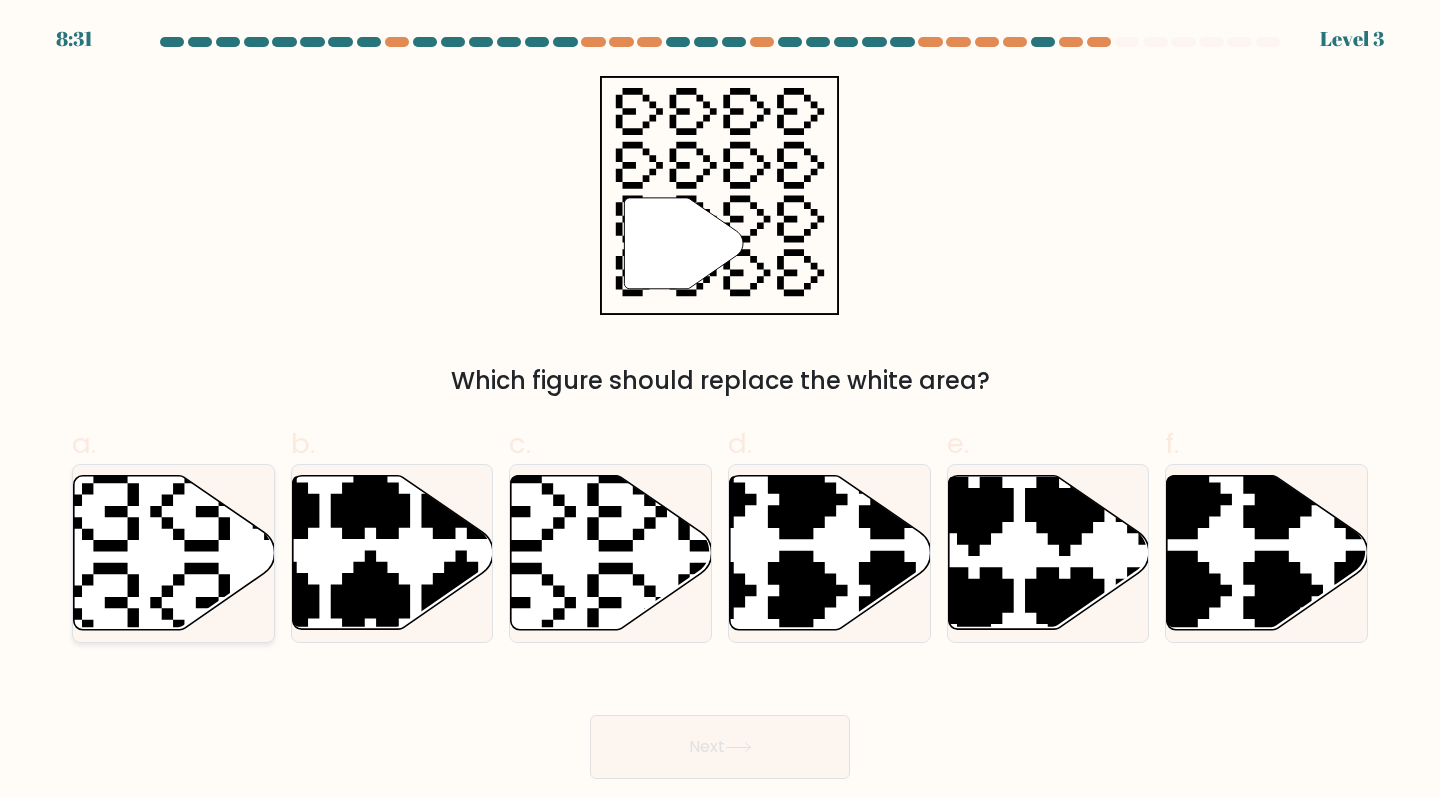click 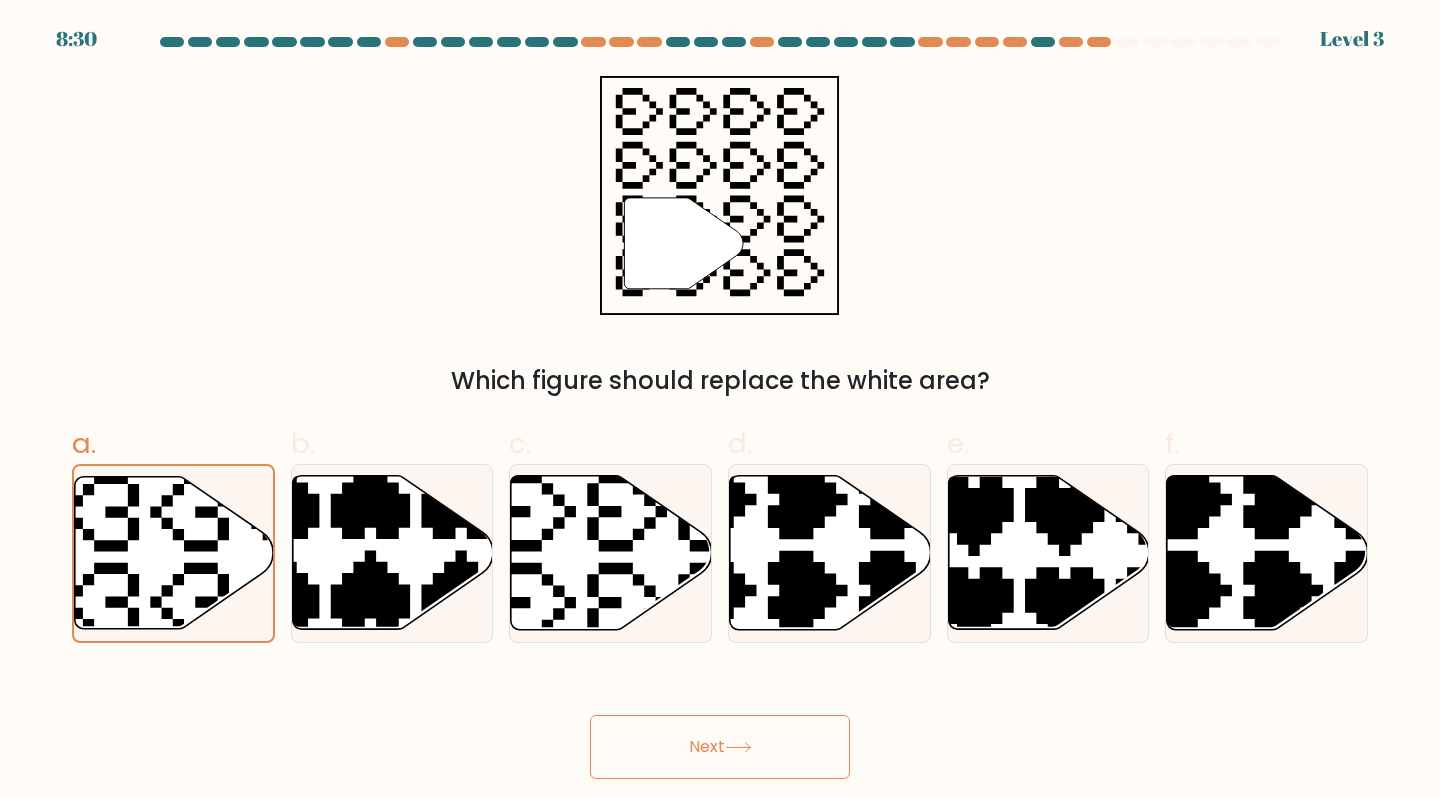 click on "Next" at bounding box center (720, 747) 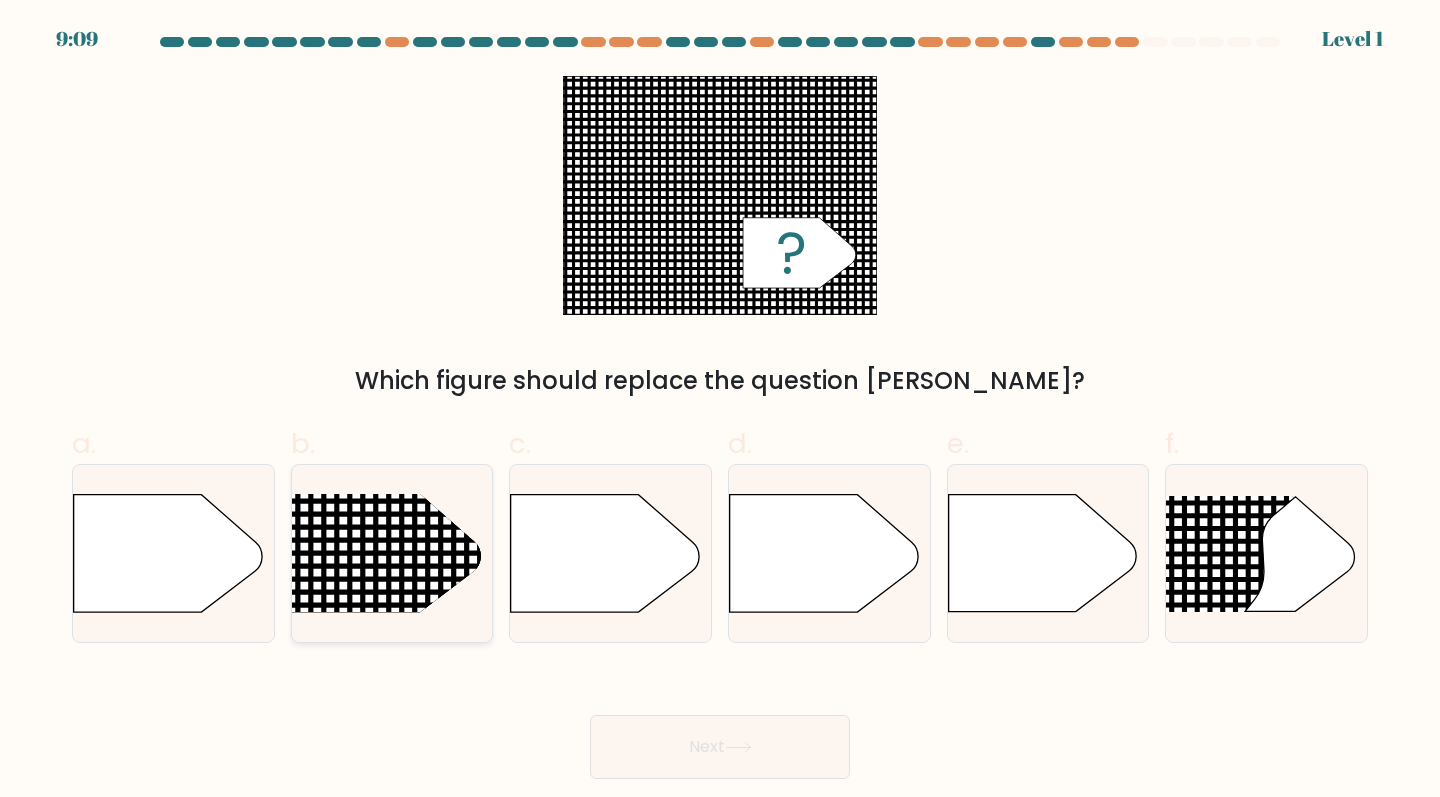 click 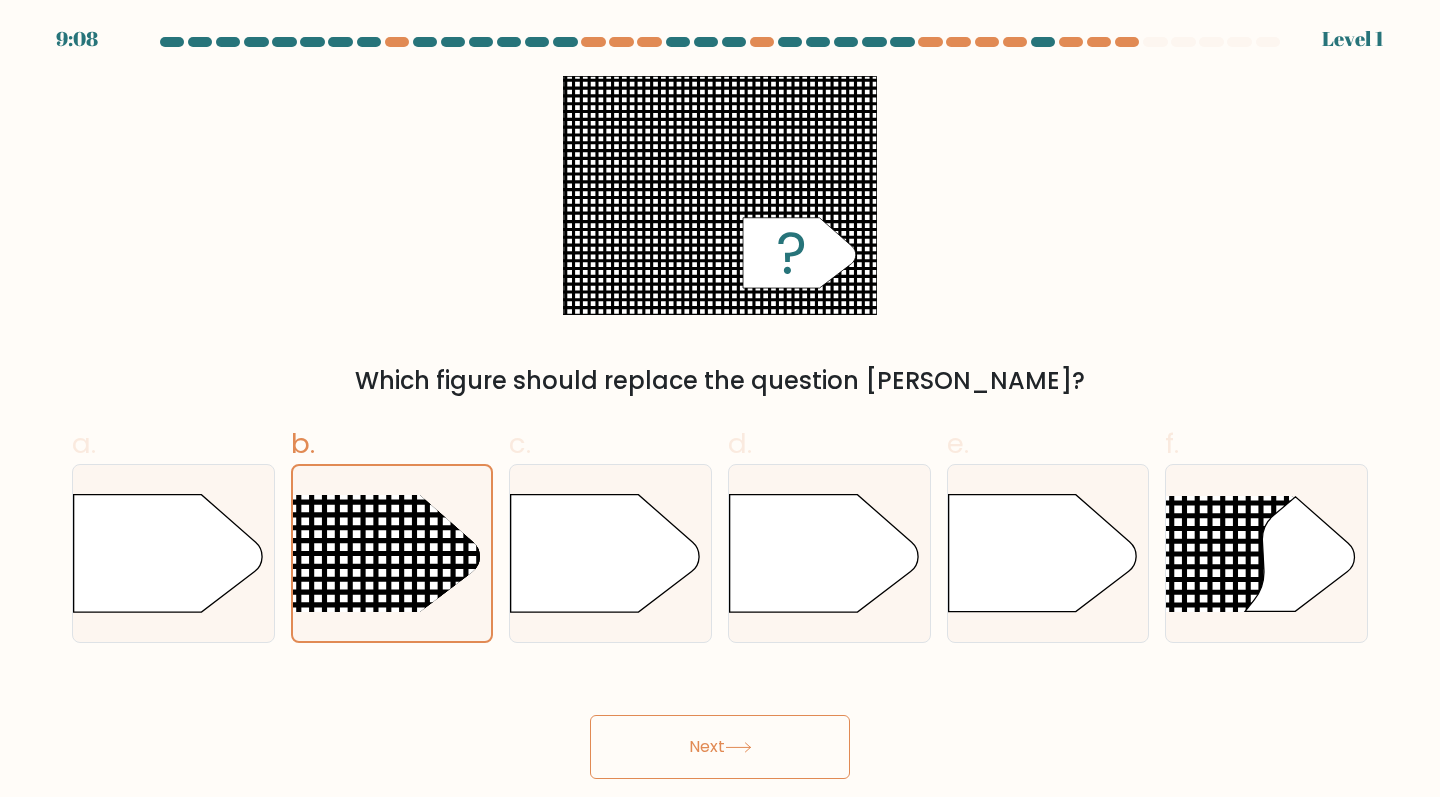 click on "Next" at bounding box center [720, 747] 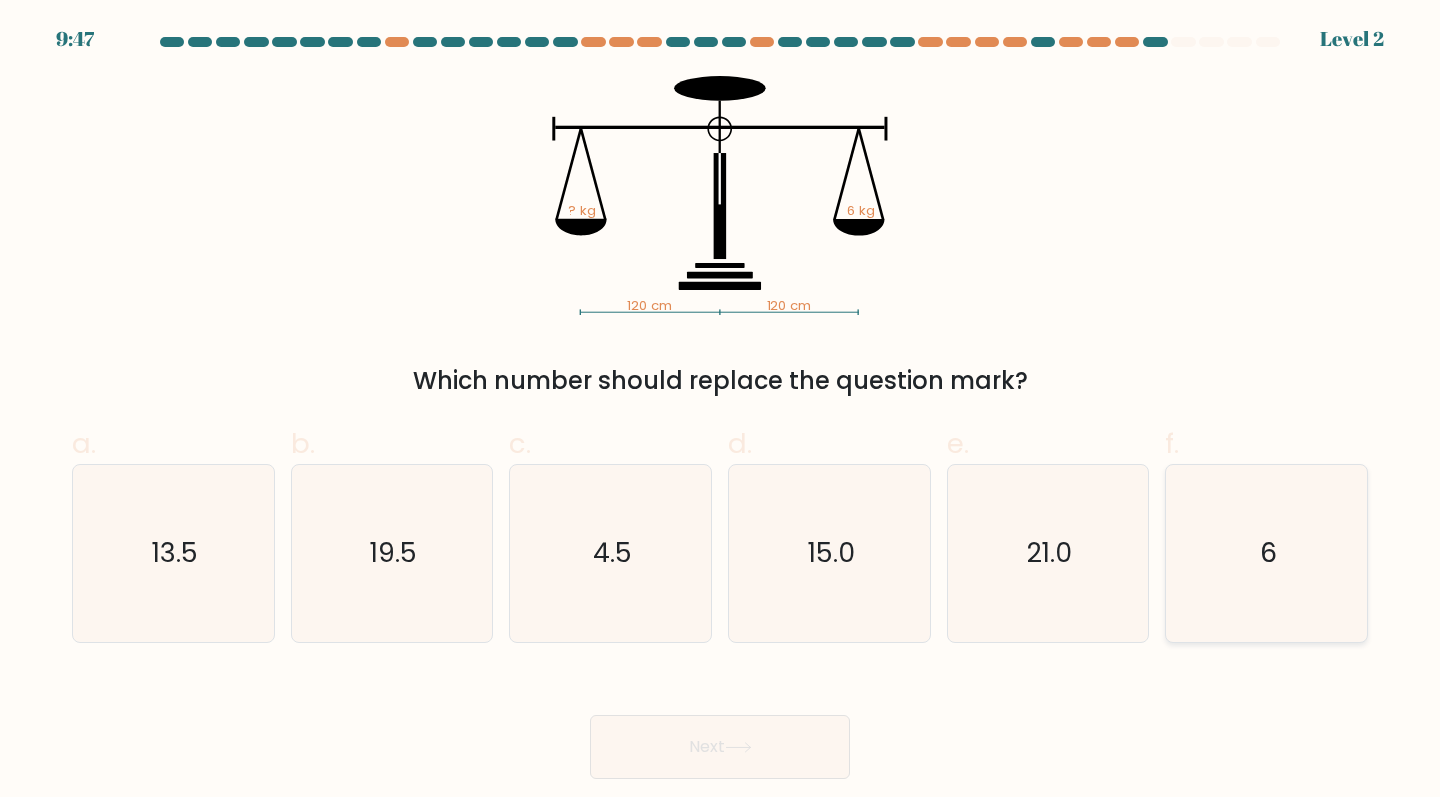 click on "6" 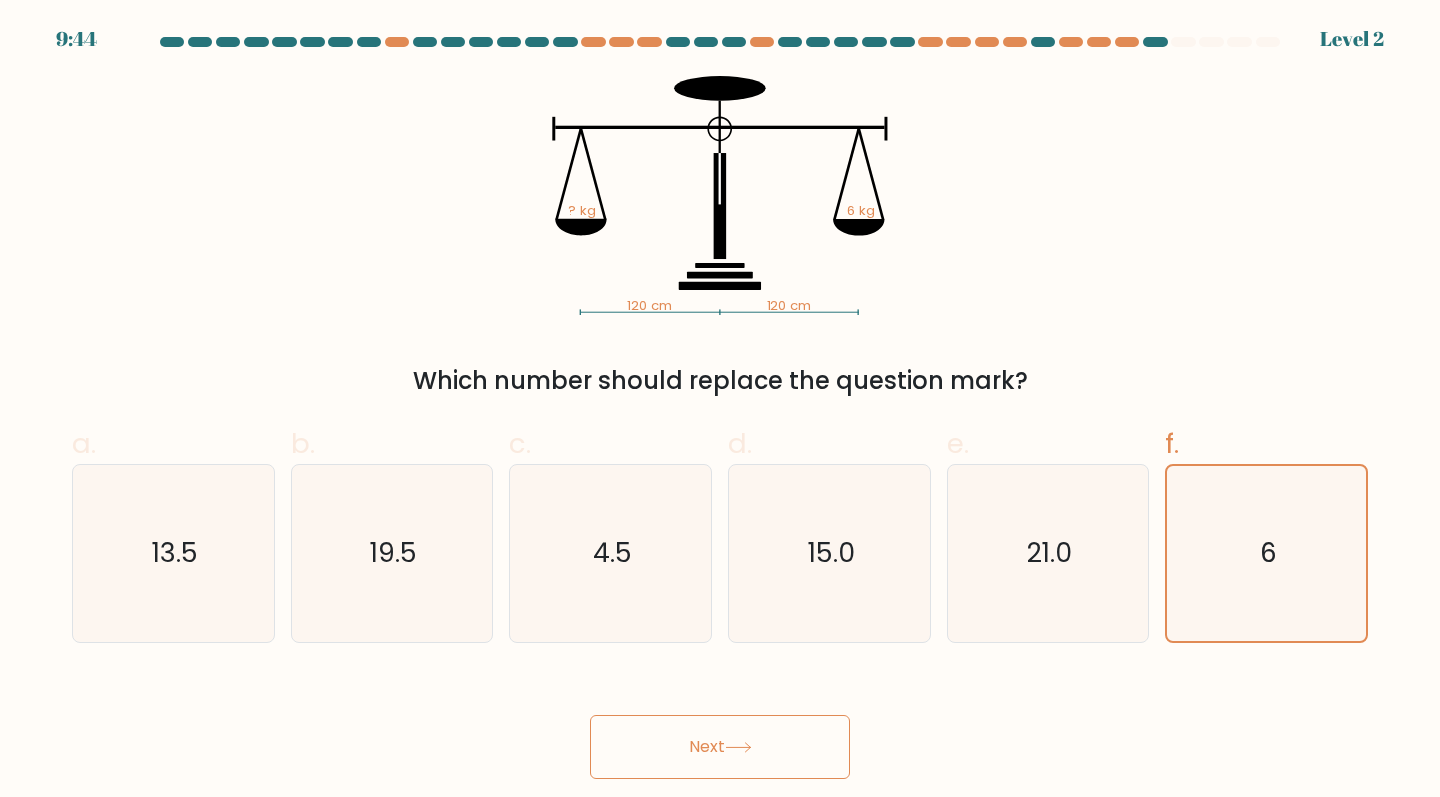 click on "Next" at bounding box center [720, 747] 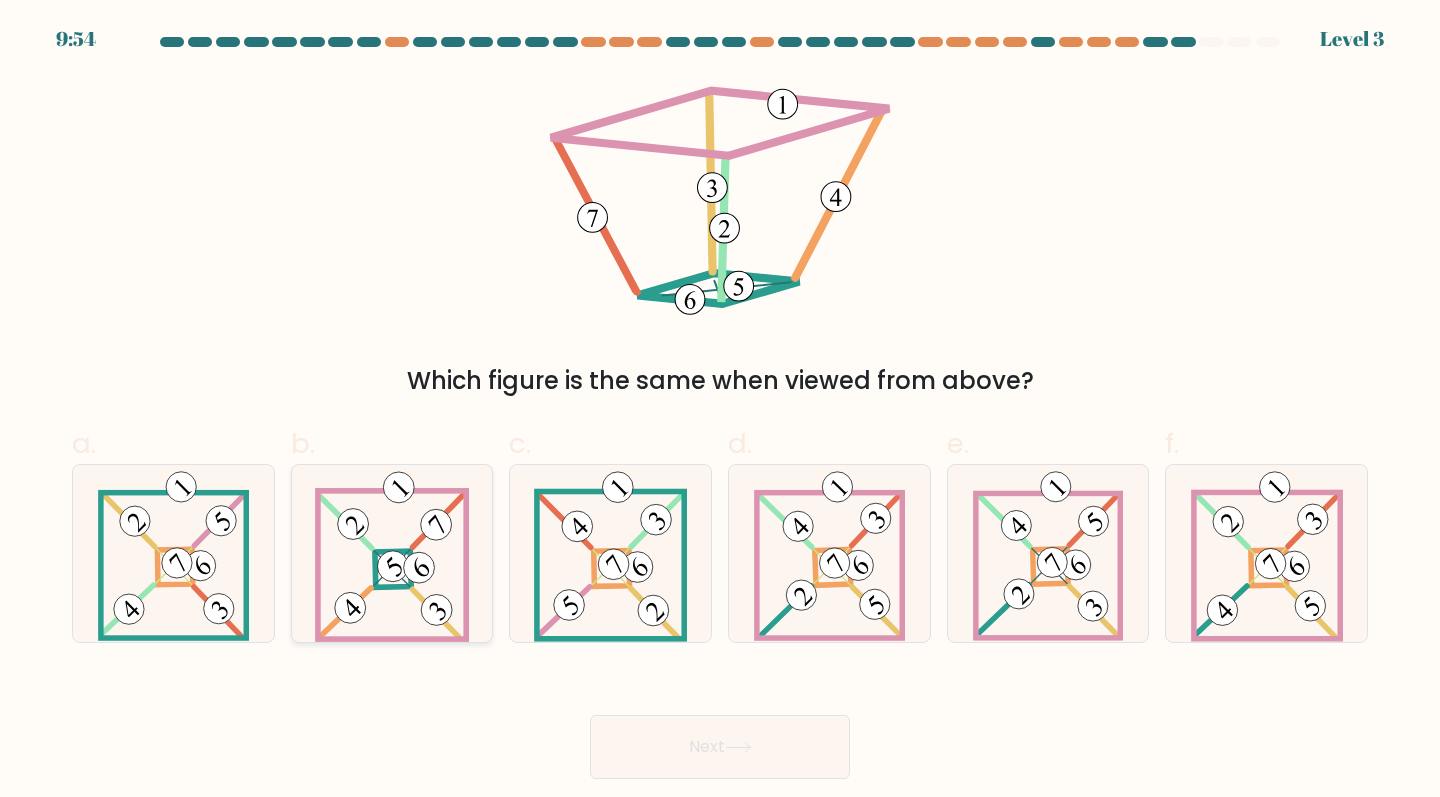 click 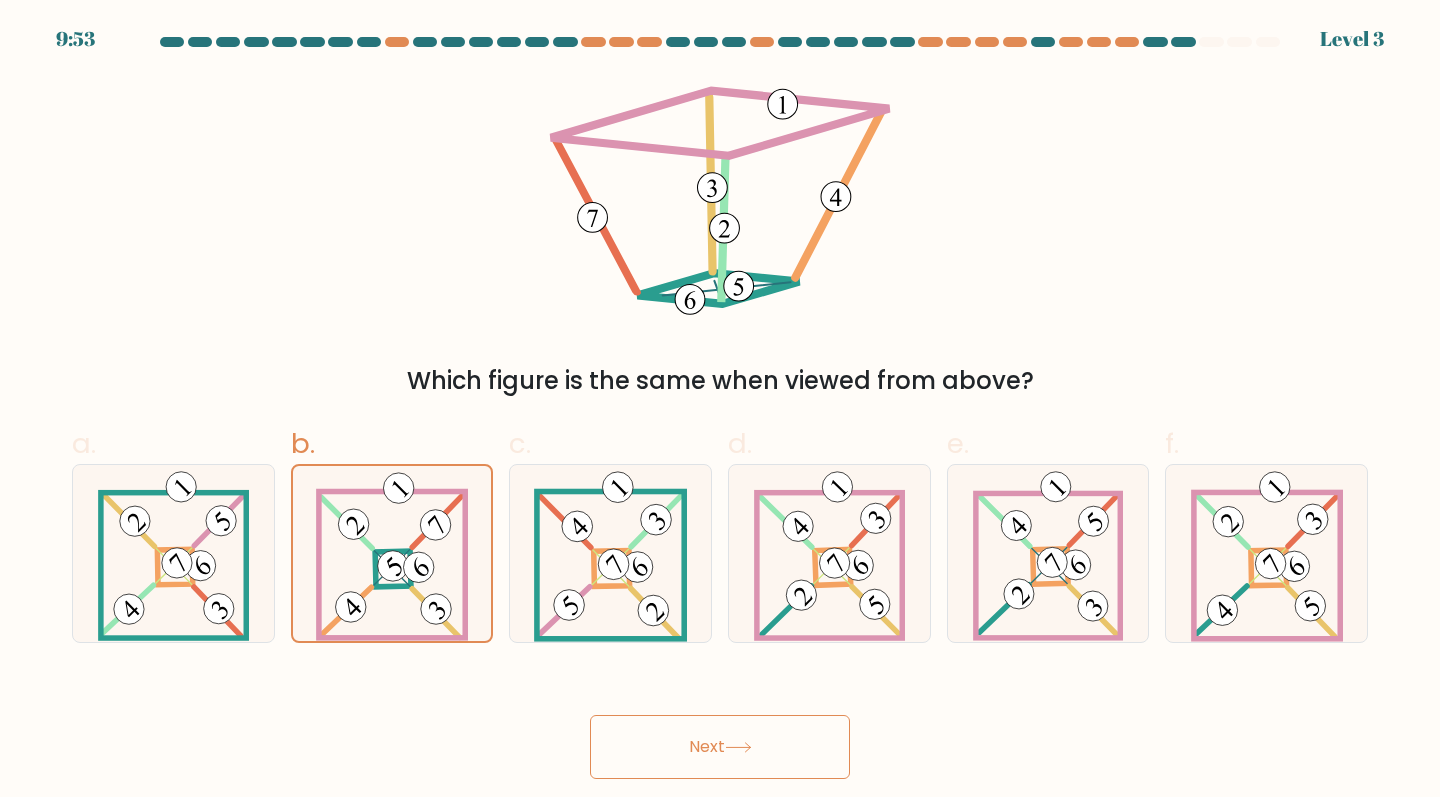 click on "Next" at bounding box center (720, 747) 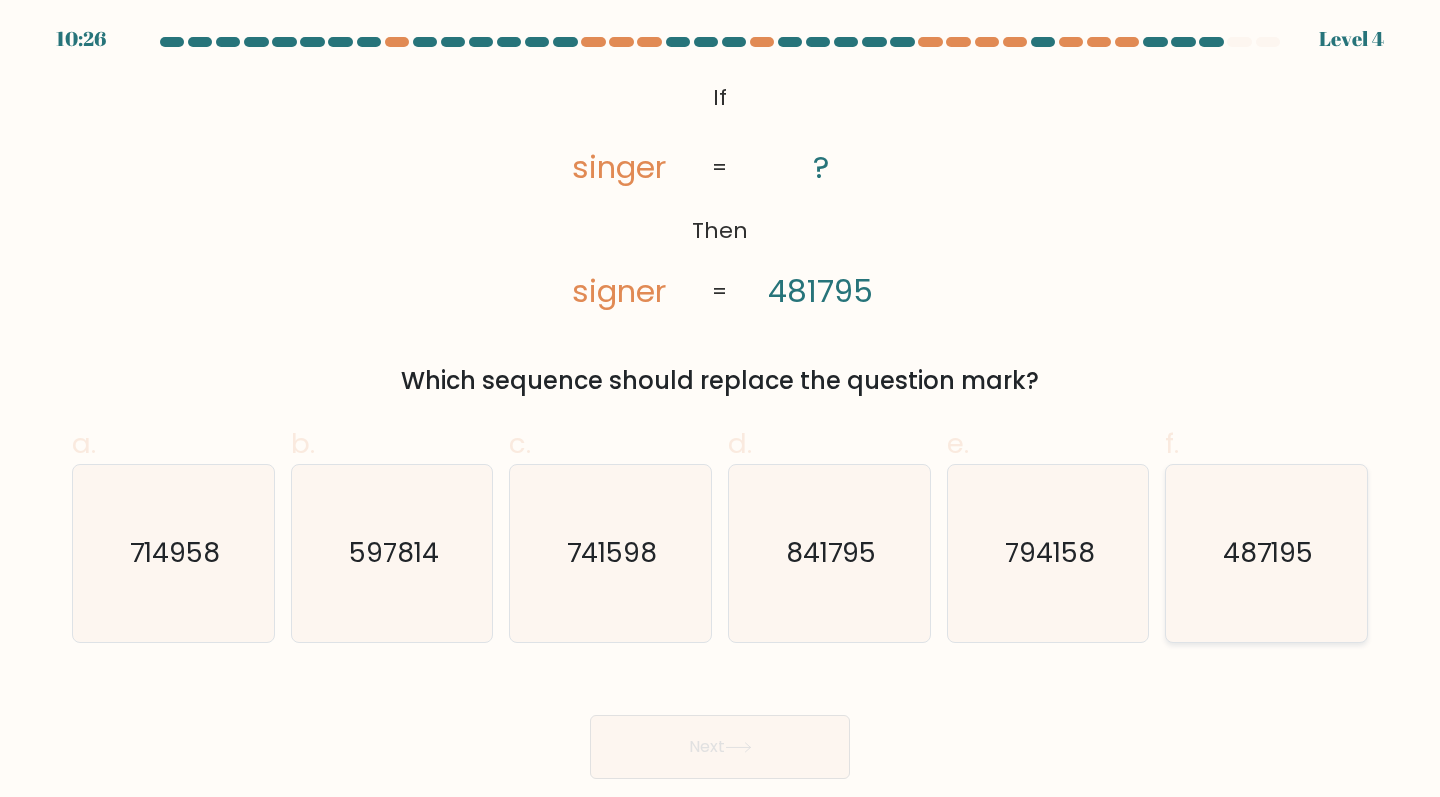 click on "487195" 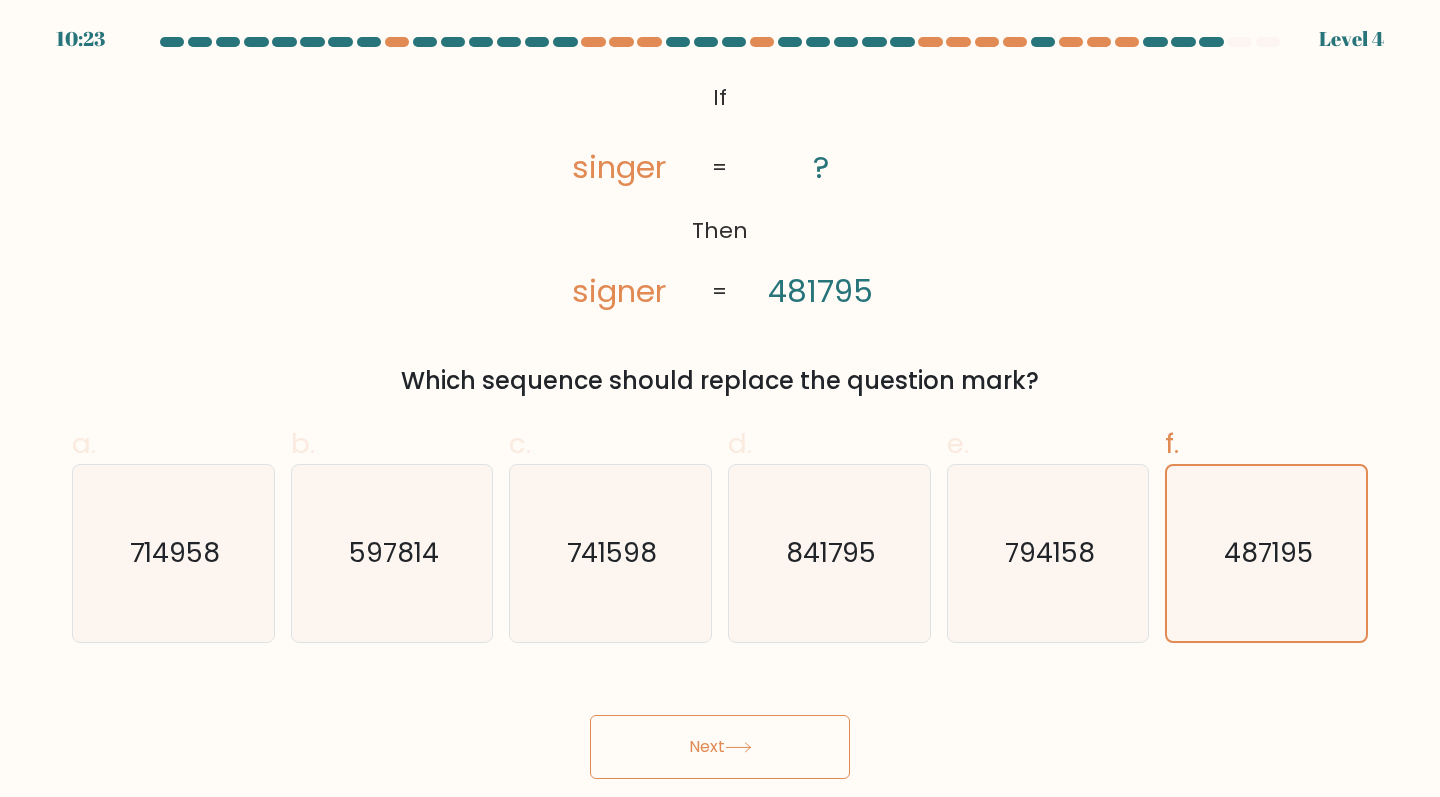 click on "Next" at bounding box center (720, 747) 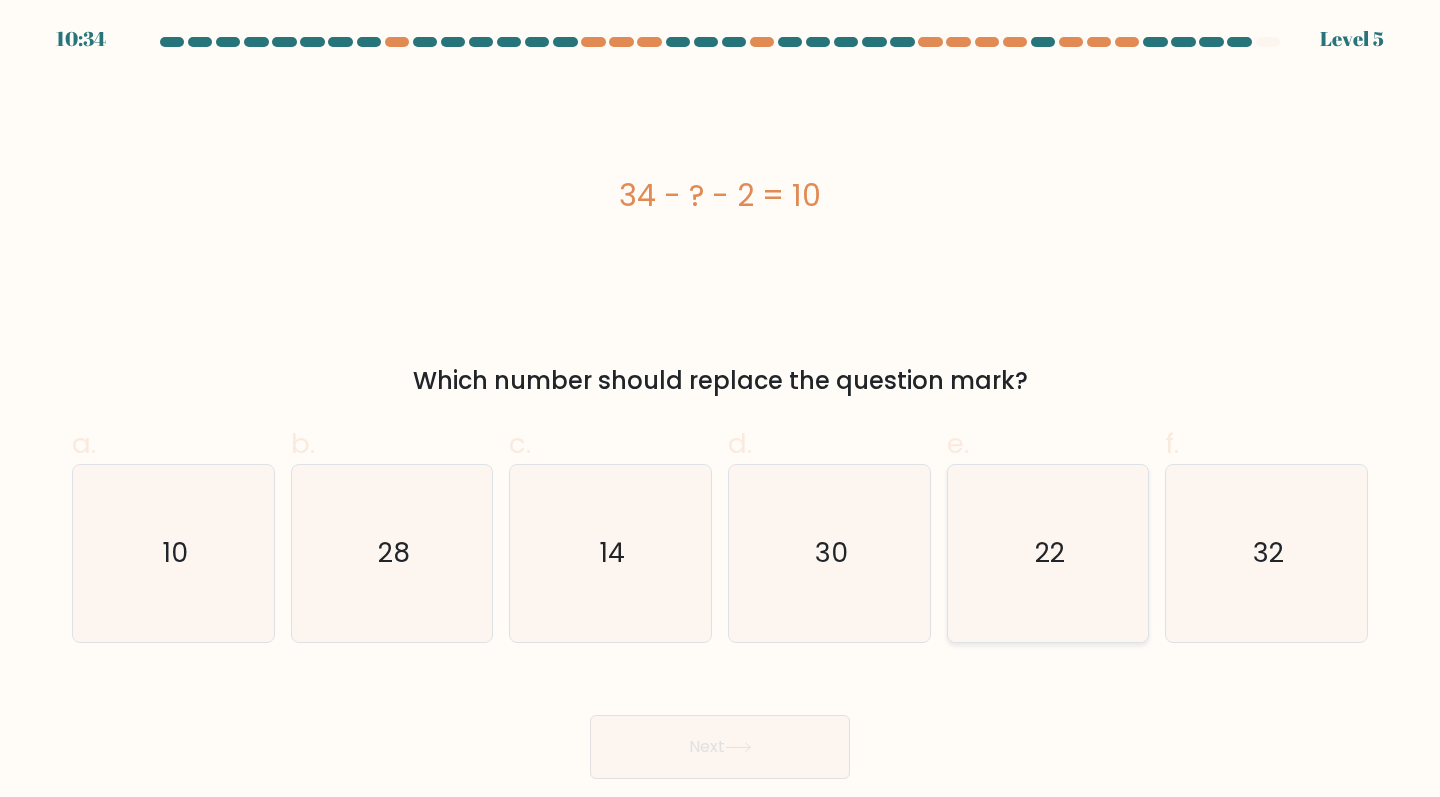 click on "22" 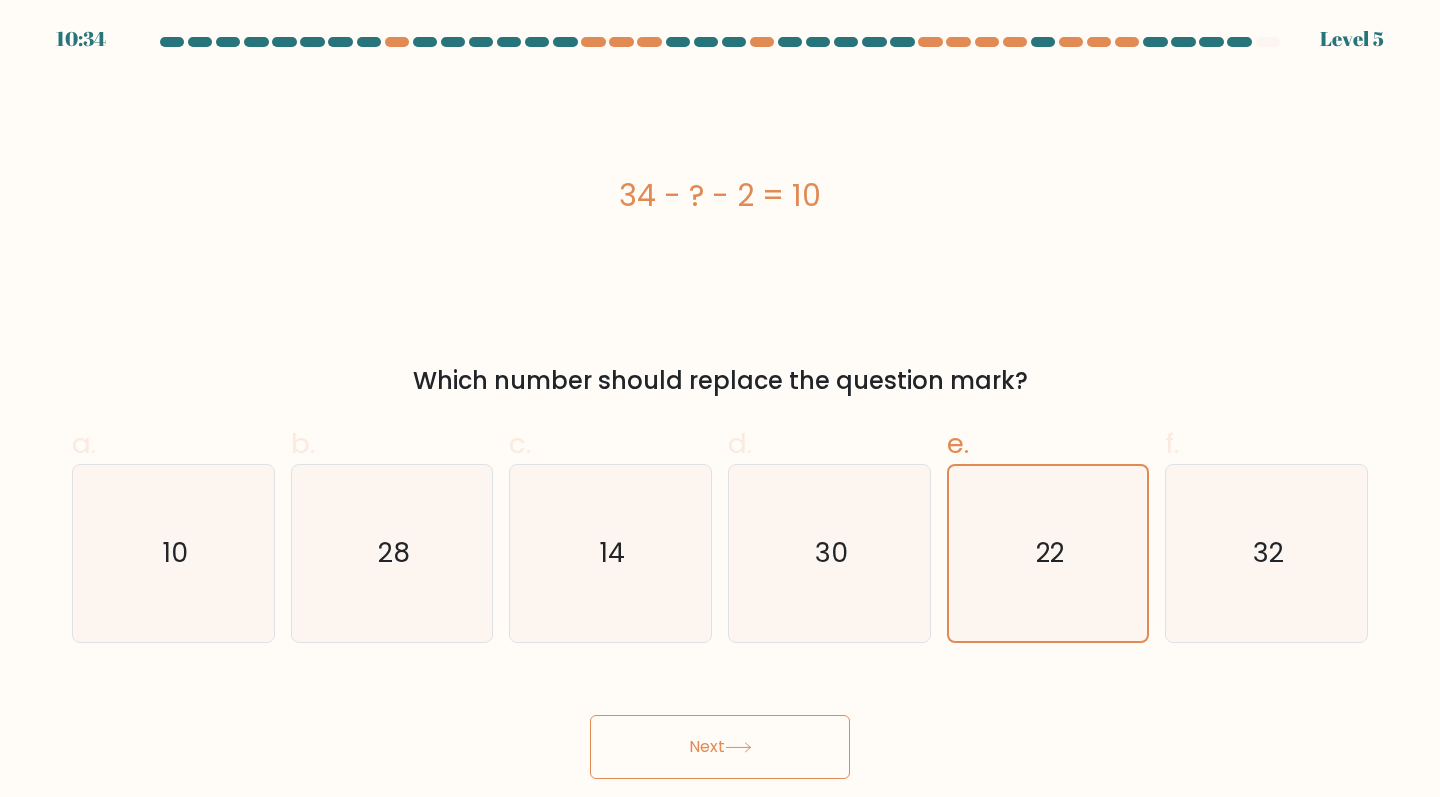 click on "Next" at bounding box center [720, 747] 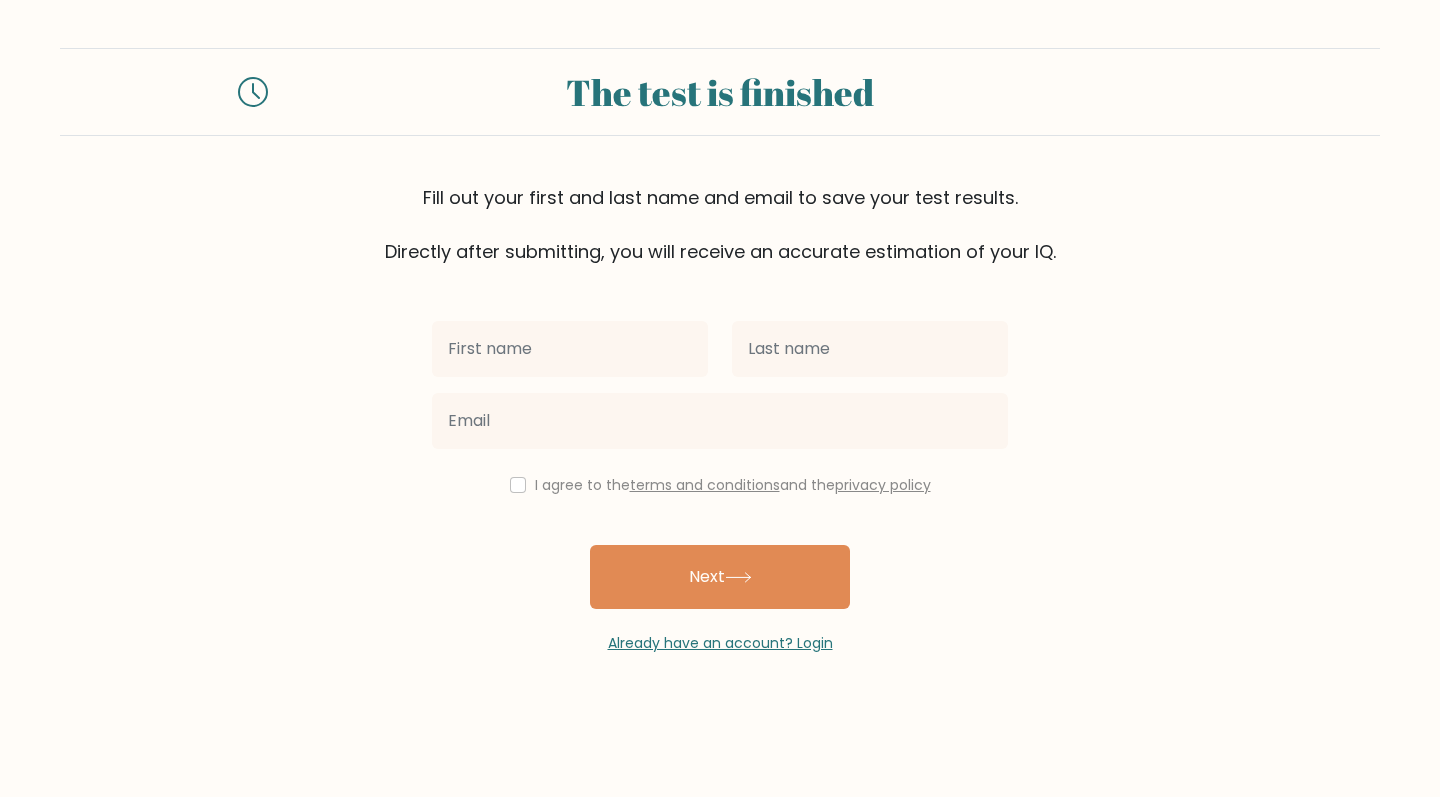 scroll, scrollTop: 0, scrollLeft: 0, axis: both 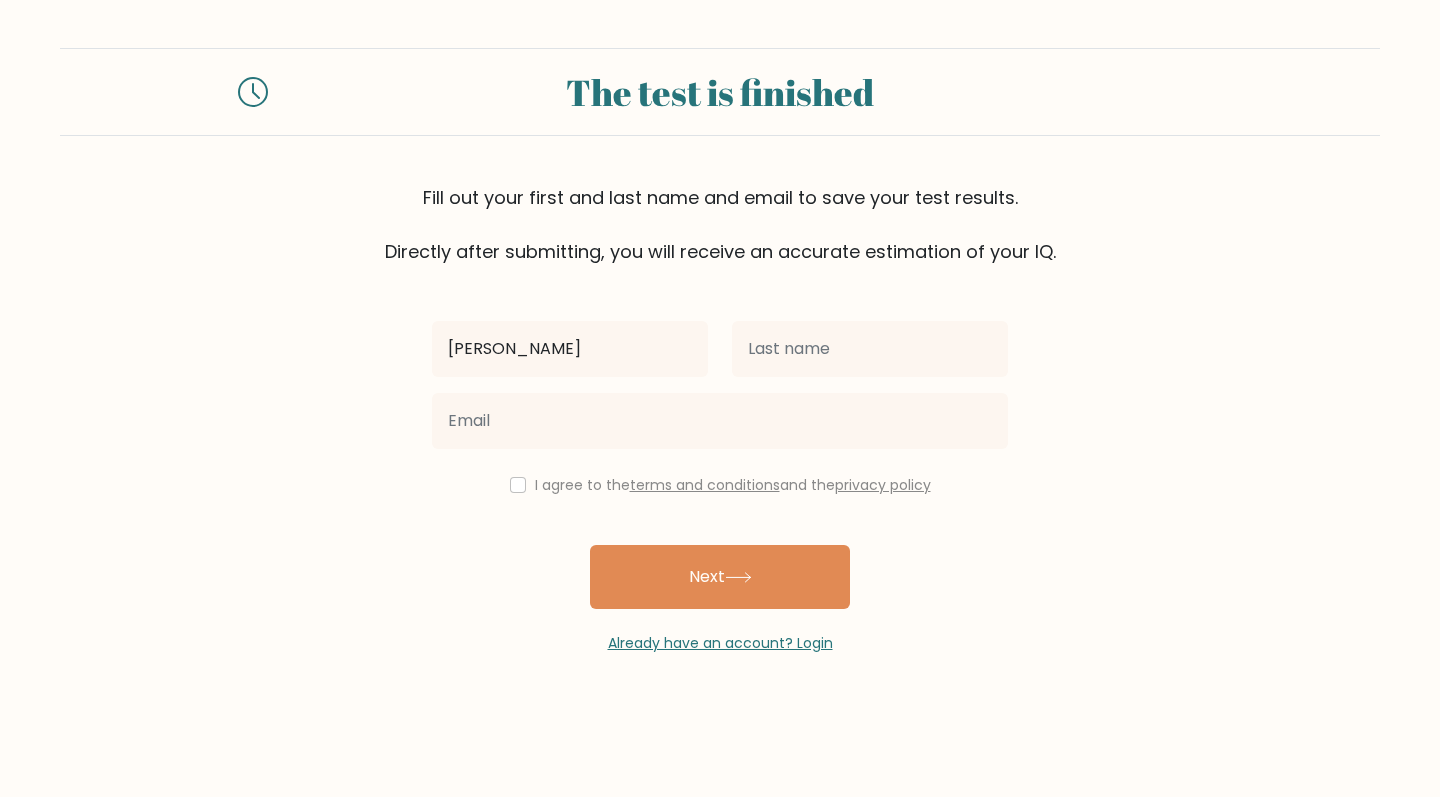 type on "Karla" 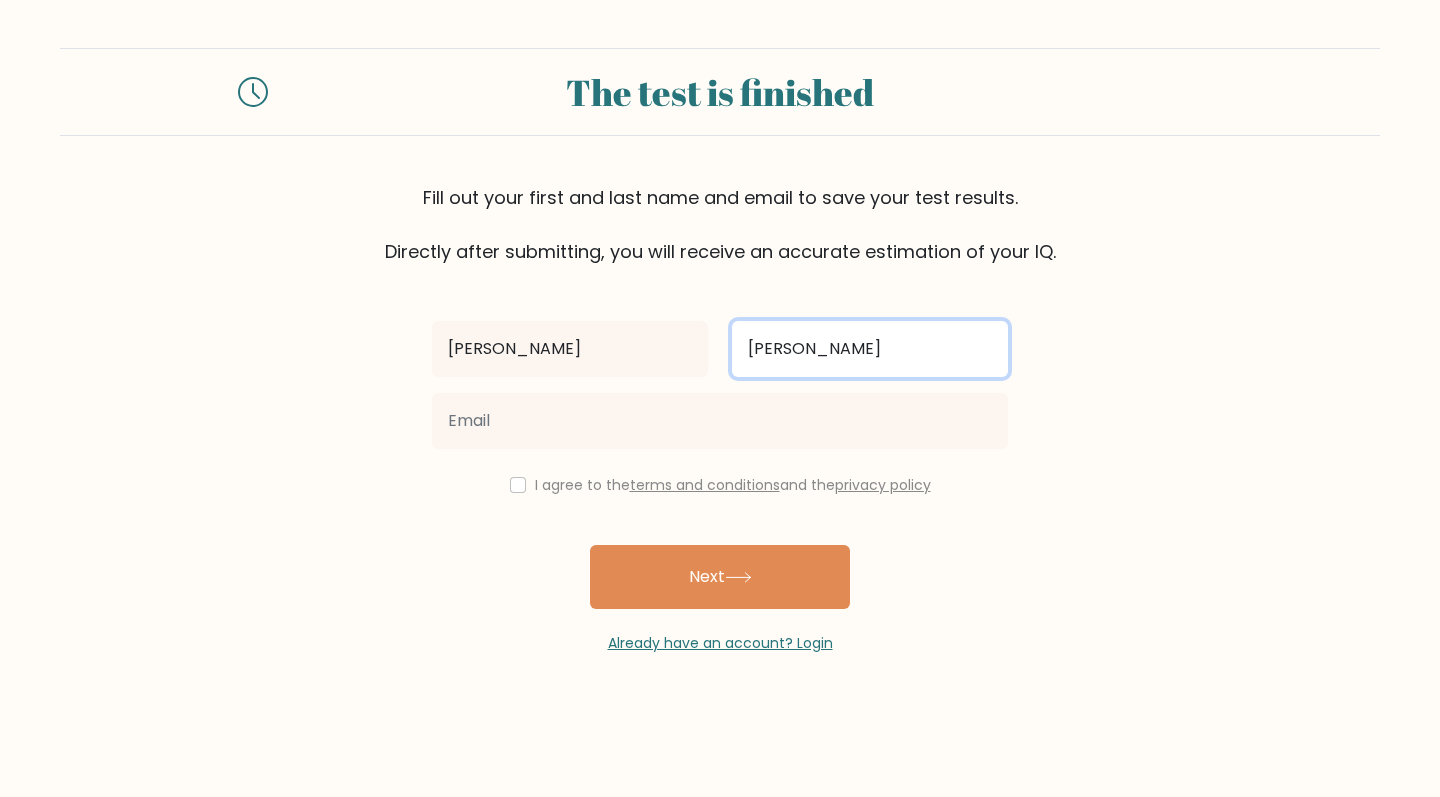 type on "Tecson" 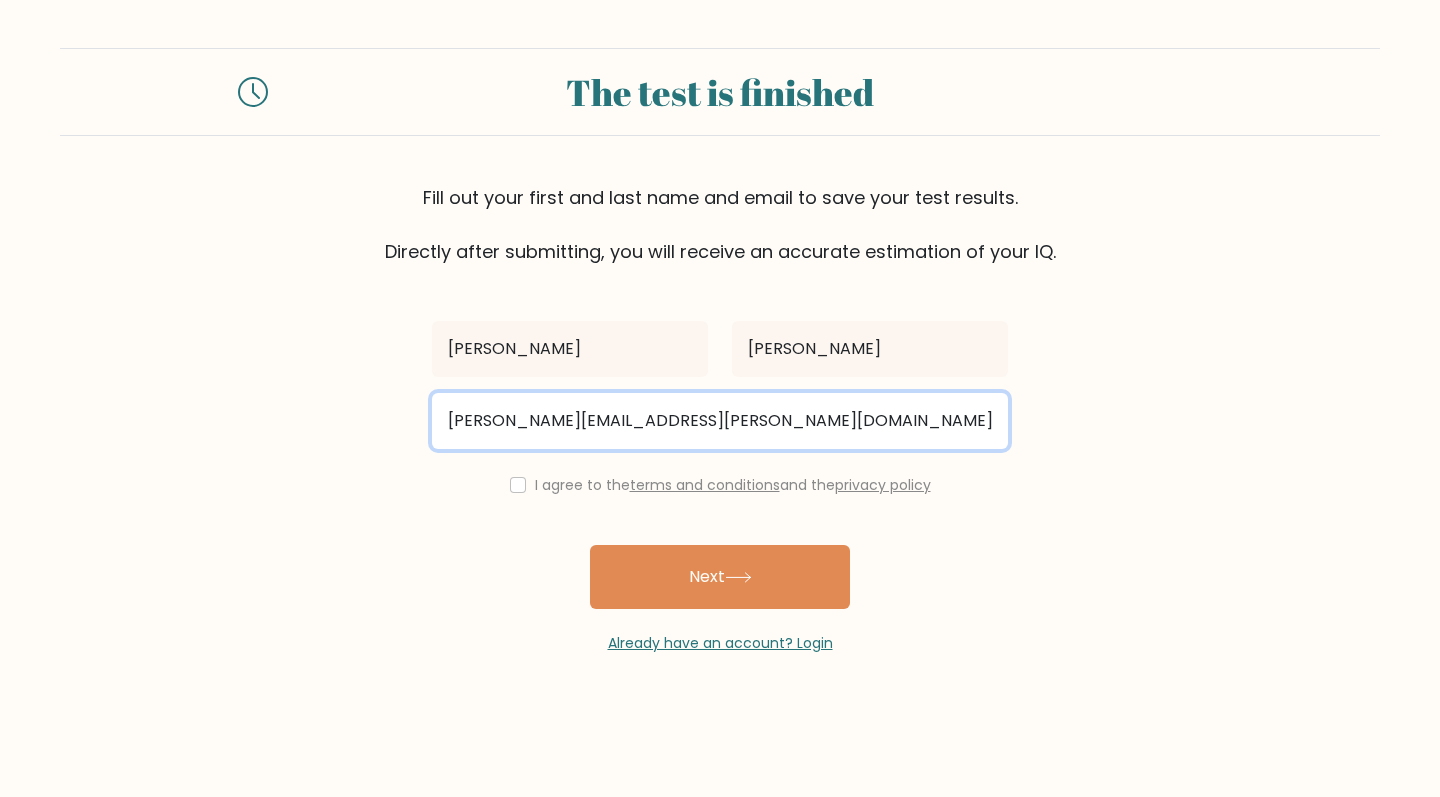 scroll, scrollTop: 0, scrollLeft: 0, axis: both 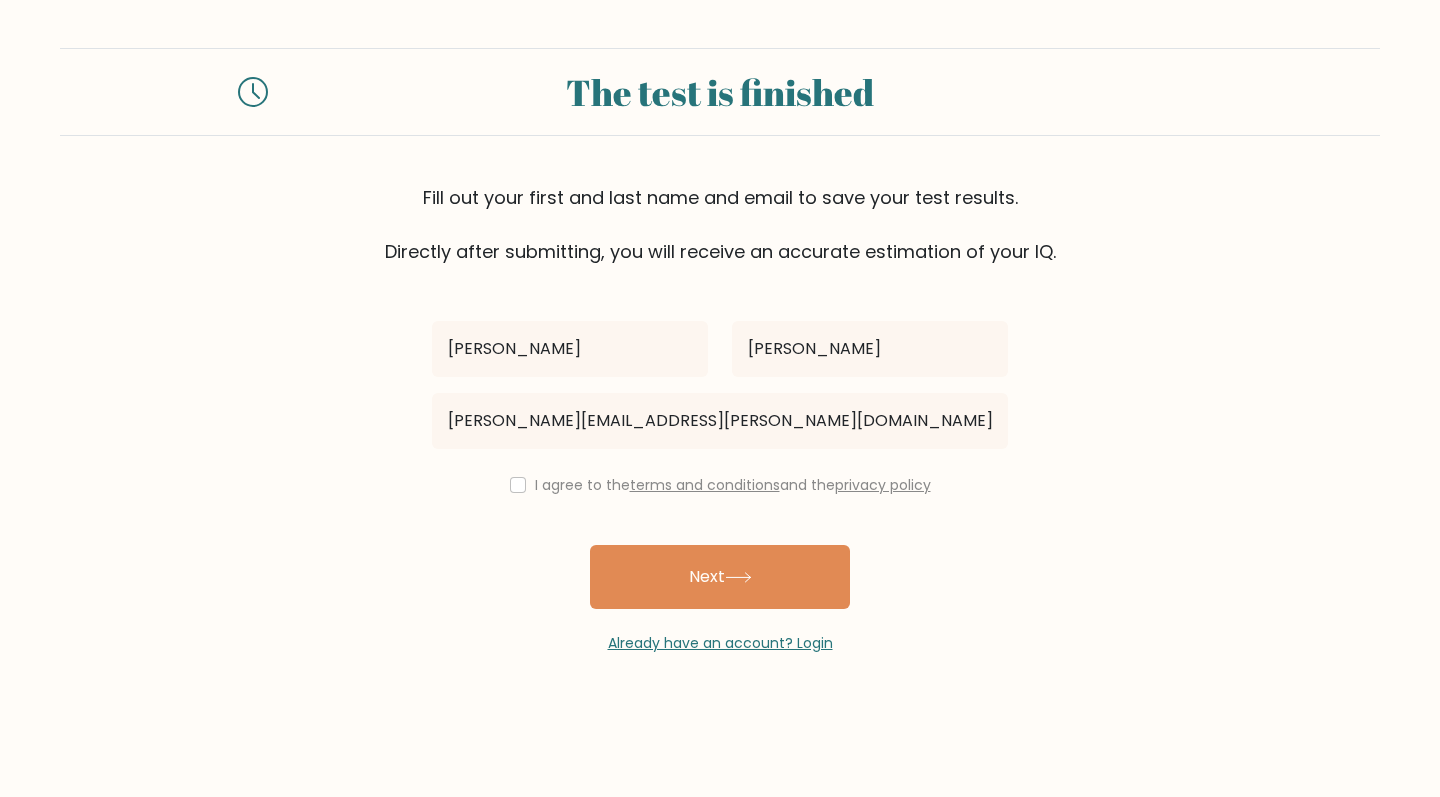 click at bounding box center (518, 485) 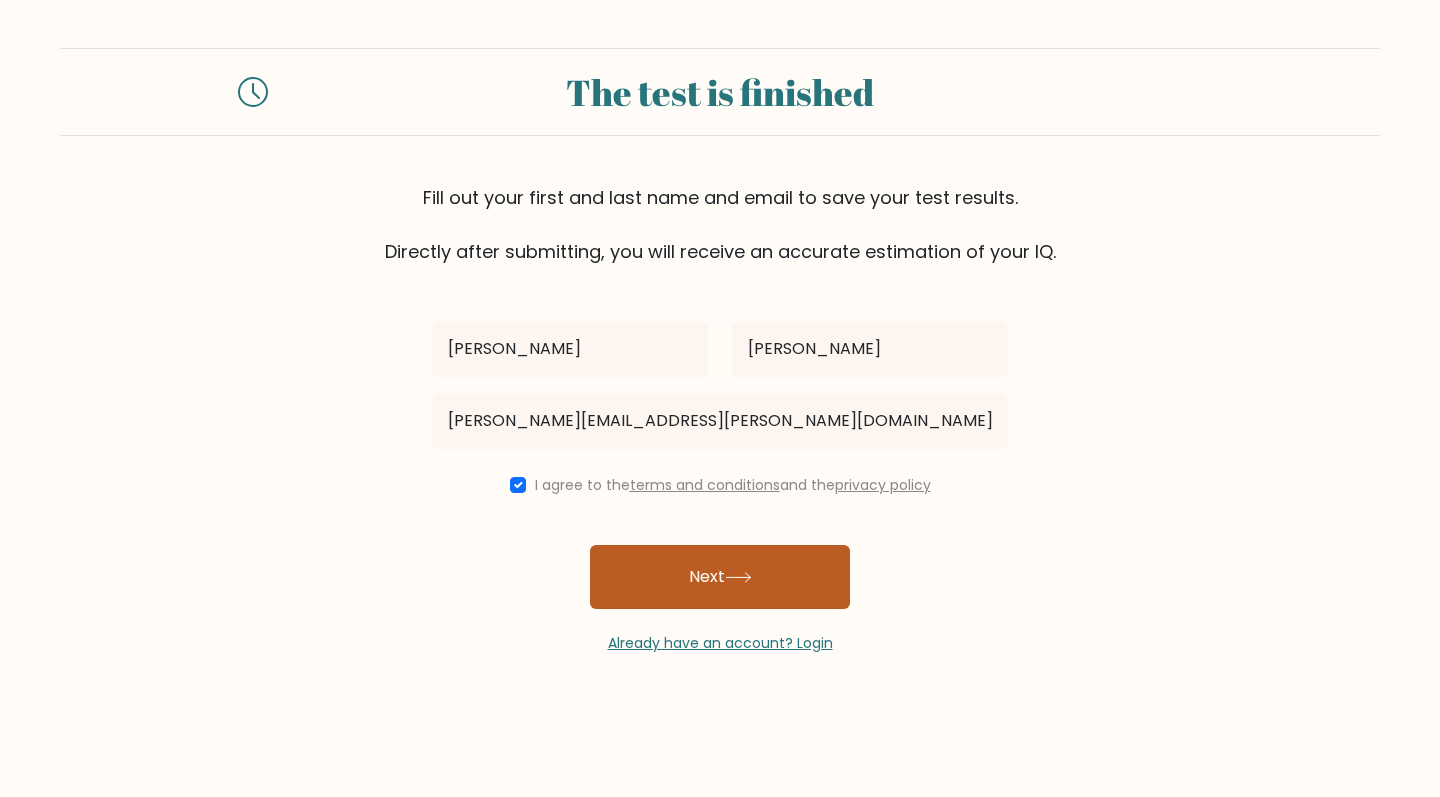 click on "Next" at bounding box center (720, 577) 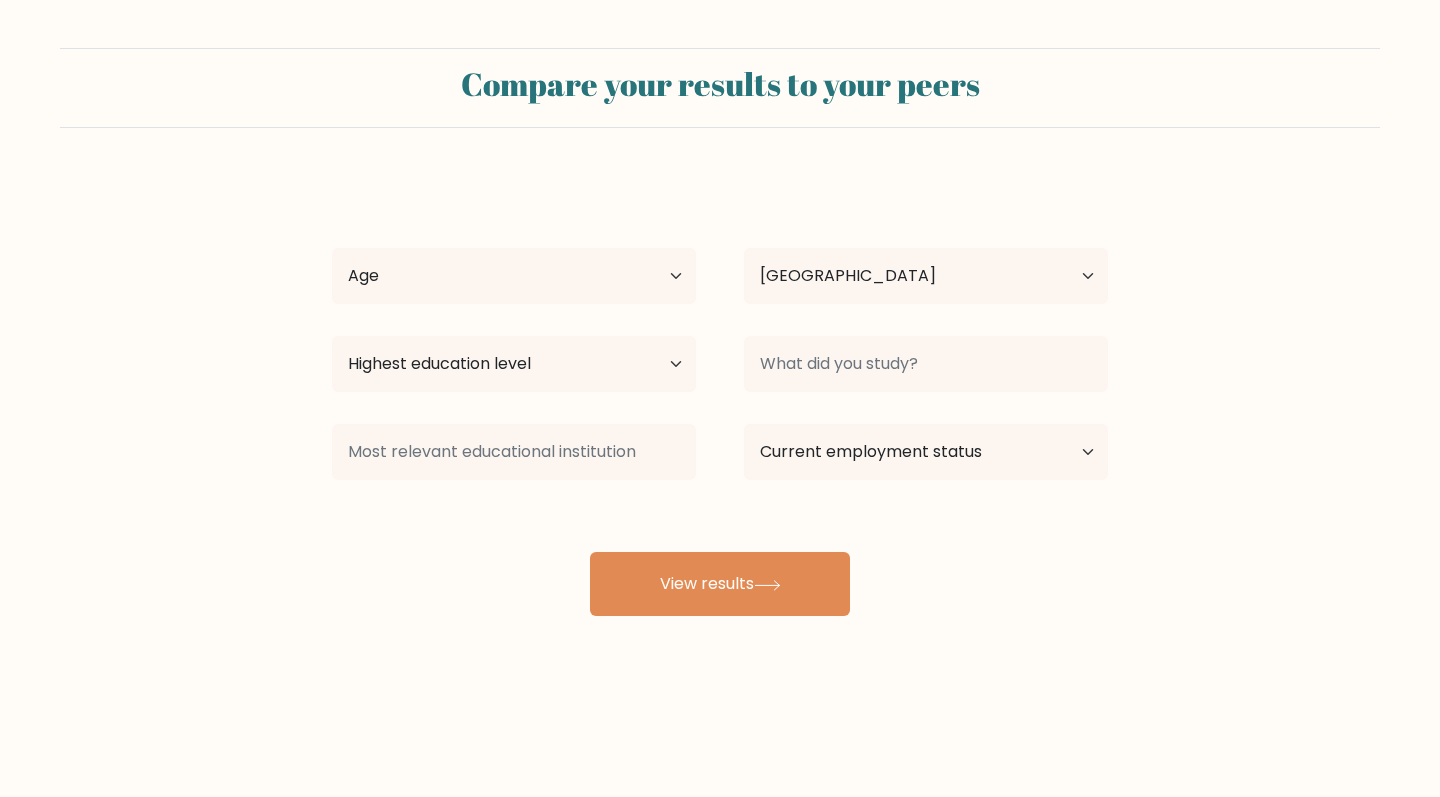select on "PH" 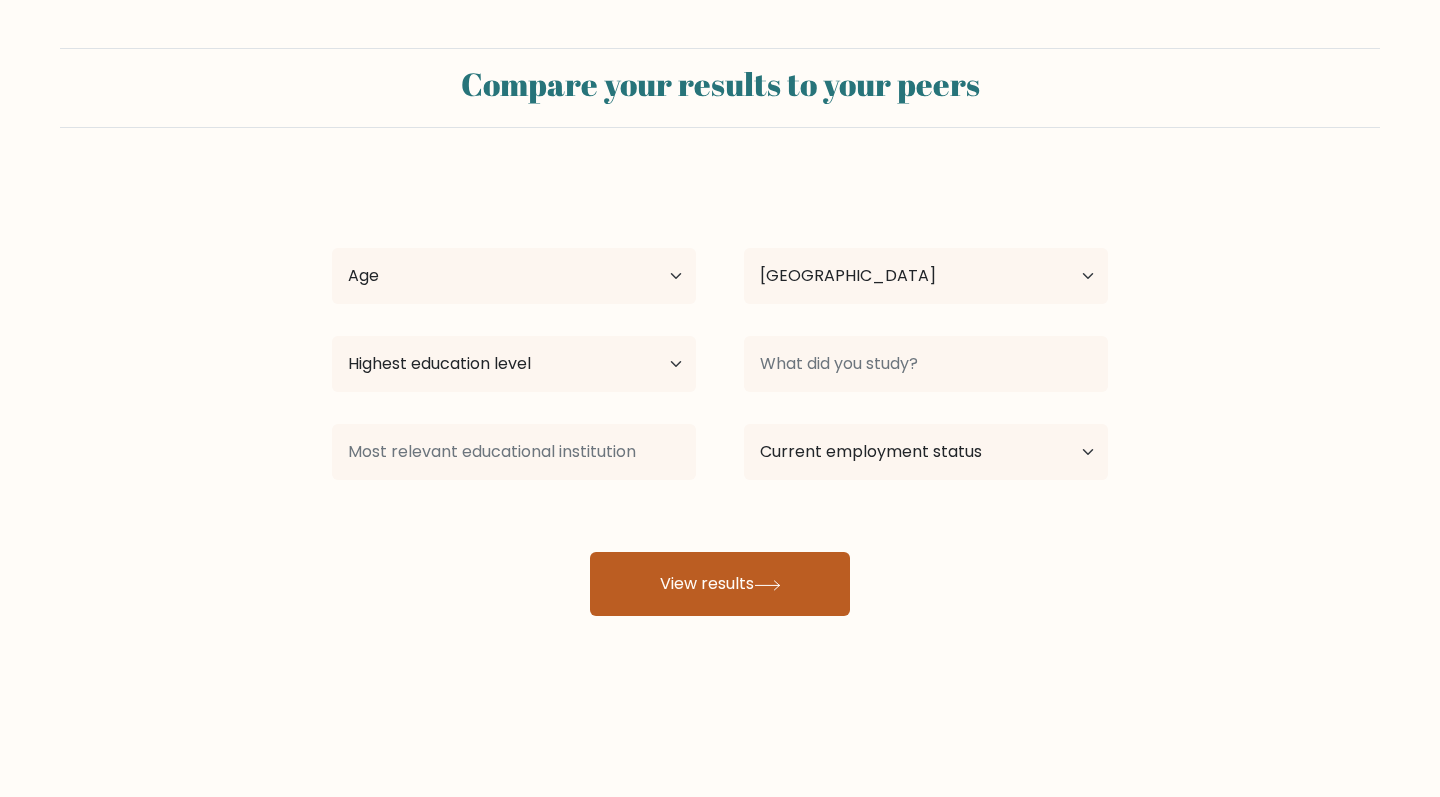 scroll, scrollTop: 0, scrollLeft: 0, axis: both 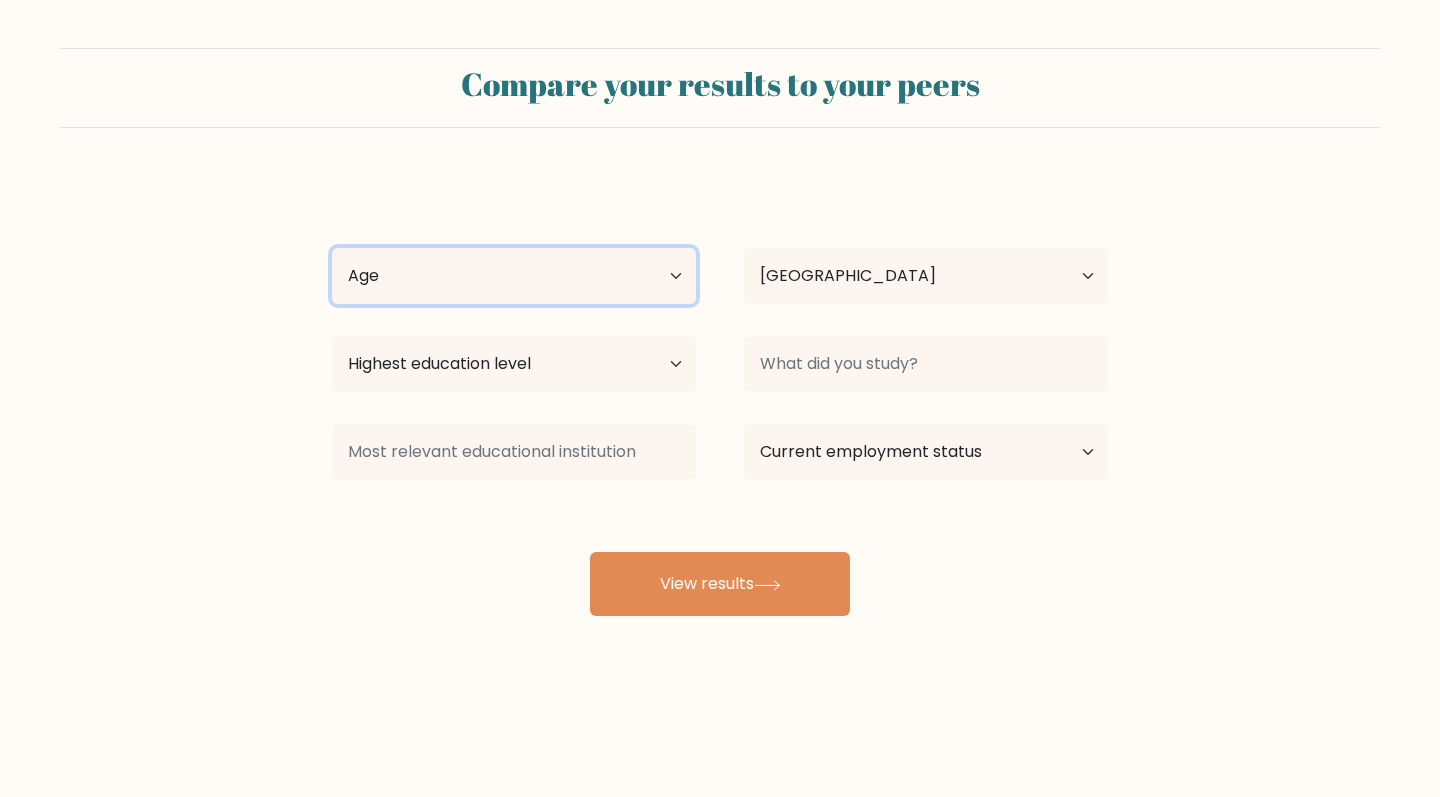 select on "35_44" 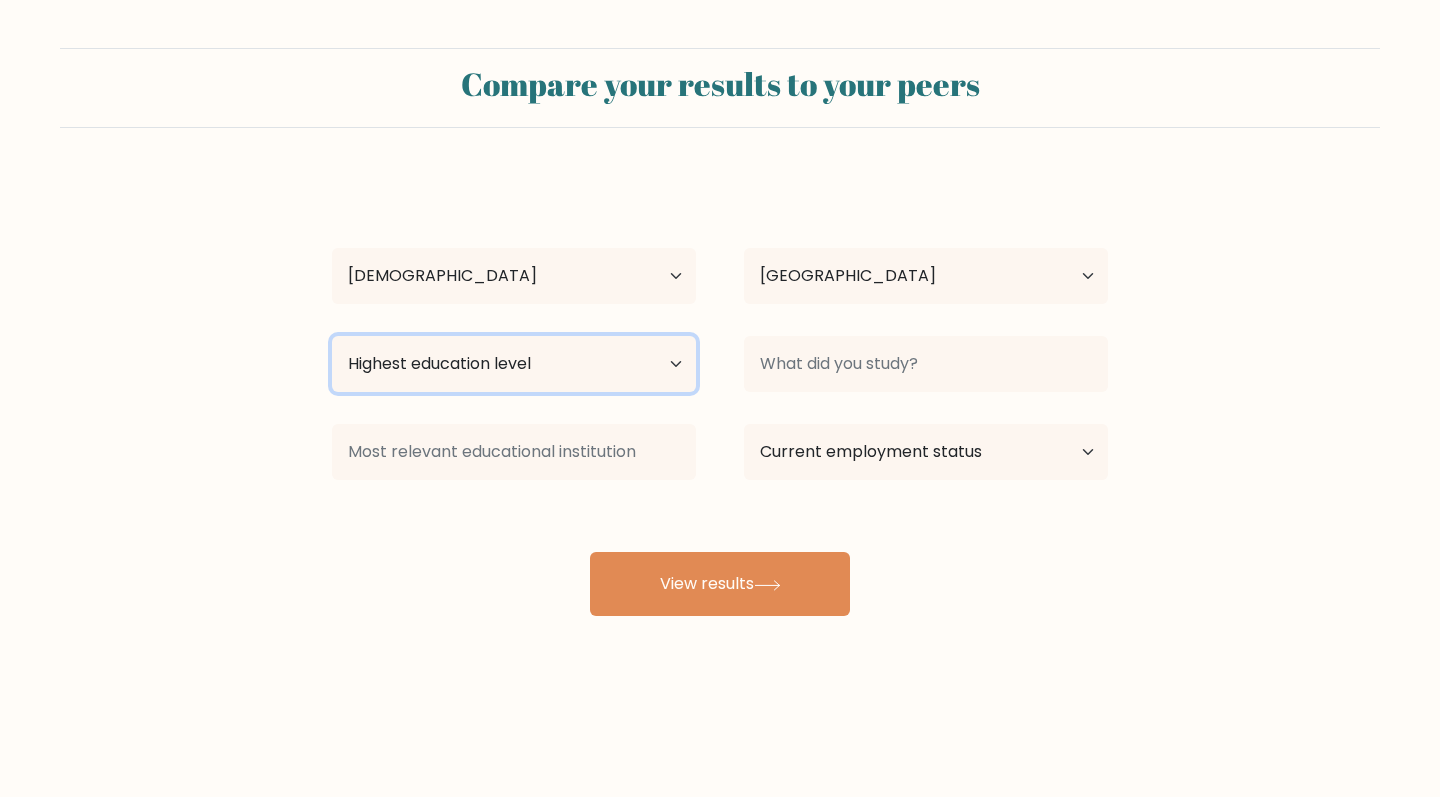 select on "bachelors_degree" 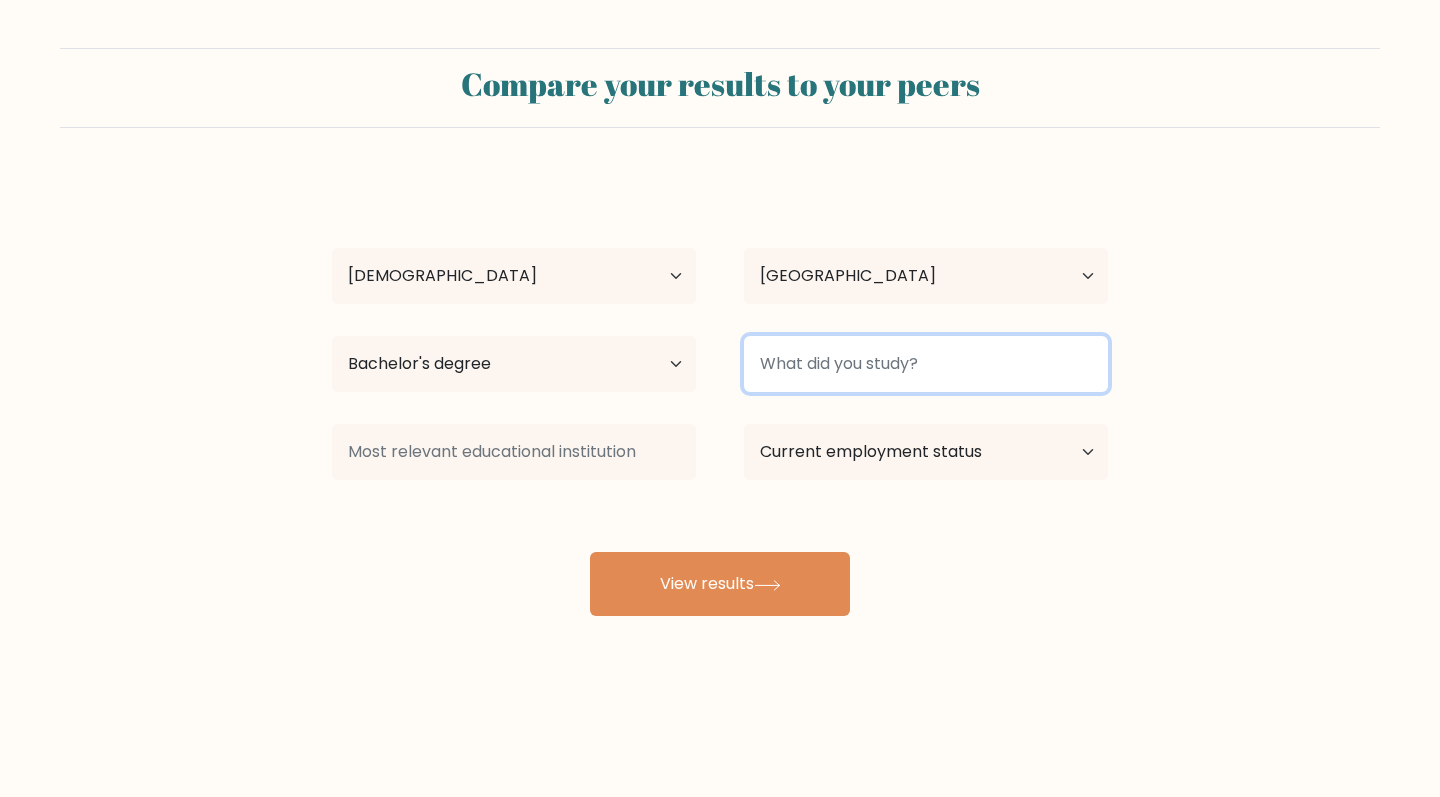 click at bounding box center (926, 364) 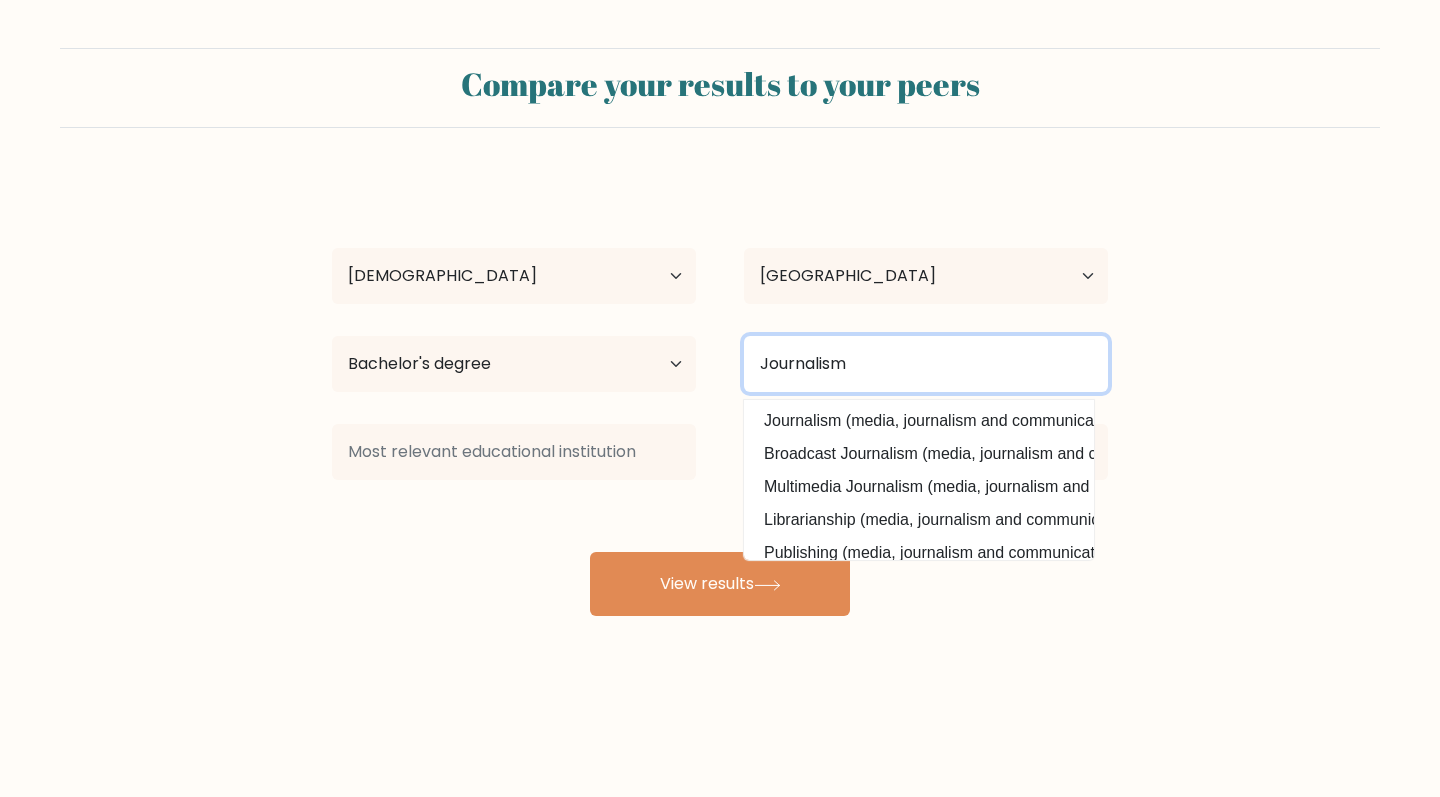 type on "Journalism" 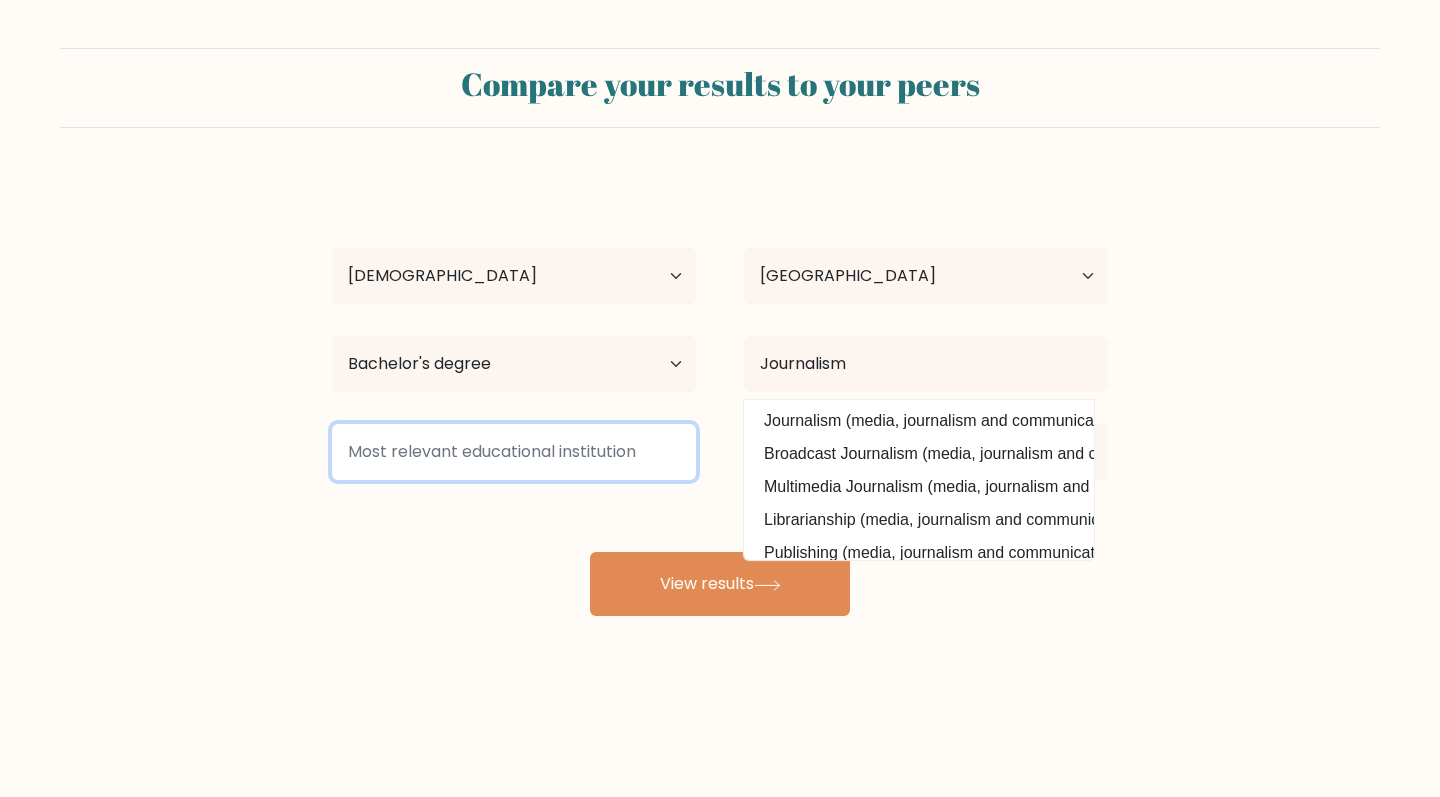 click at bounding box center [514, 452] 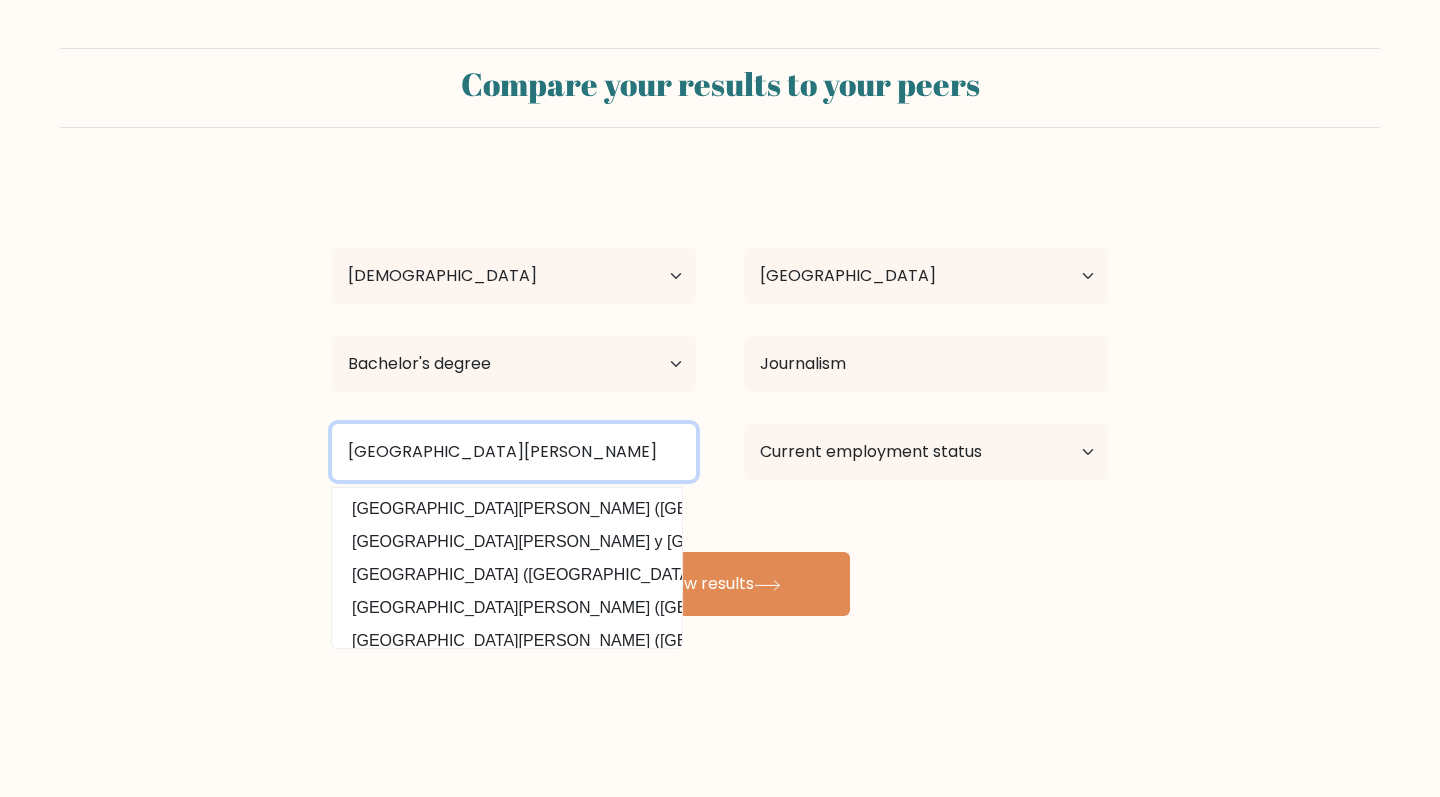 type on "[GEOGRAPHIC_DATA][PERSON_NAME]" 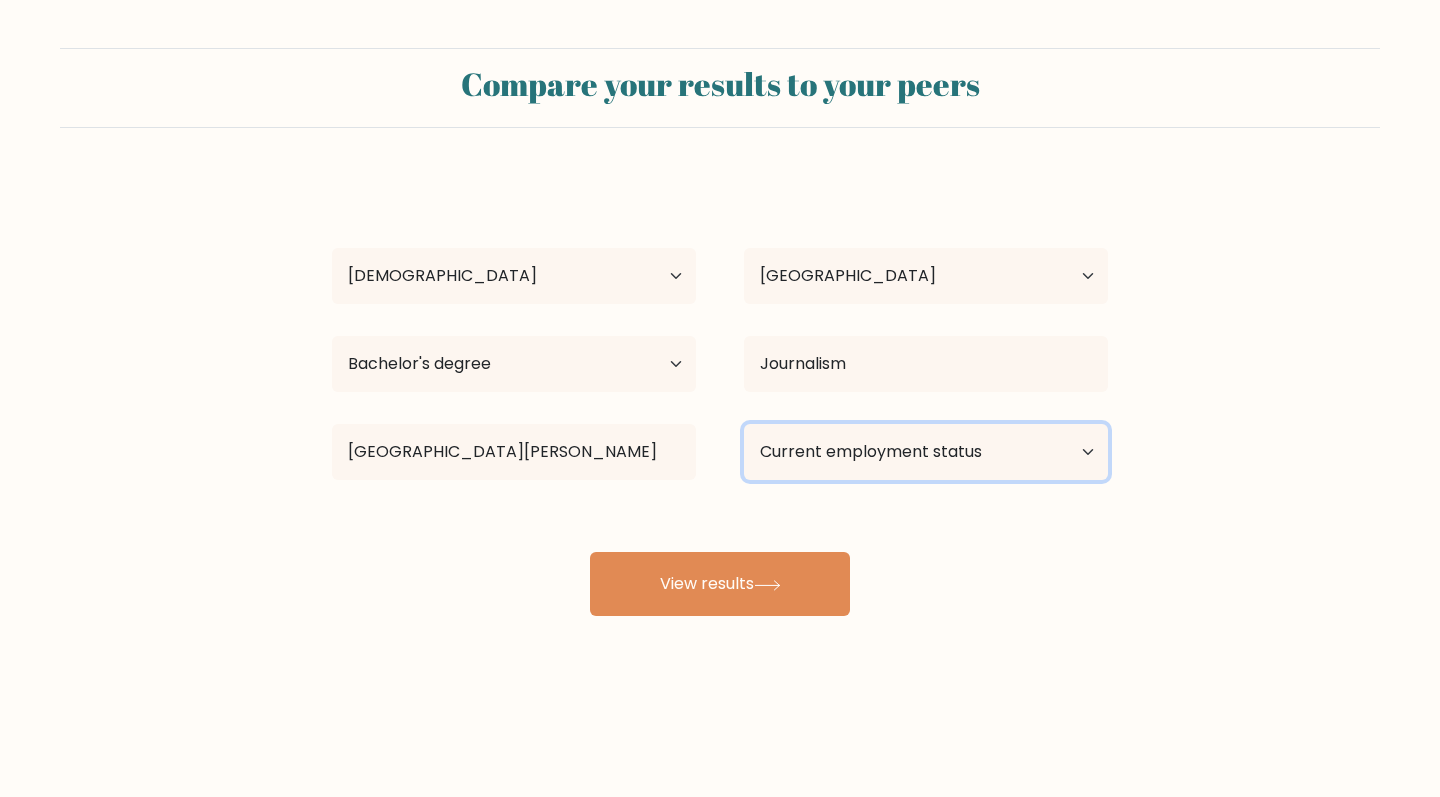 select on "employed" 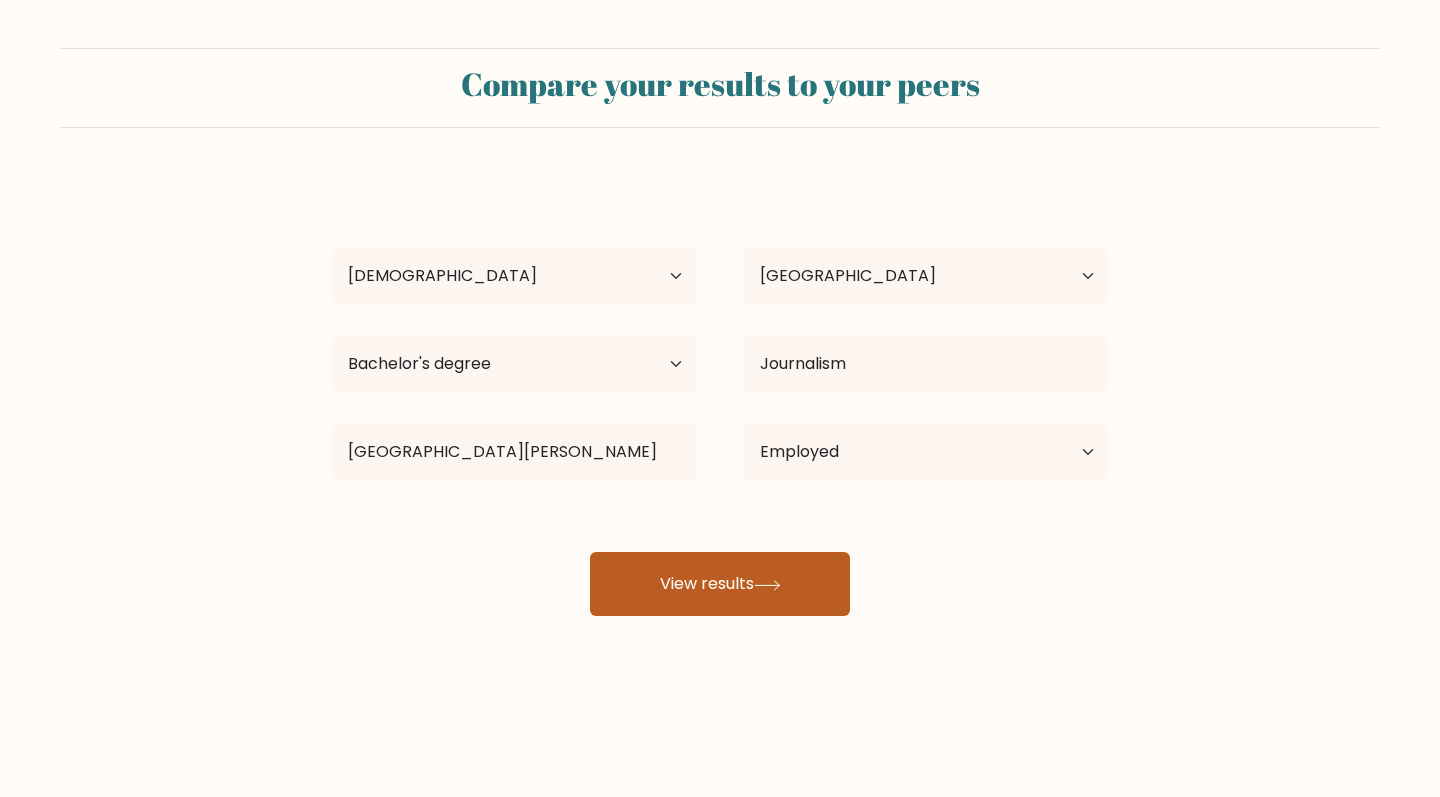 click on "View results" at bounding box center [720, 584] 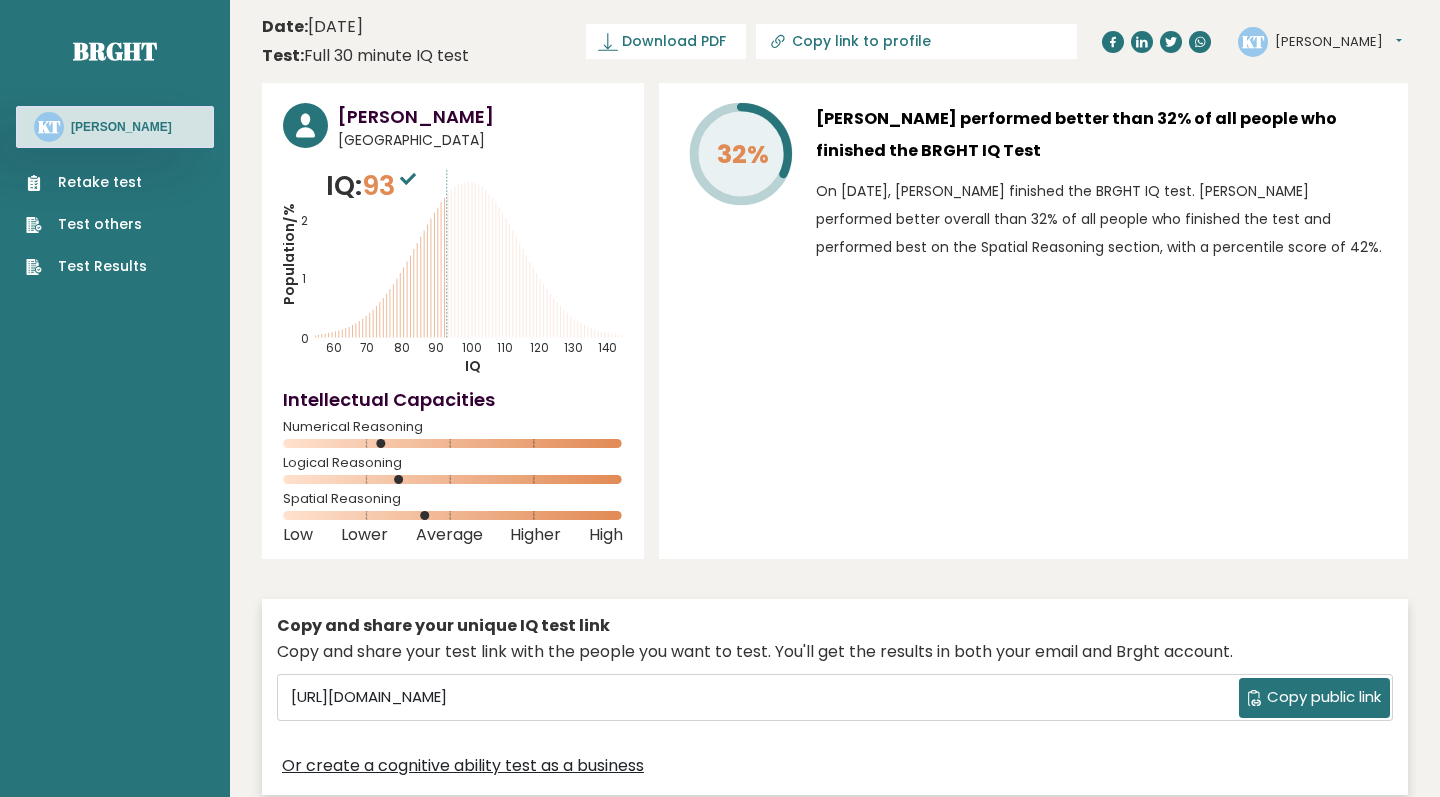 scroll, scrollTop: 0, scrollLeft: 0, axis: both 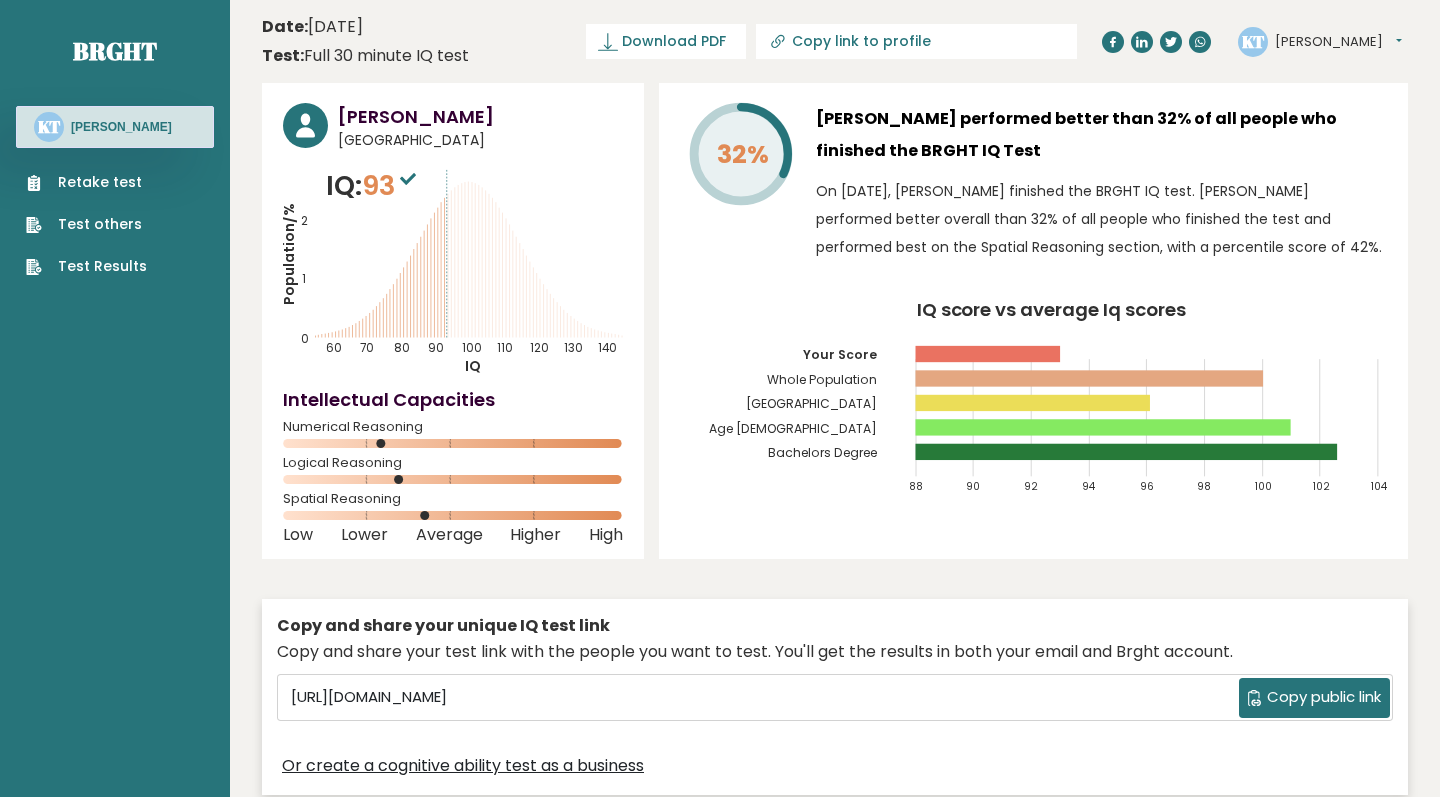 click on "Copy public link" at bounding box center [1324, 697] 